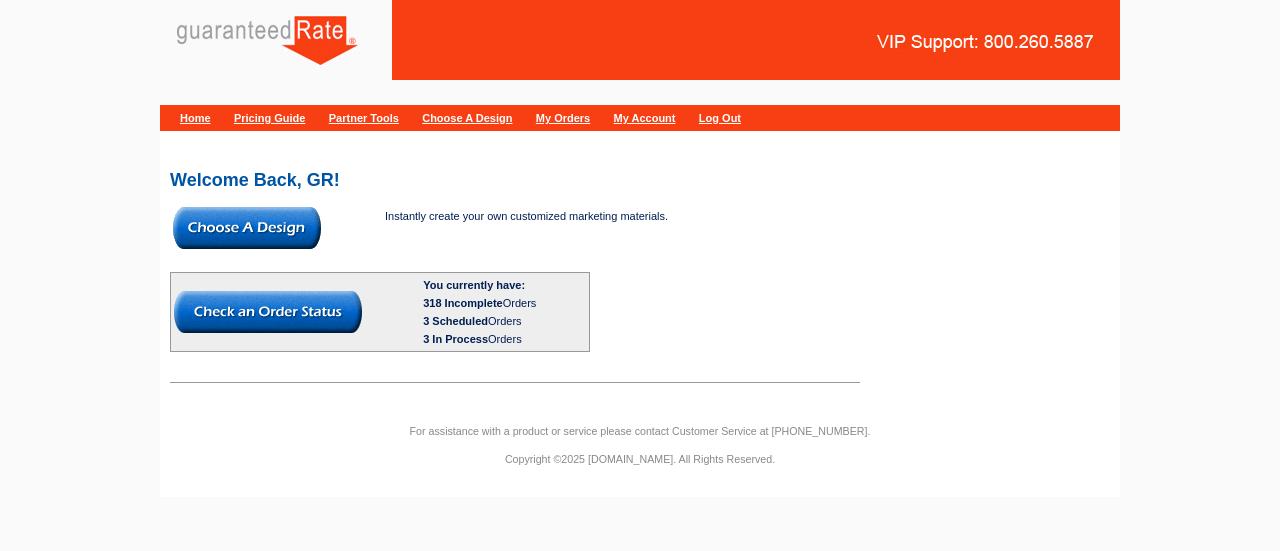 scroll, scrollTop: 0, scrollLeft: 0, axis: both 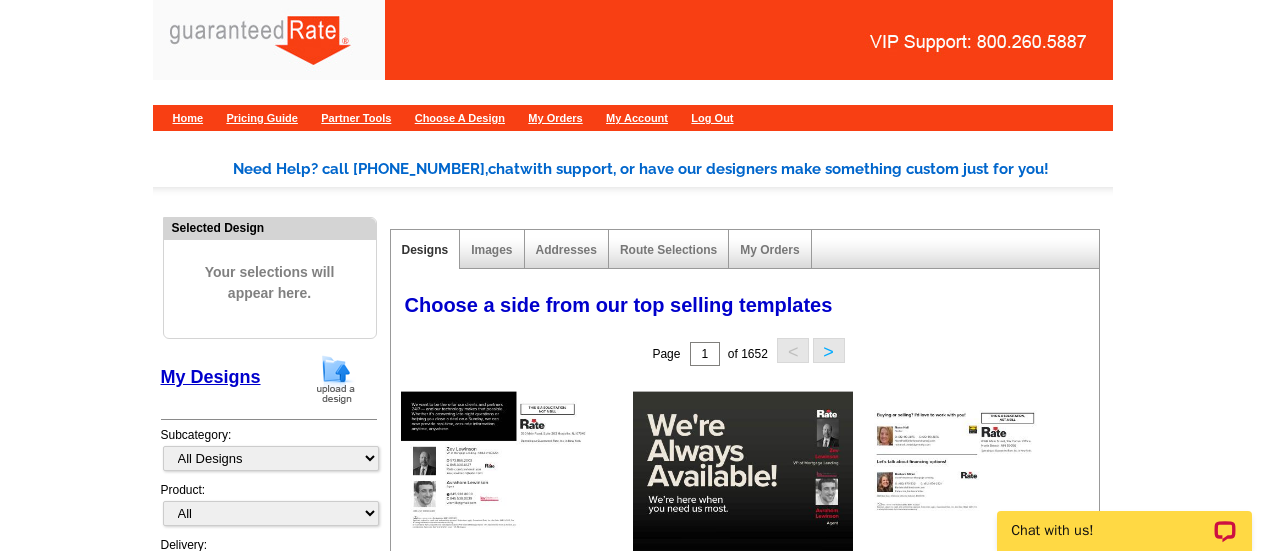 click at bounding box center [336, 379] 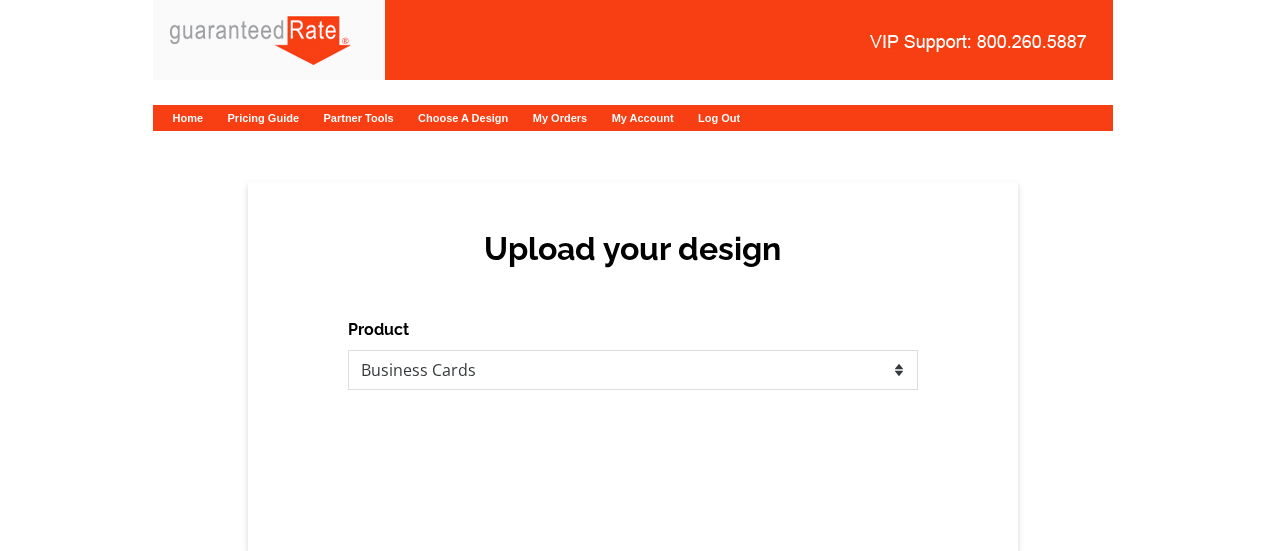 scroll, scrollTop: 0, scrollLeft: 0, axis: both 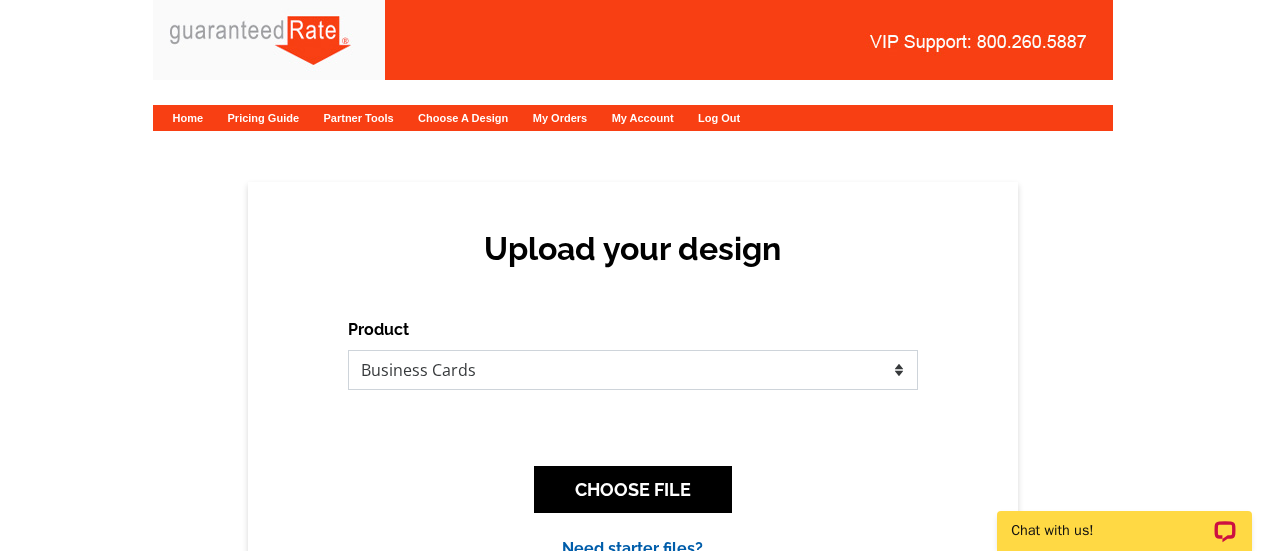 click on "Please select the type of file...
Postcards
Calendars
Business Cards
Letters and flyers
Greeting Cards" at bounding box center [633, 370] 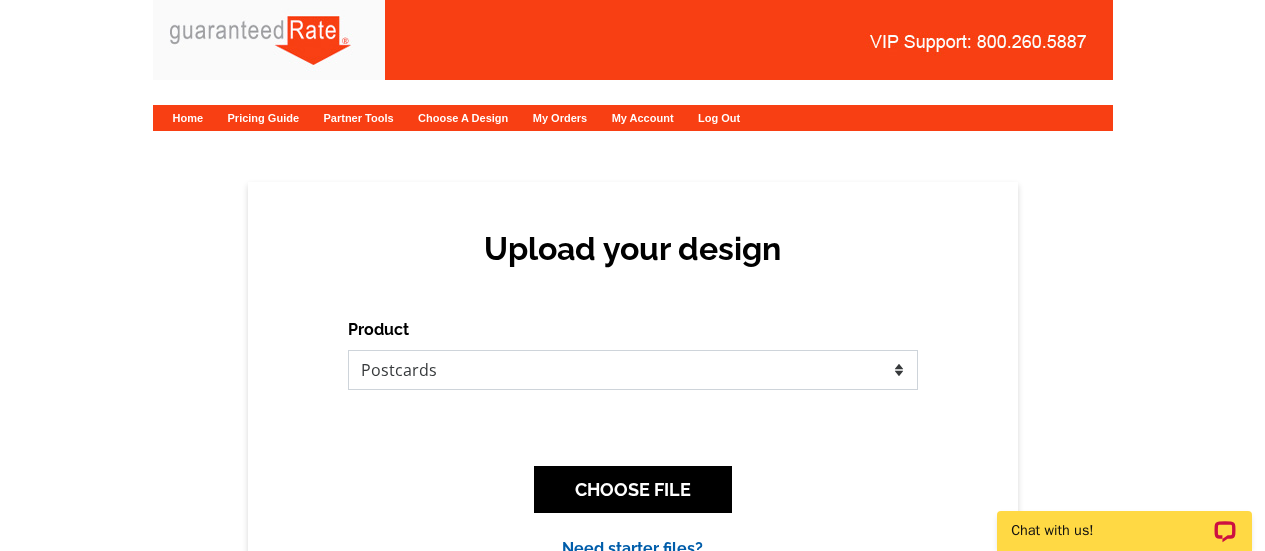 click on "Please select the type of file...
Postcards
Calendars
Business Cards
Letters and flyers
Greeting Cards" at bounding box center [633, 370] 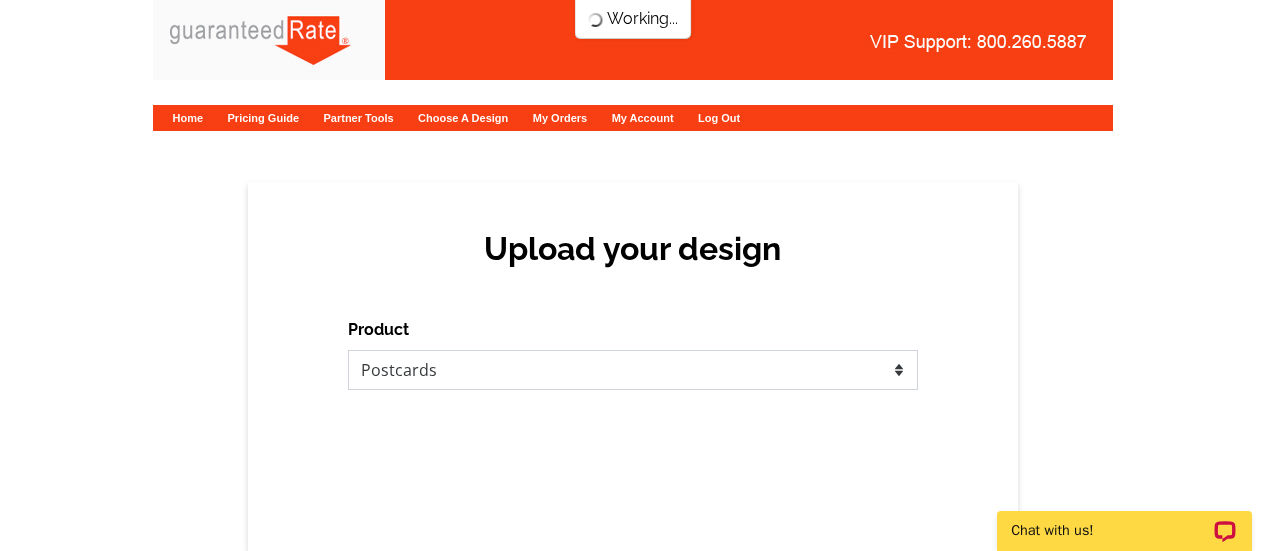 scroll, scrollTop: 0, scrollLeft: 0, axis: both 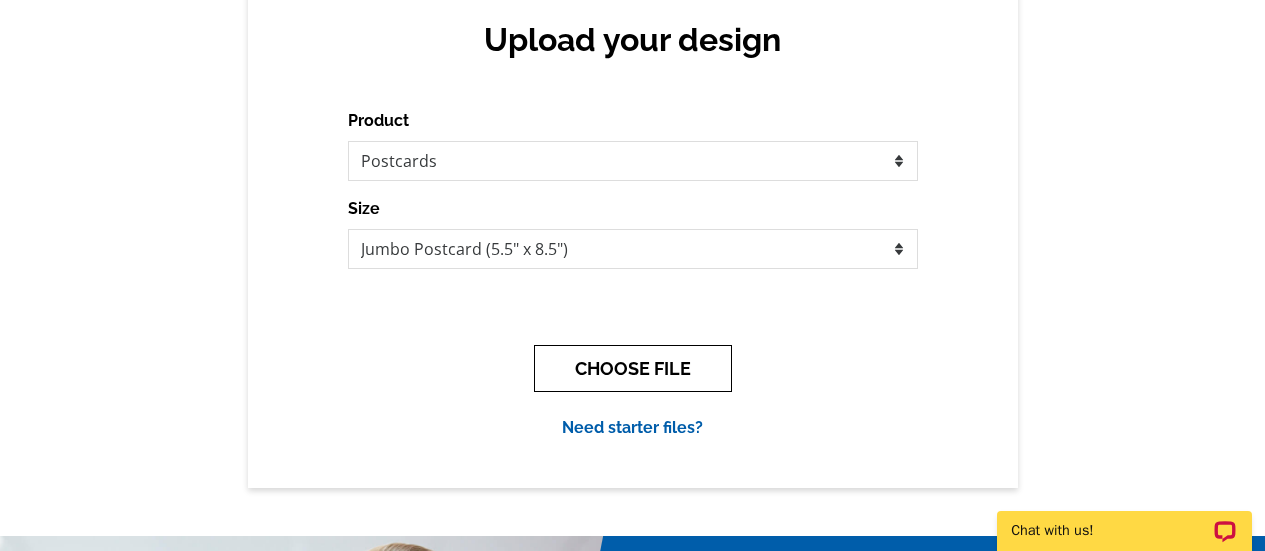 click on "CHOOSE FILE" at bounding box center (633, 368) 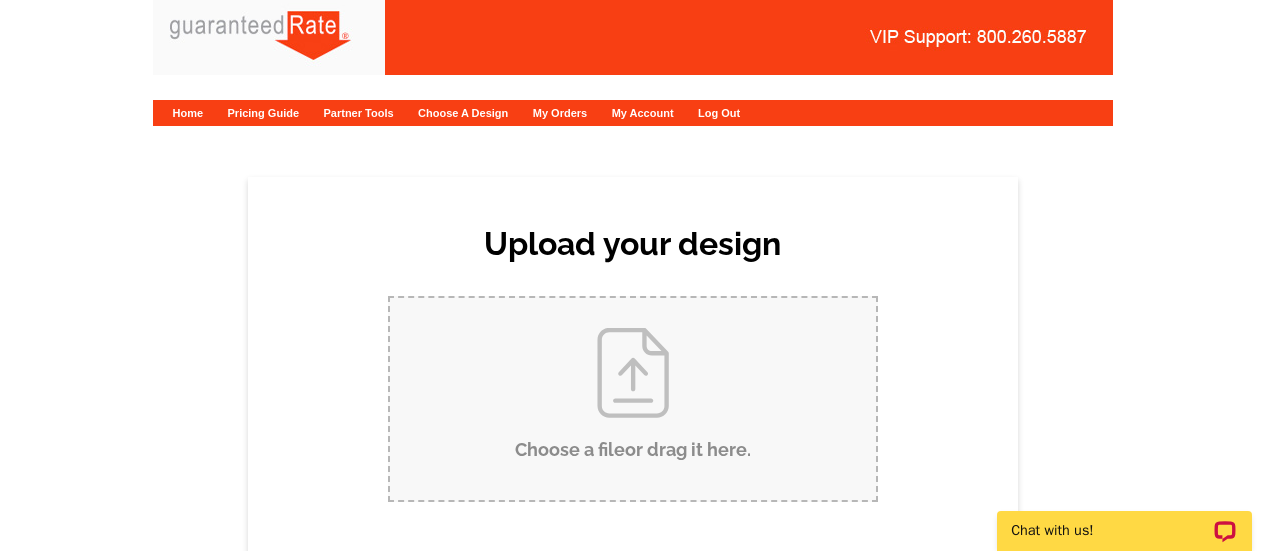scroll, scrollTop: 0, scrollLeft: 0, axis: both 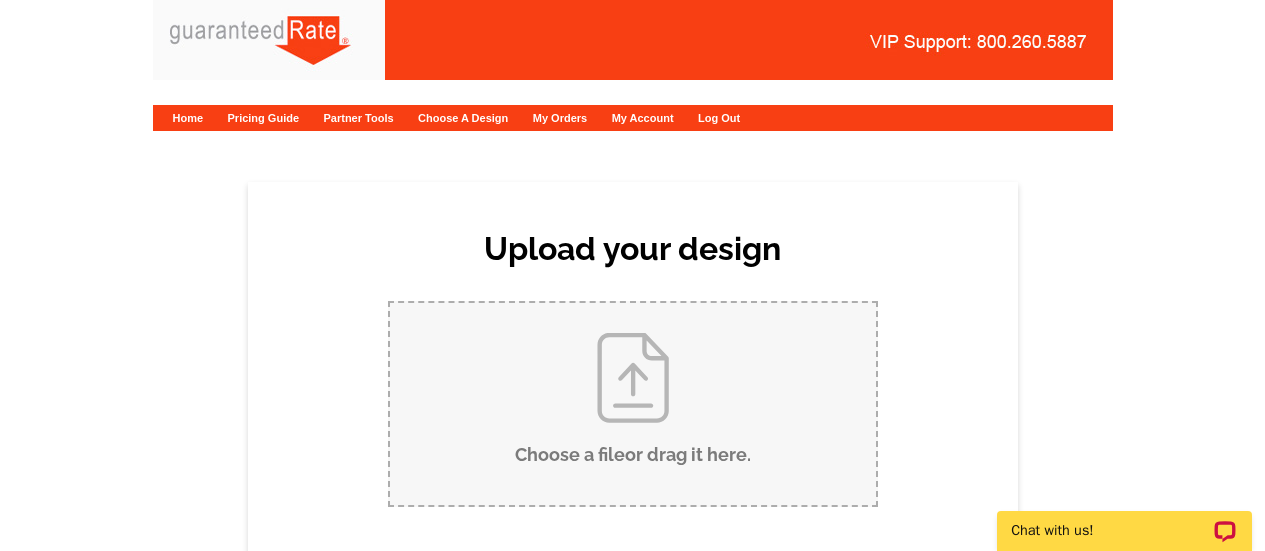 click on "Choose a file  or drag it here ." at bounding box center (633, 404) 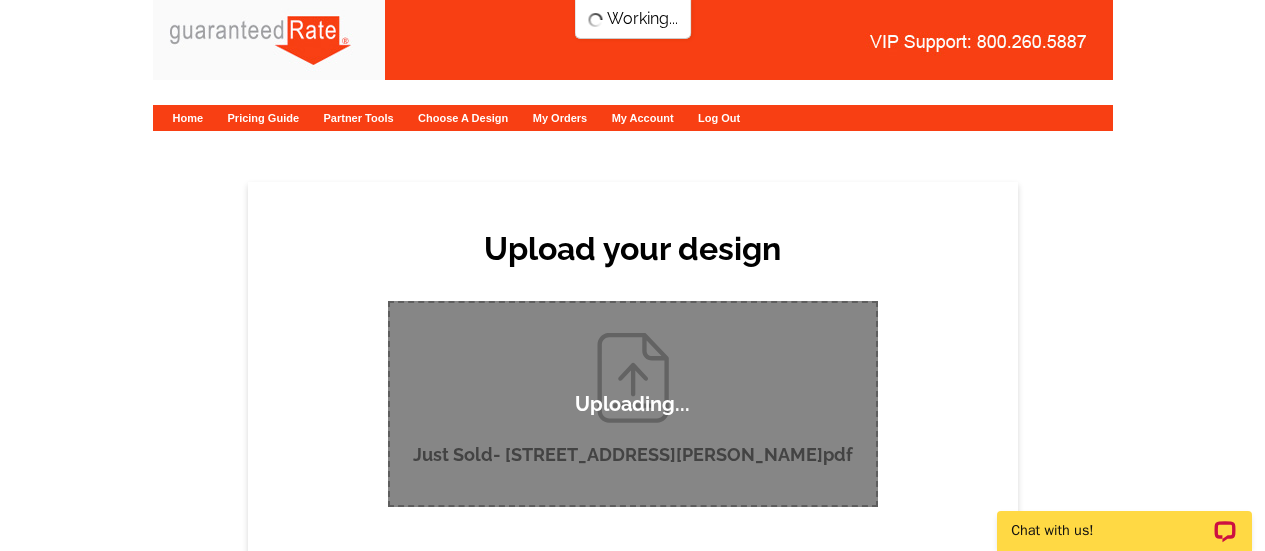 type 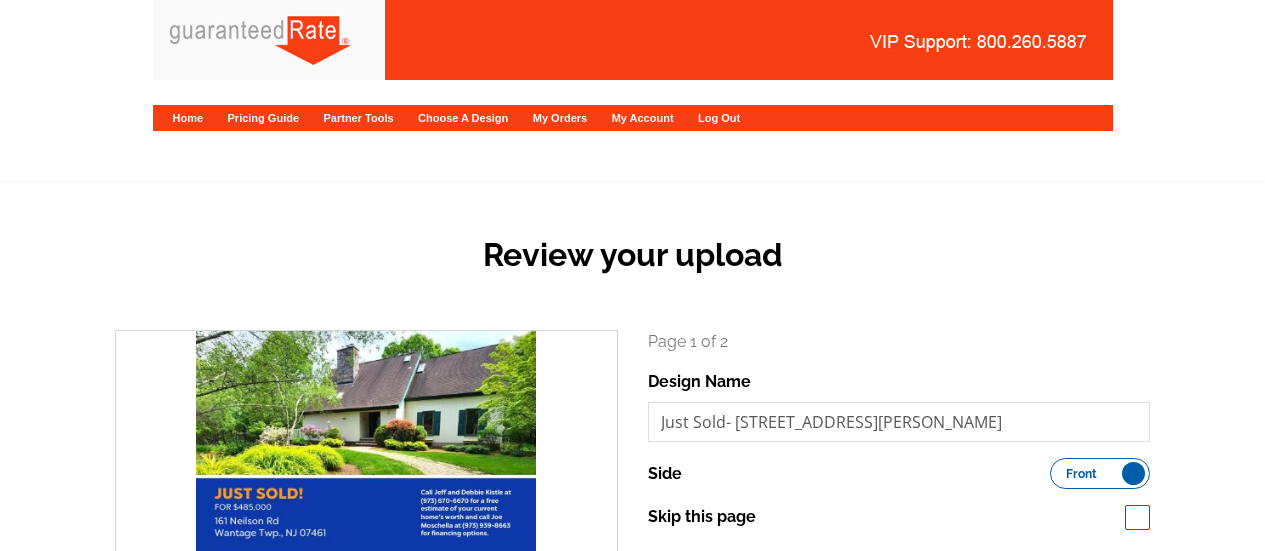 scroll, scrollTop: 0, scrollLeft: 0, axis: both 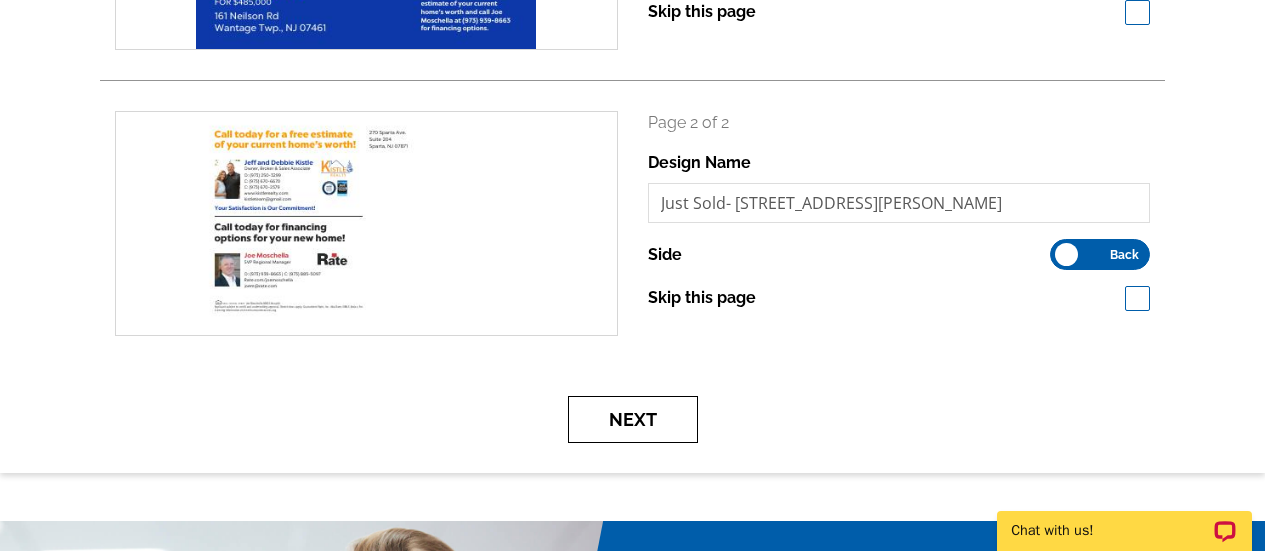 click on "Next" at bounding box center (633, 419) 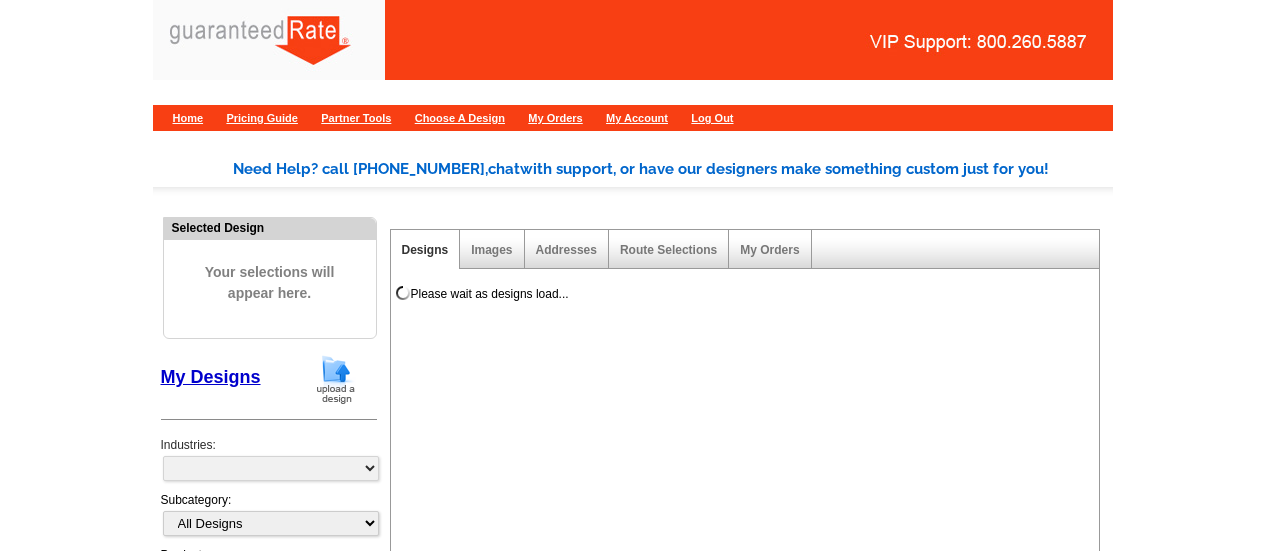 scroll, scrollTop: 0, scrollLeft: 0, axis: both 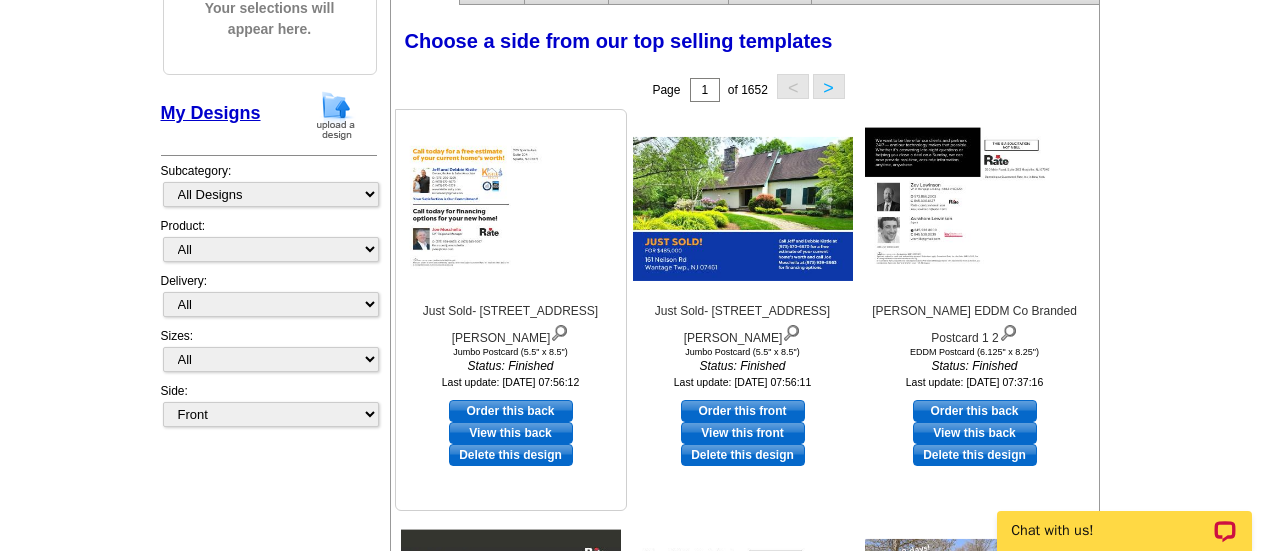 click on "Order this back" at bounding box center [511, 411] 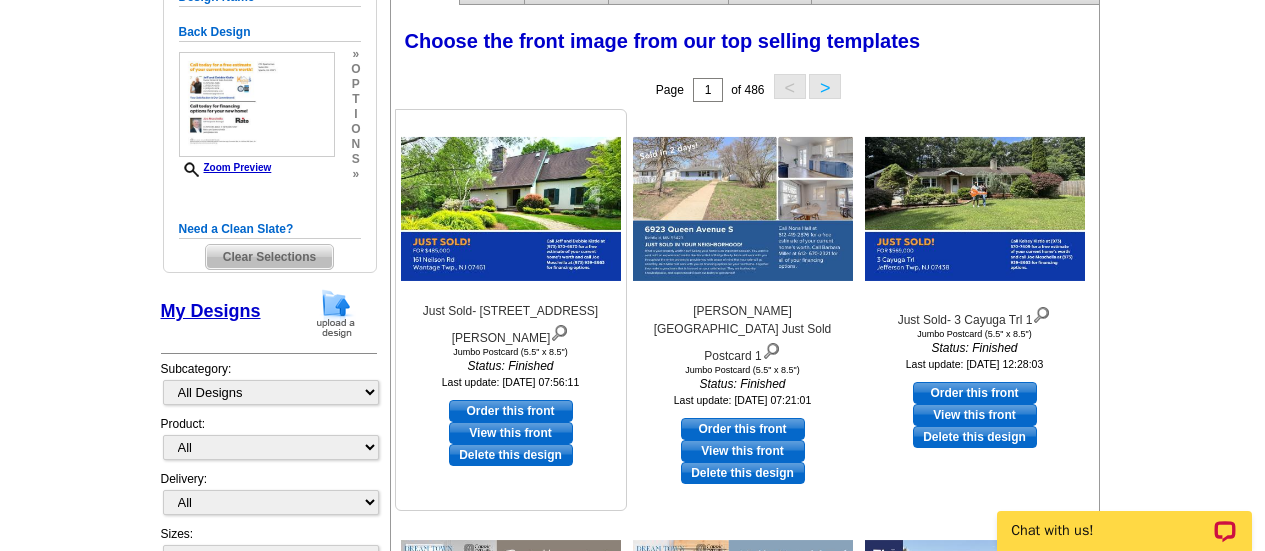 click on "Order this front" at bounding box center (511, 411) 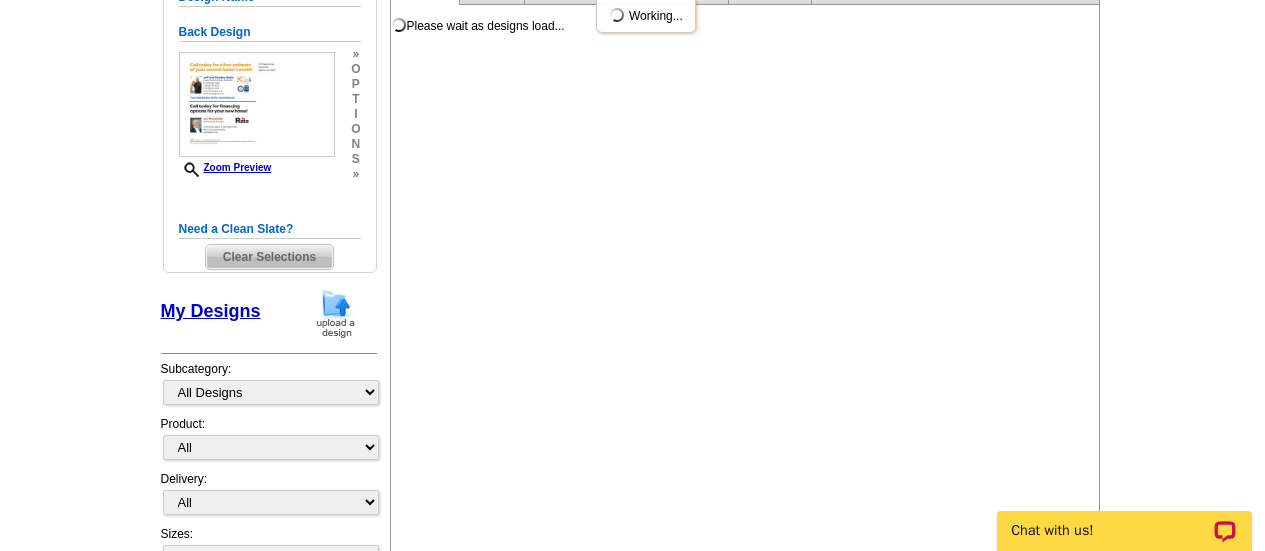scroll, scrollTop: 0, scrollLeft: 0, axis: both 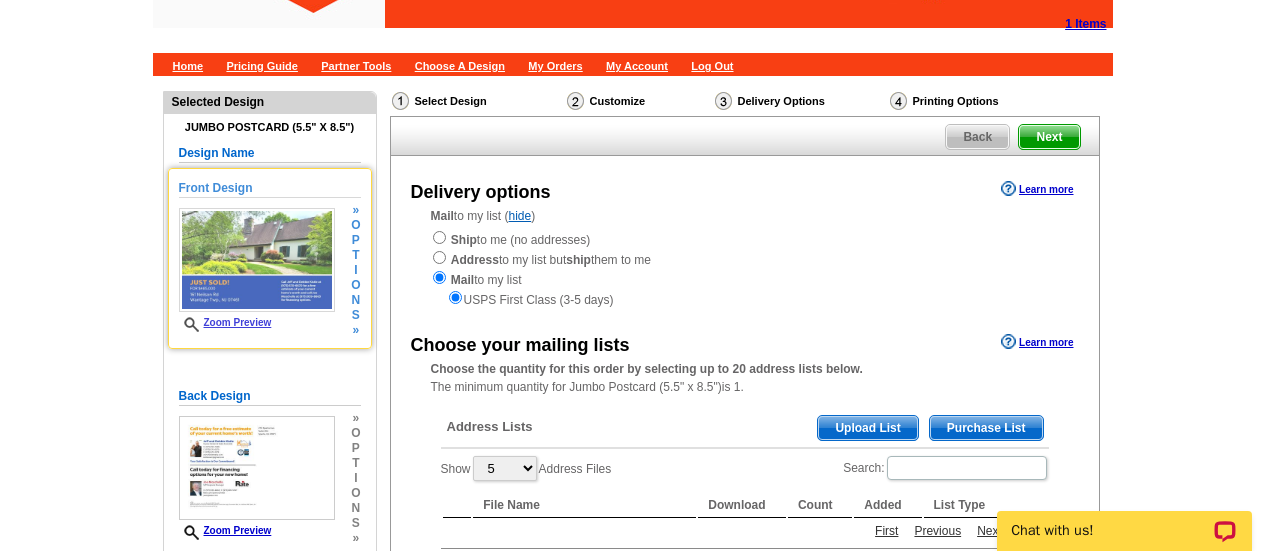 click at bounding box center (257, 260) 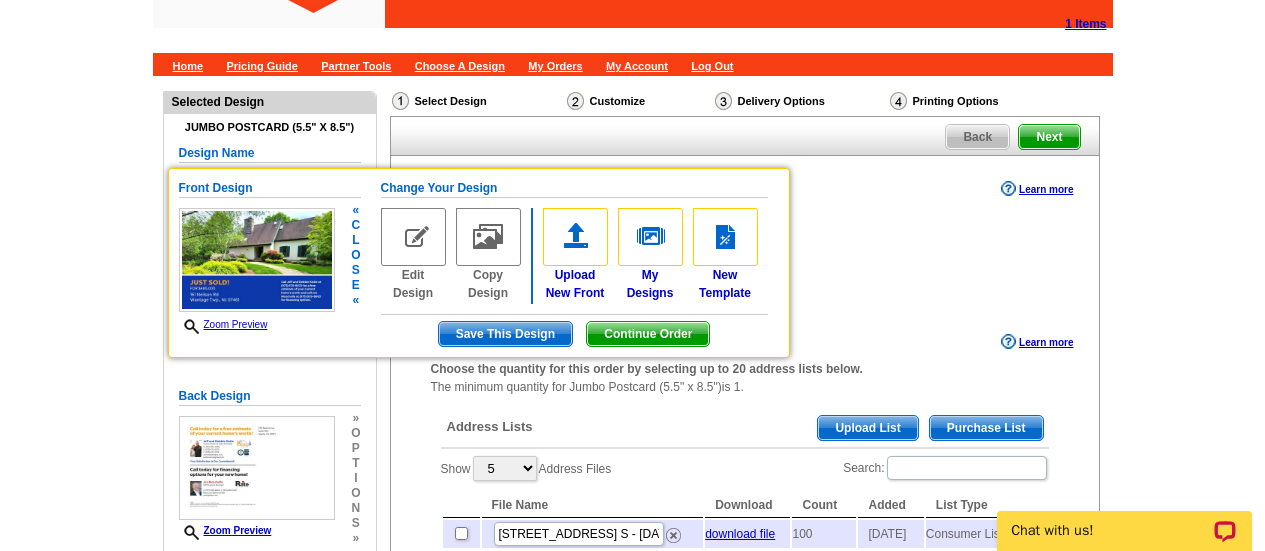 click on "s" at bounding box center (355, 270) 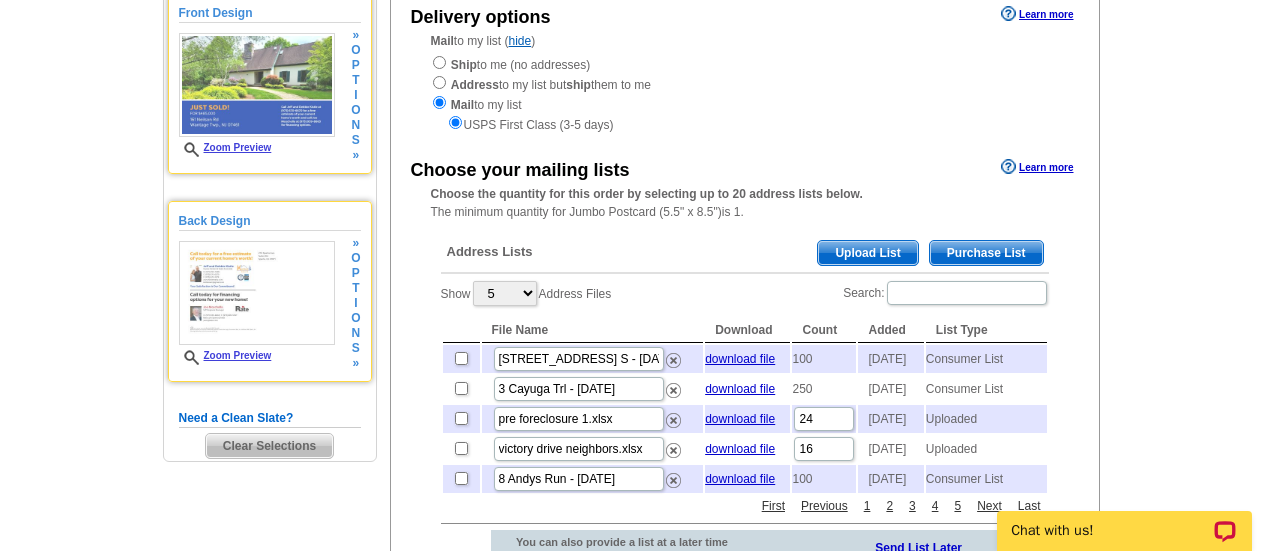 scroll, scrollTop: 228, scrollLeft: 0, axis: vertical 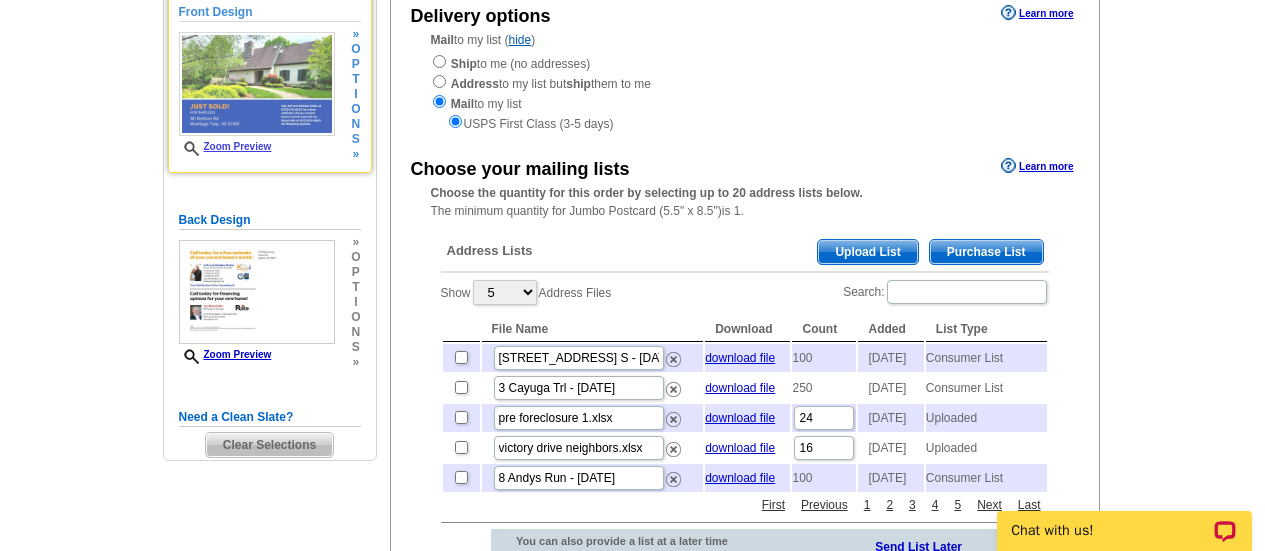 click on "Clear Selections" at bounding box center [269, 445] 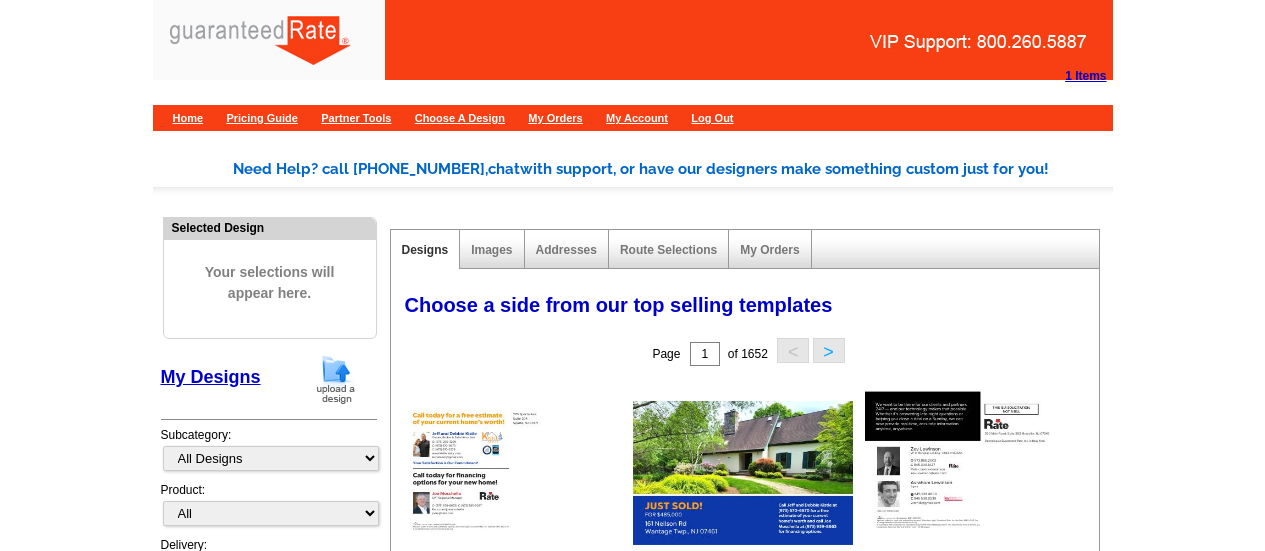 scroll, scrollTop: 0, scrollLeft: 0, axis: both 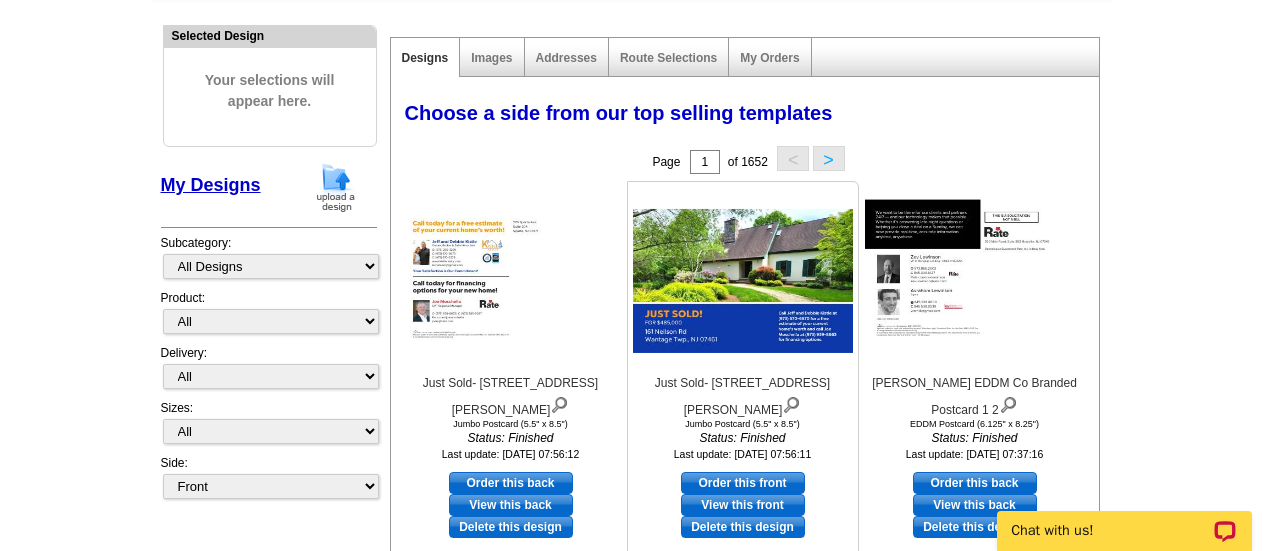 click on "Order this front" at bounding box center [743, 483] 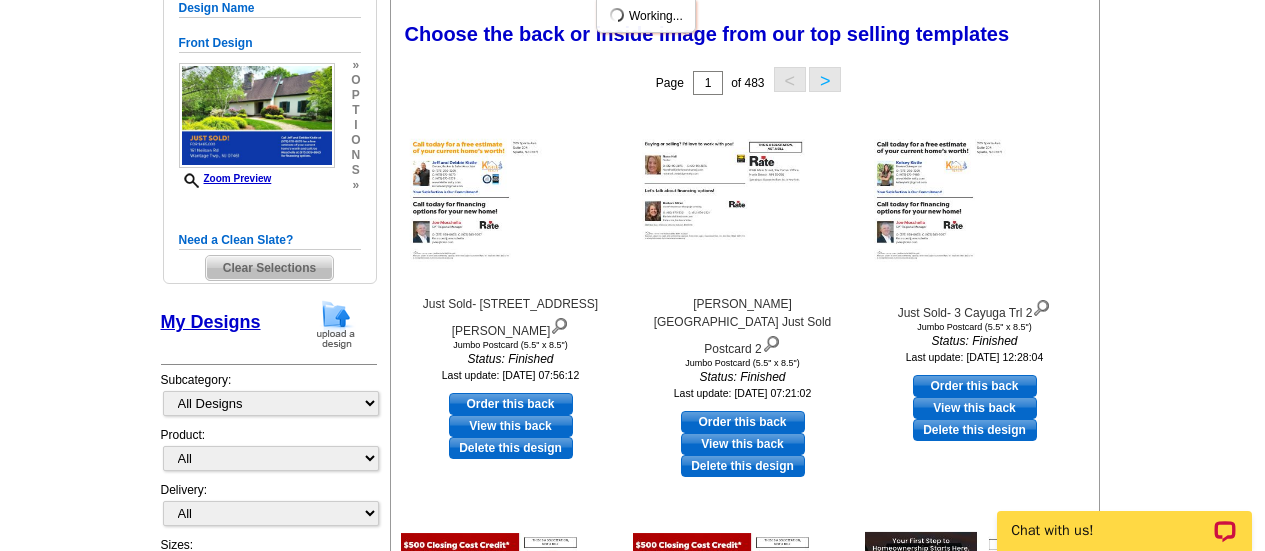 scroll, scrollTop: 270, scrollLeft: 0, axis: vertical 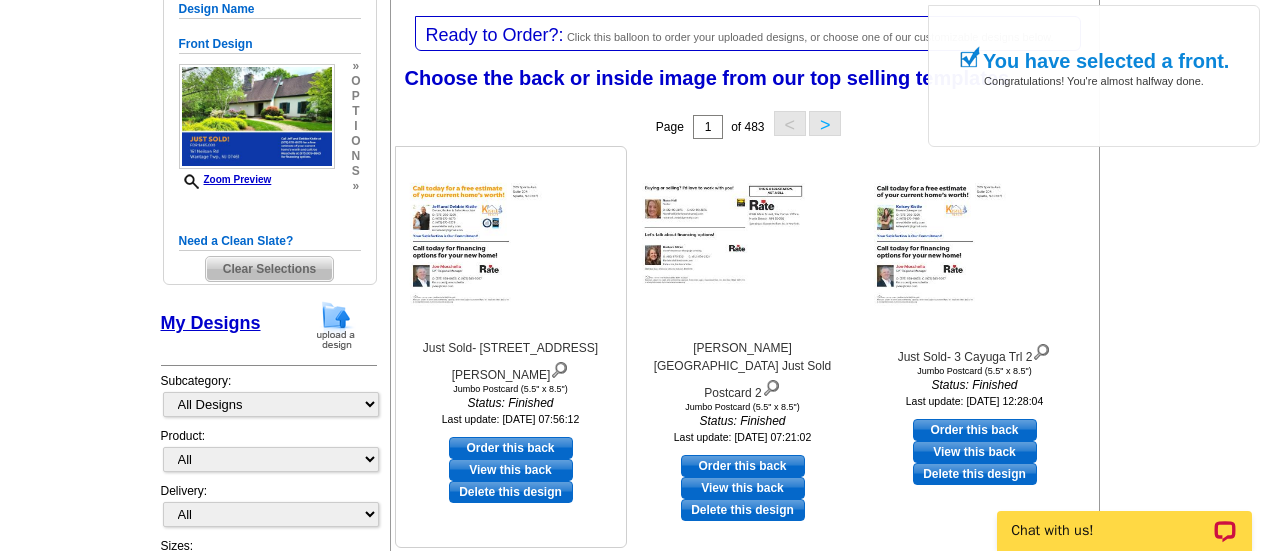 click on "Order this back" at bounding box center (511, 448) 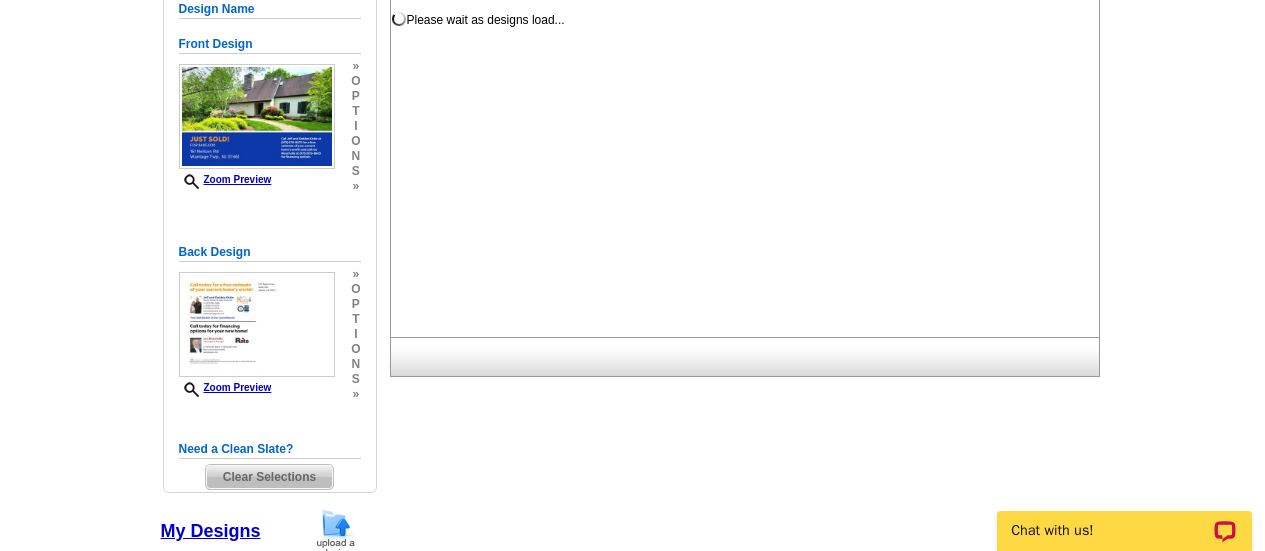 scroll, scrollTop: 0, scrollLeft: 0, axis: both 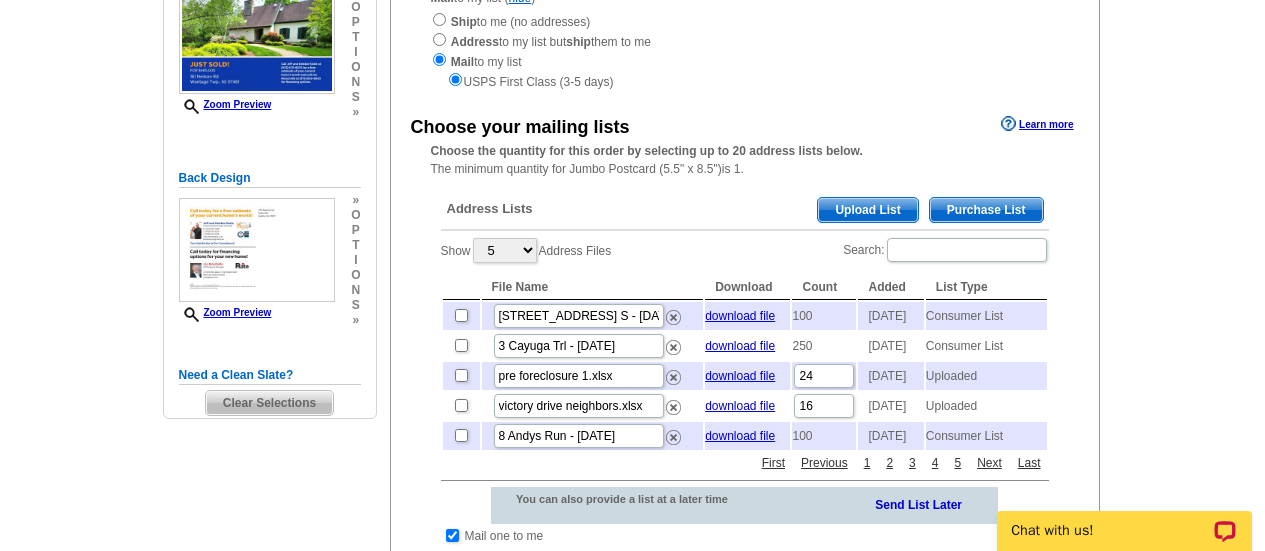 click on "Purchase List" at bounding box center [986, 210] 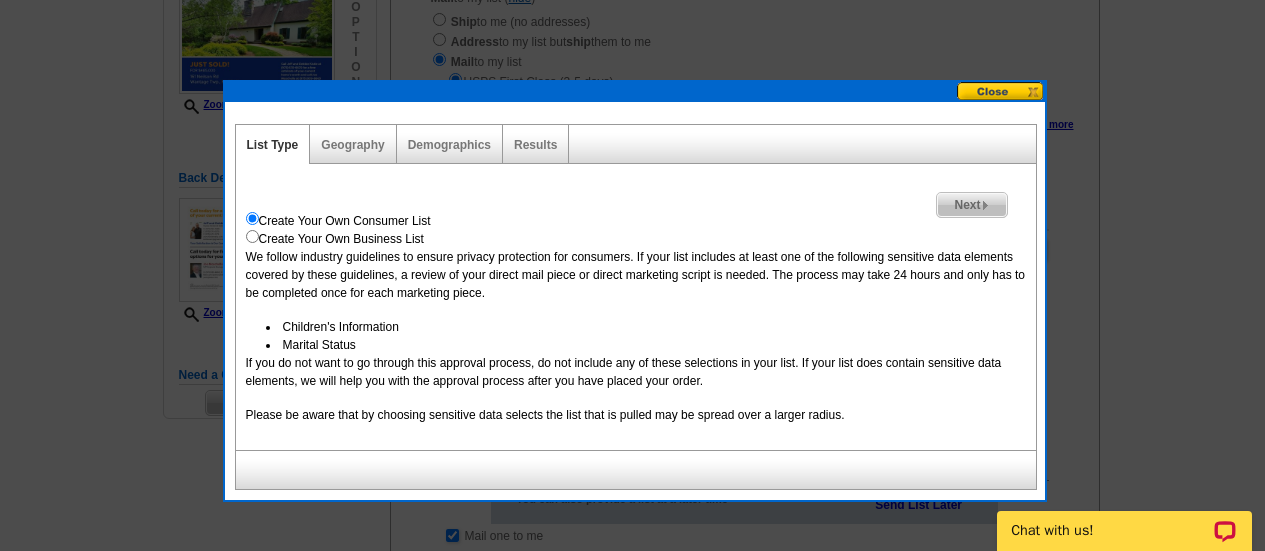 click on "Next" at bounding box center (971, 205) 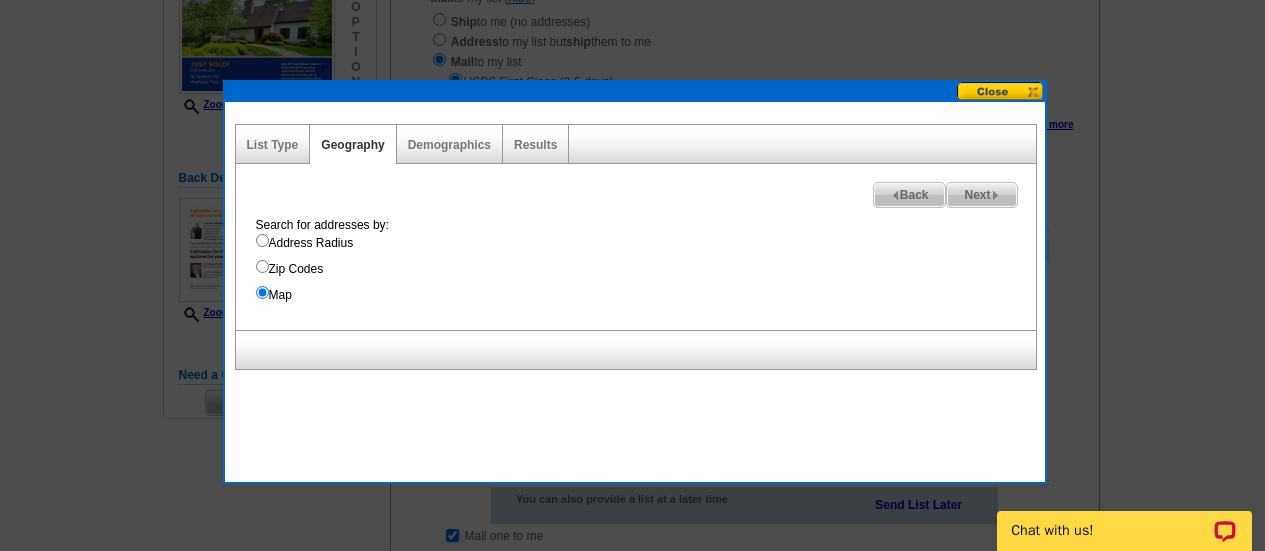 click on "Zip Codes" at bounding box center [262, 266] 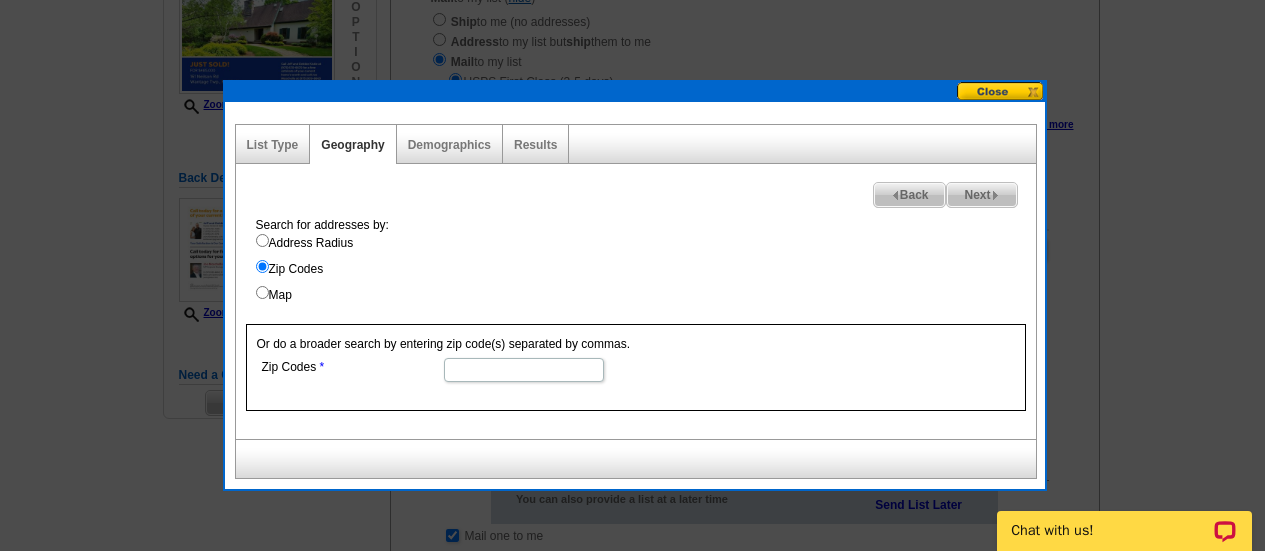 click on "Map" at bounding box center (262, 292) 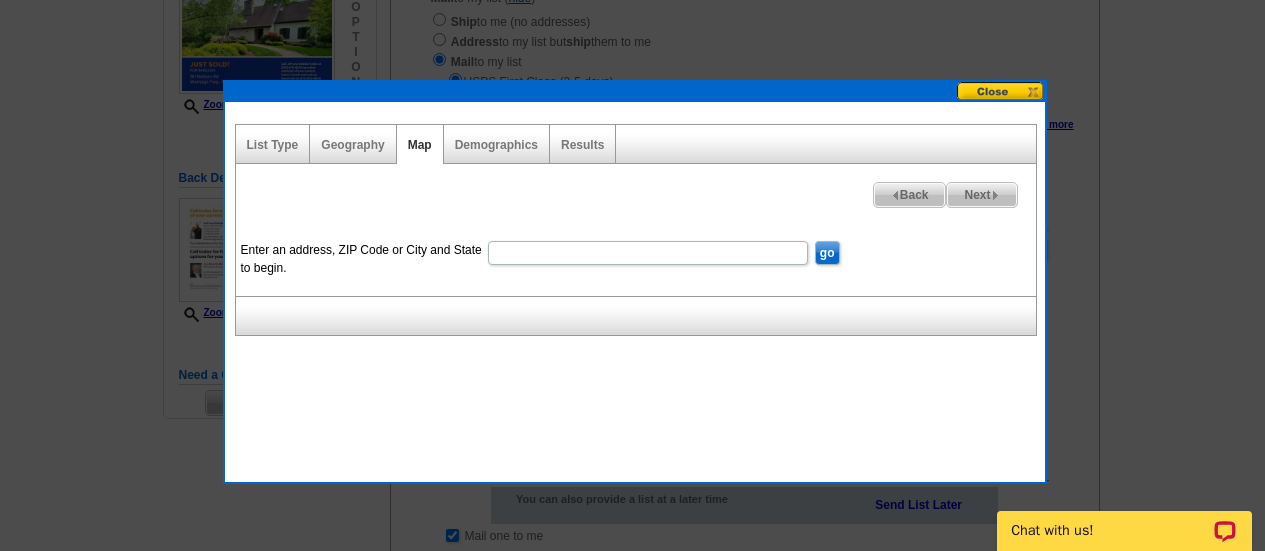 click on "Enter an address, ZIP Code or City and State to begin." at bounding box center [648, 253] 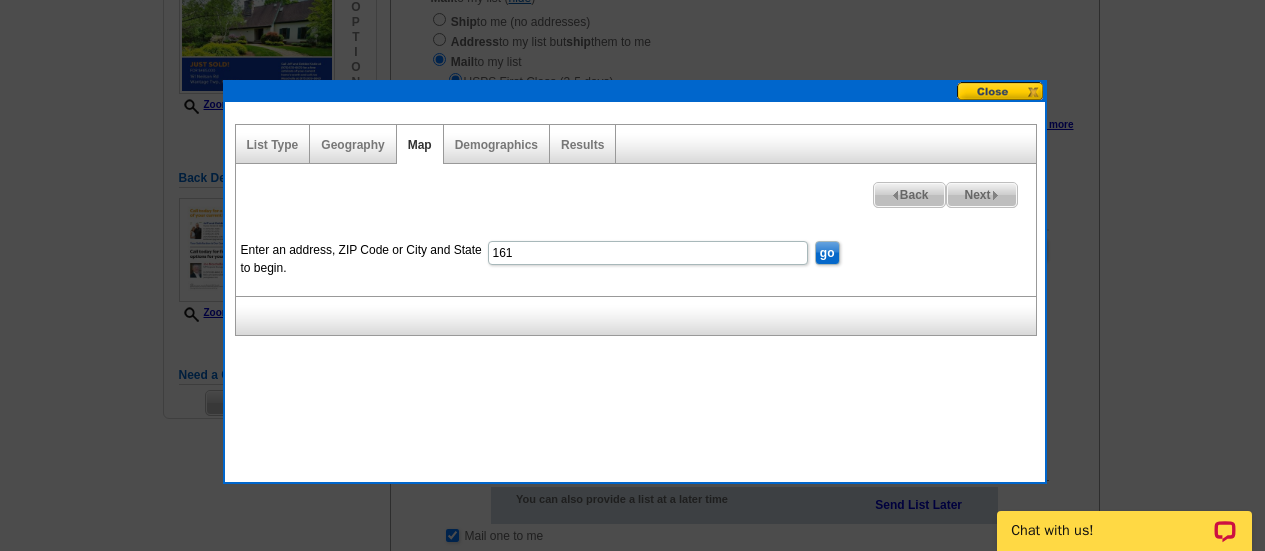 drag, startPoint x: 582, startPoint y: 255, endPoint x: 816, endPoint y: 184, distance: 244.53426 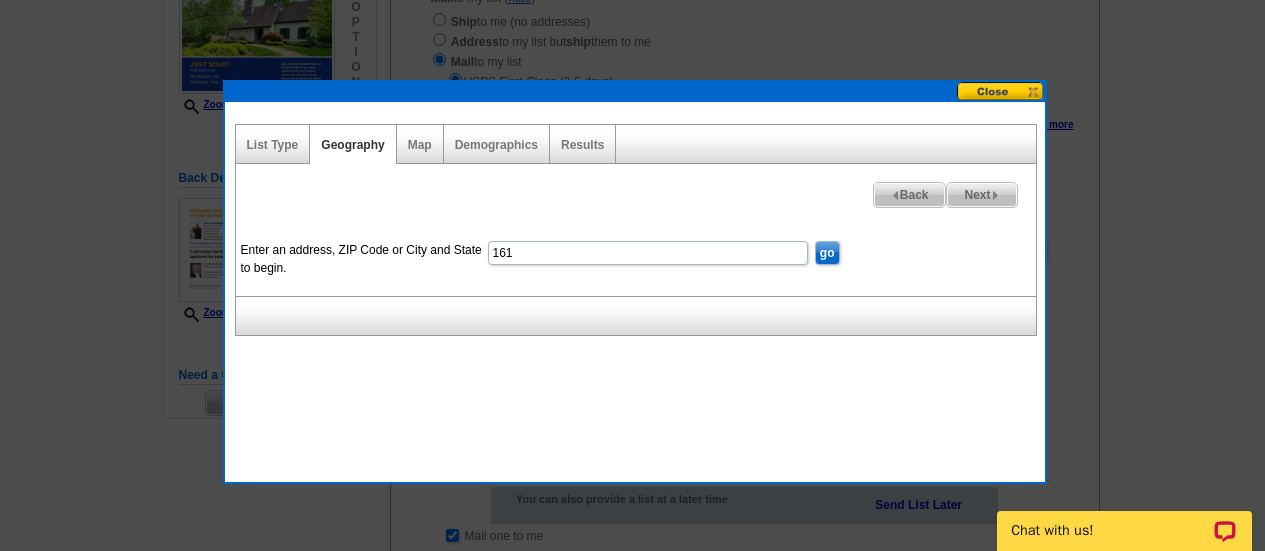 scroll, scrollTop: 0, scrollLeft: 0, axis: both 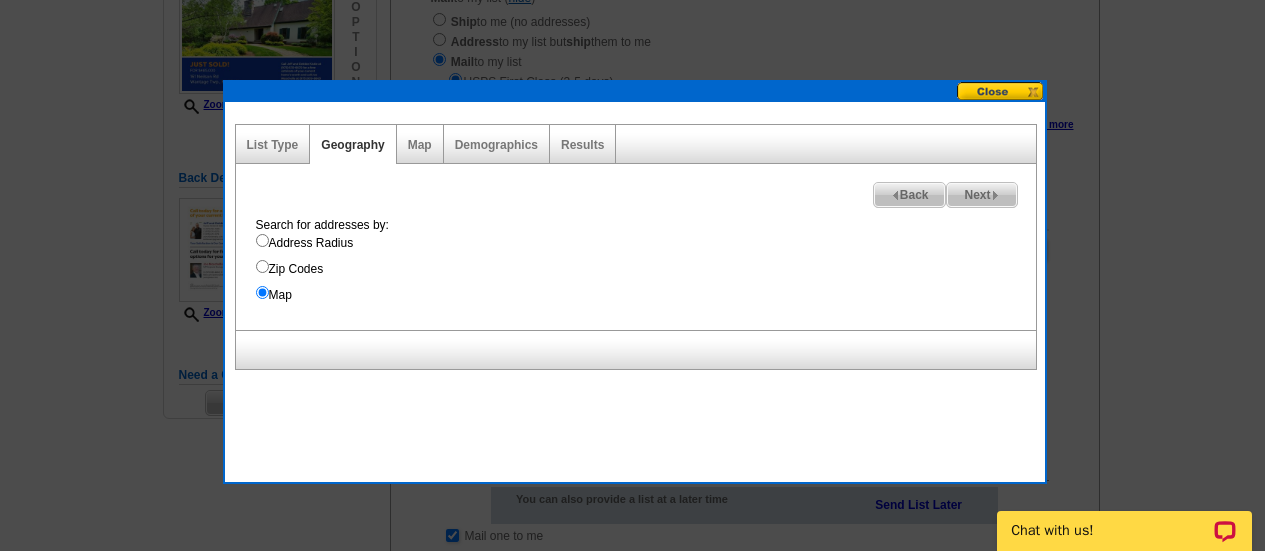 click on "Address Radius" at bounding box center [262, 240] 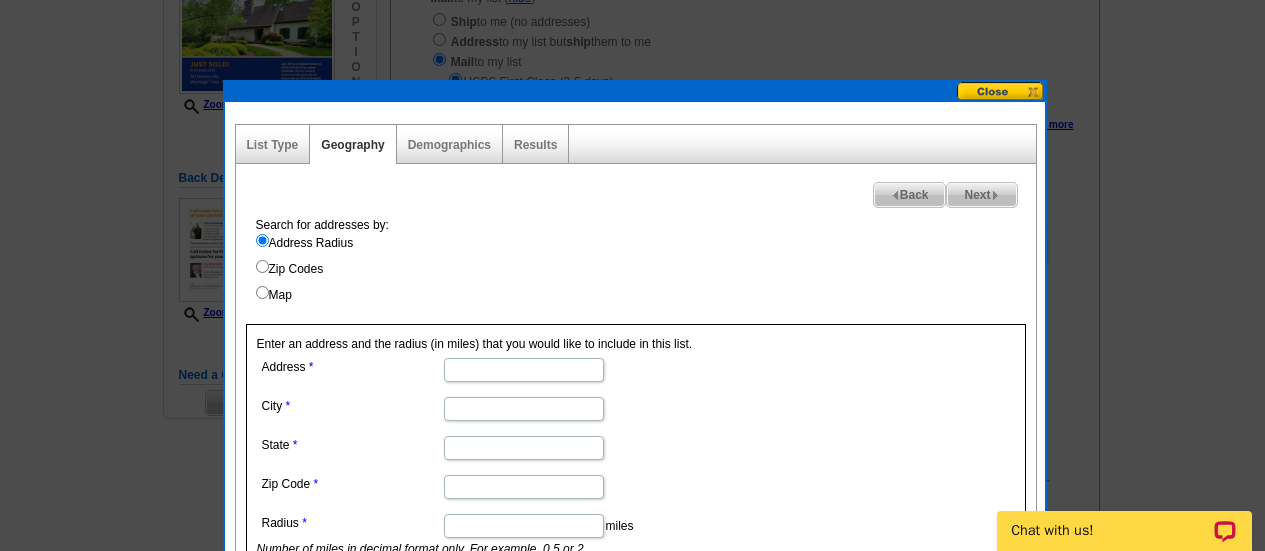 click on "Address" at bounding box center (524, 370) 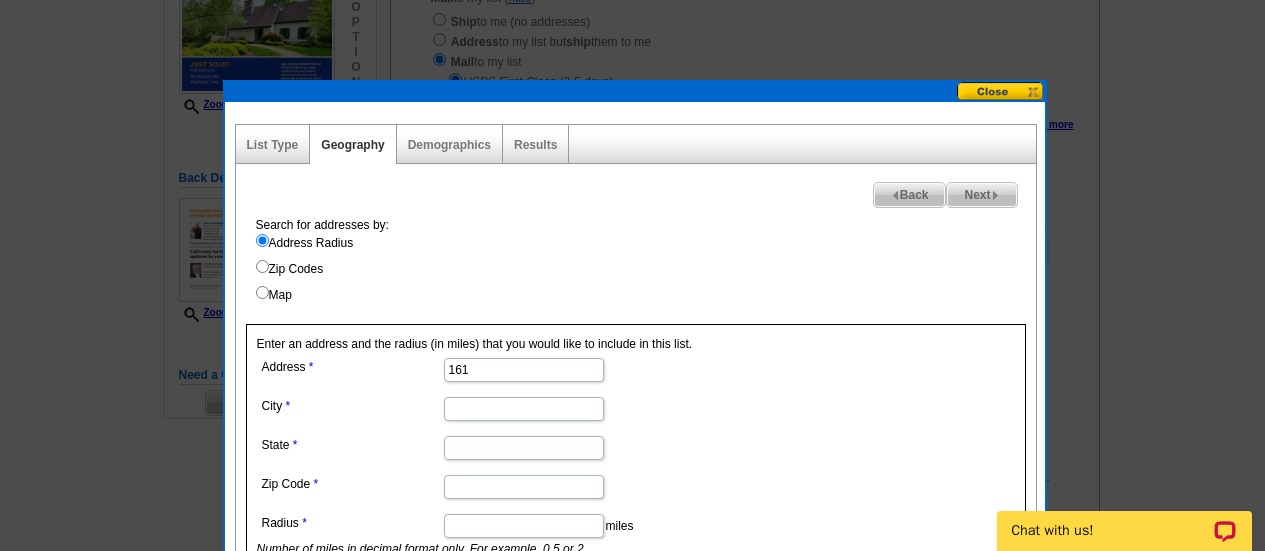 type on "161 Neilson Rd" 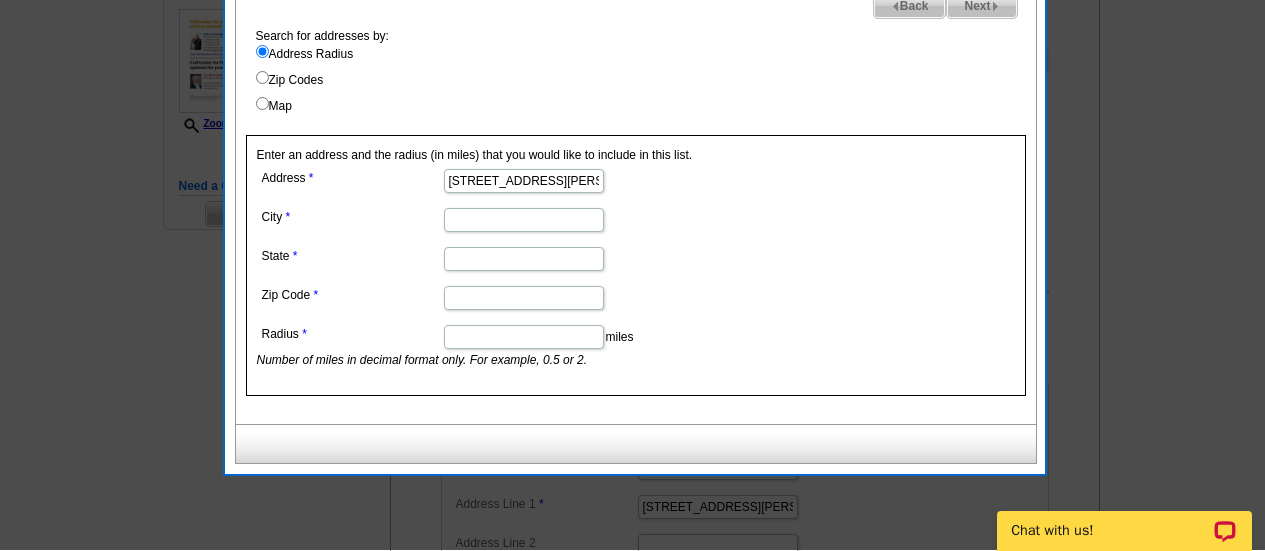 scroll, scrollTop: 458, scrollLeft: 0, axis: vertical 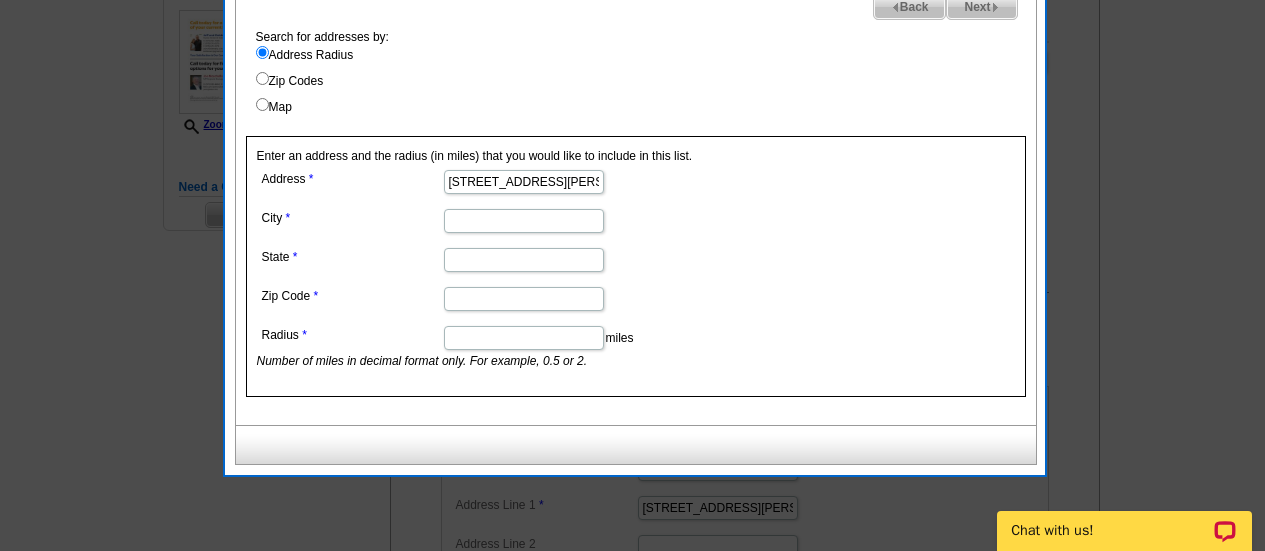 click on "City" at bounding box center (524, 221) 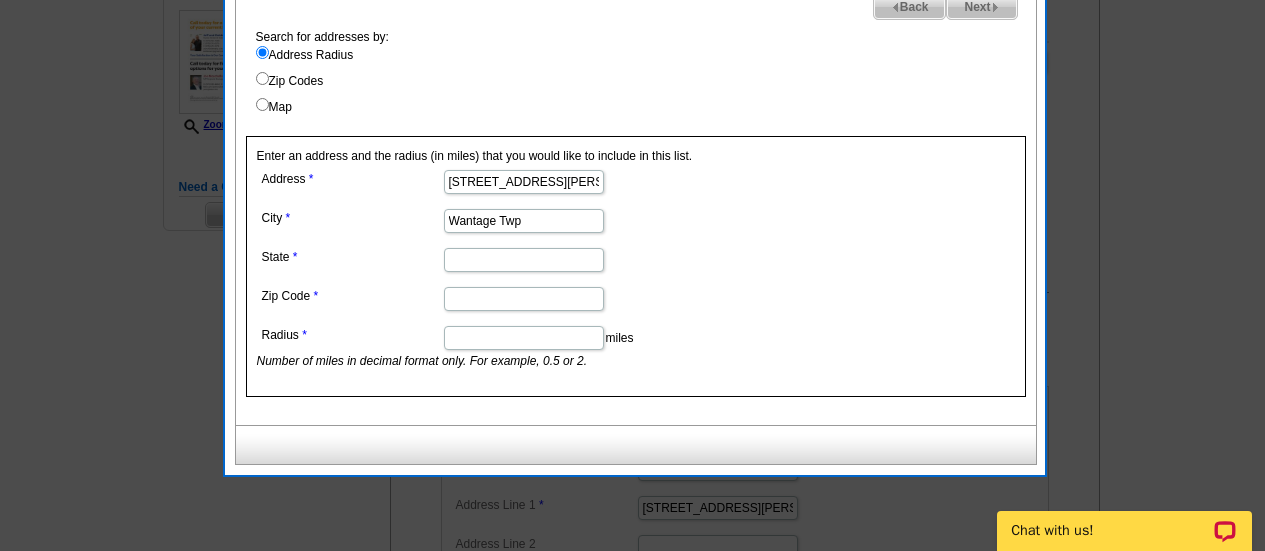 type on "Wantage Twp" 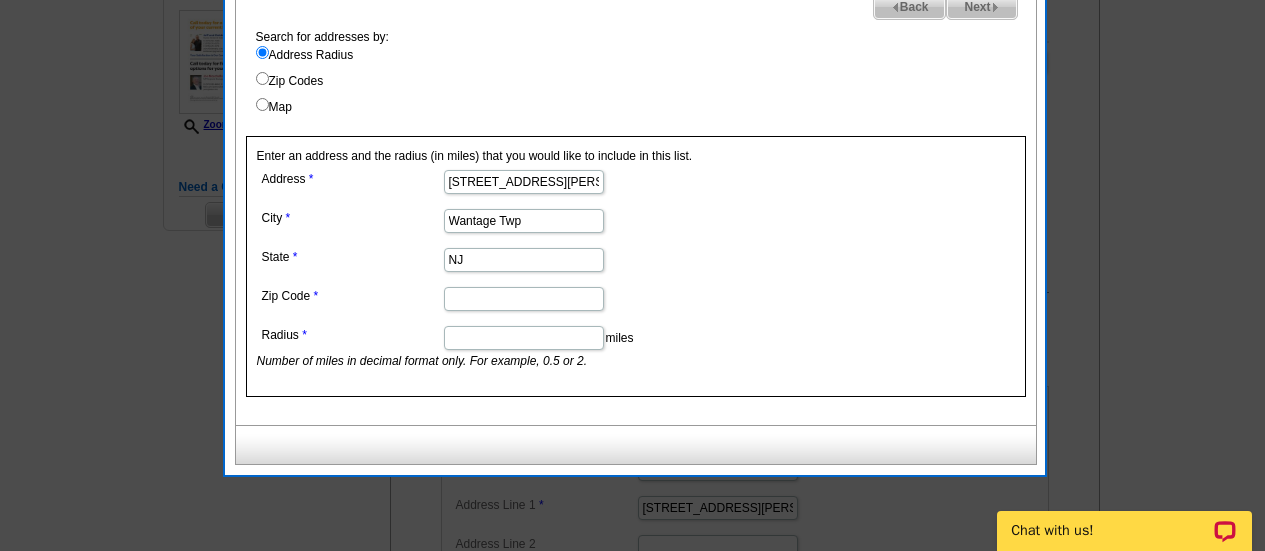 click on "Zip Code" at bounding box center (524, 299) 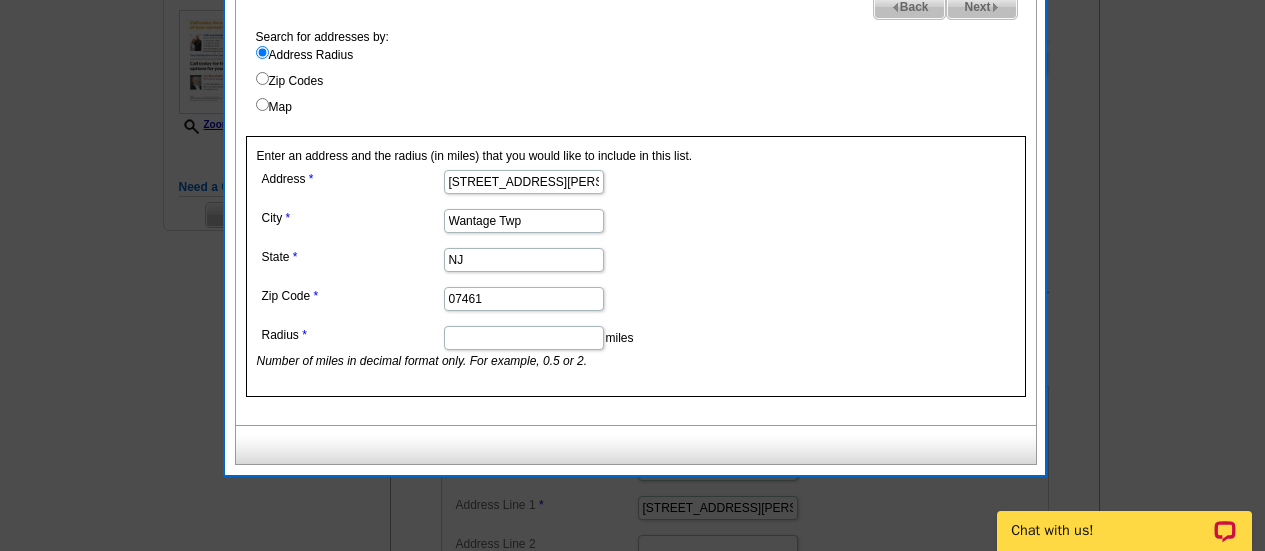type on "07461" 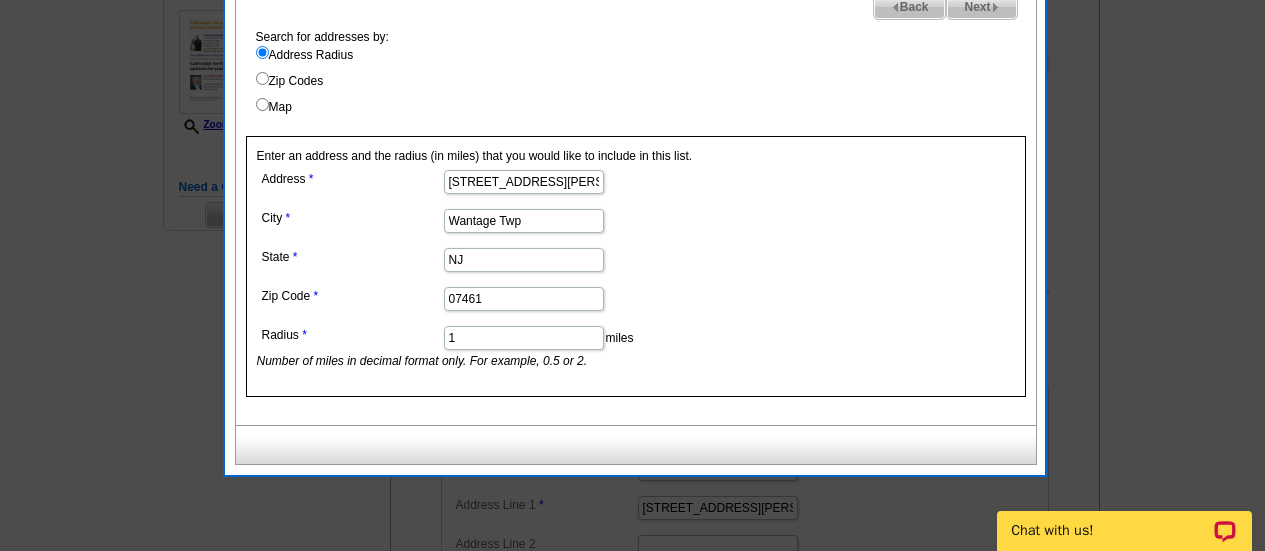 type on "1" 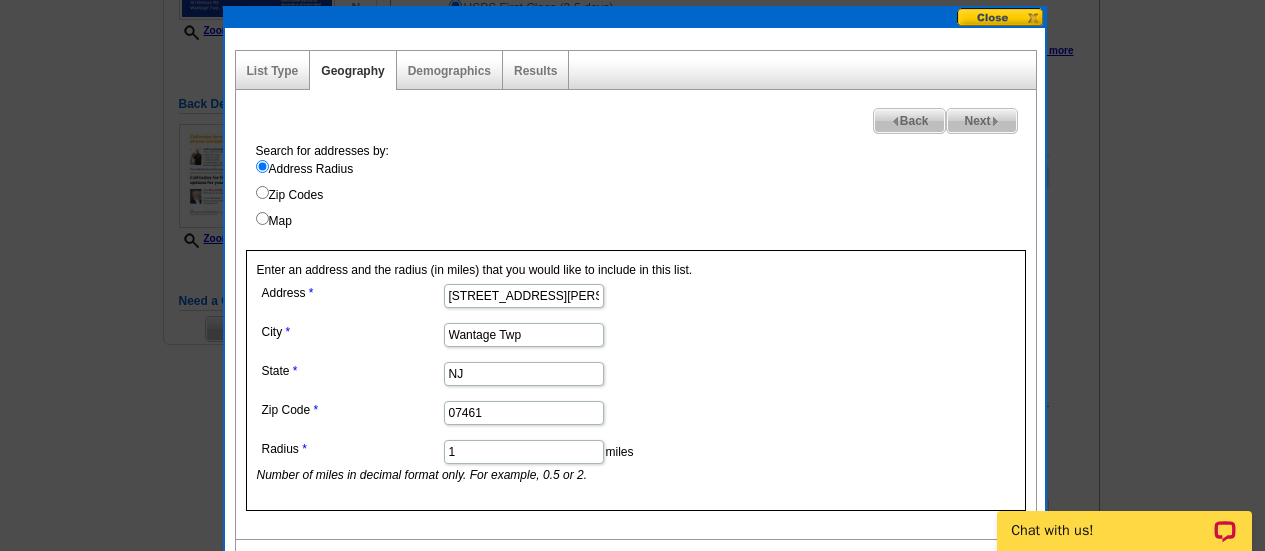 scroll, scrollTop: 331, scrollLeft: 0, axis: vertical 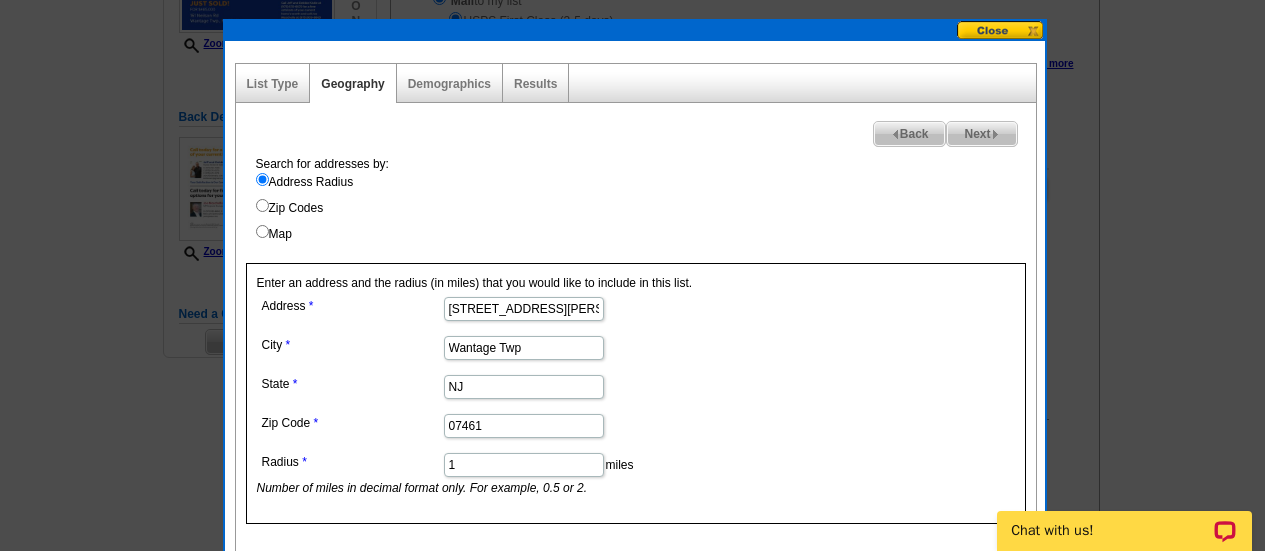 click on "Next" at bounding box center (981, 134) 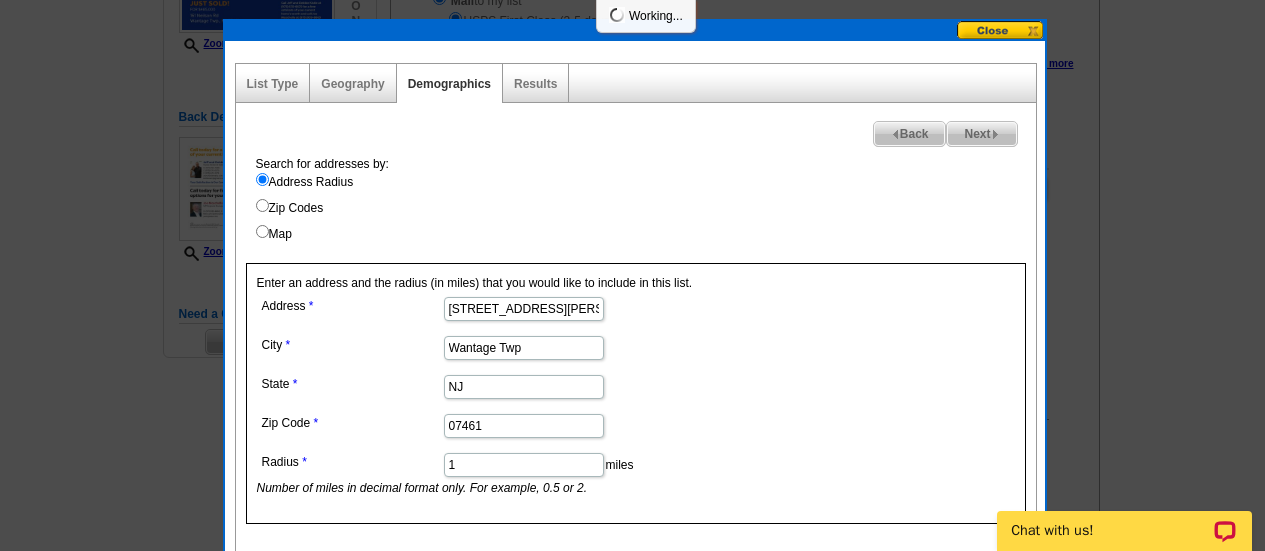 select 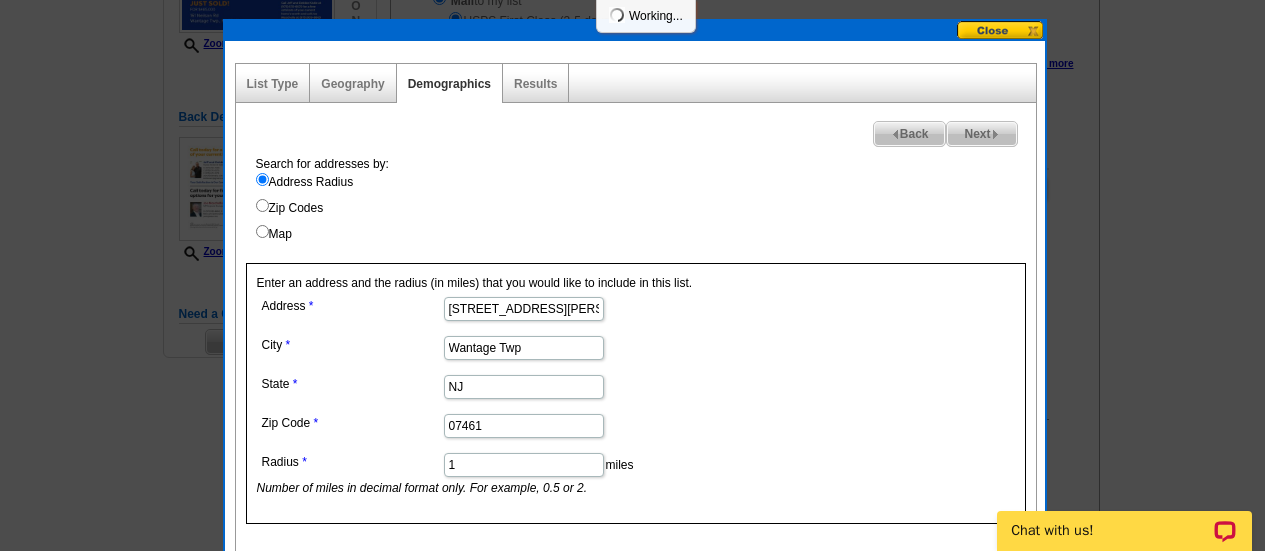 select 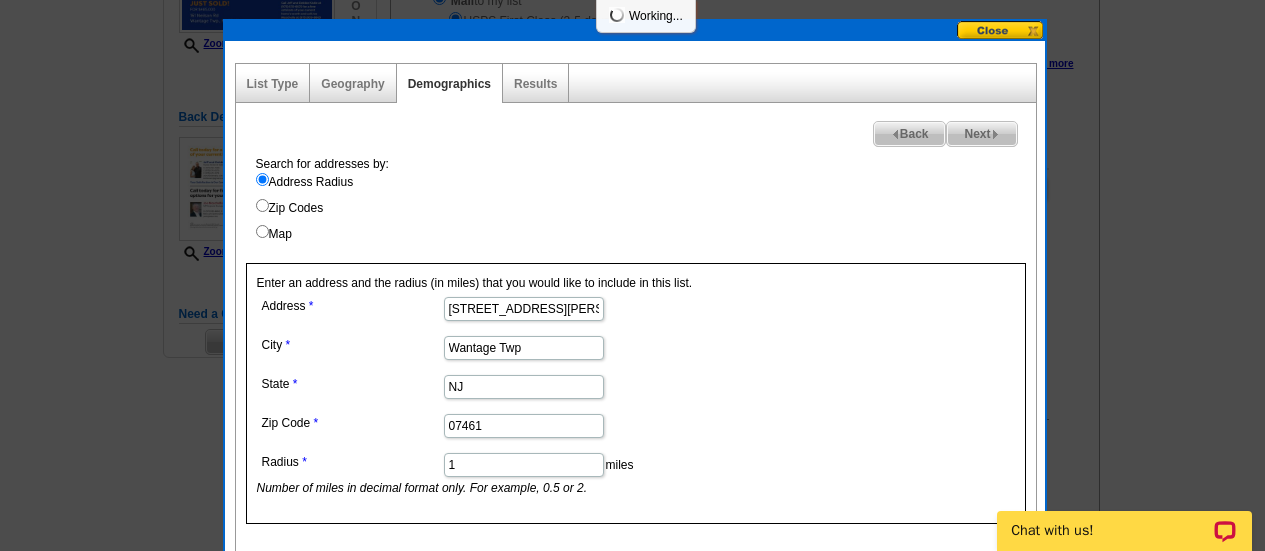 select 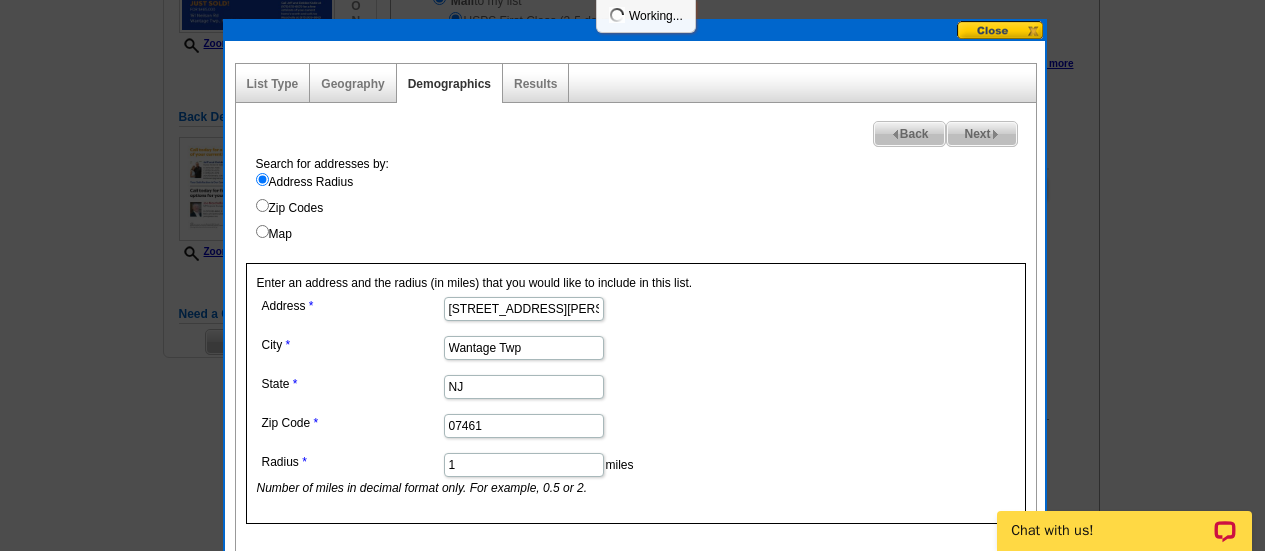 select 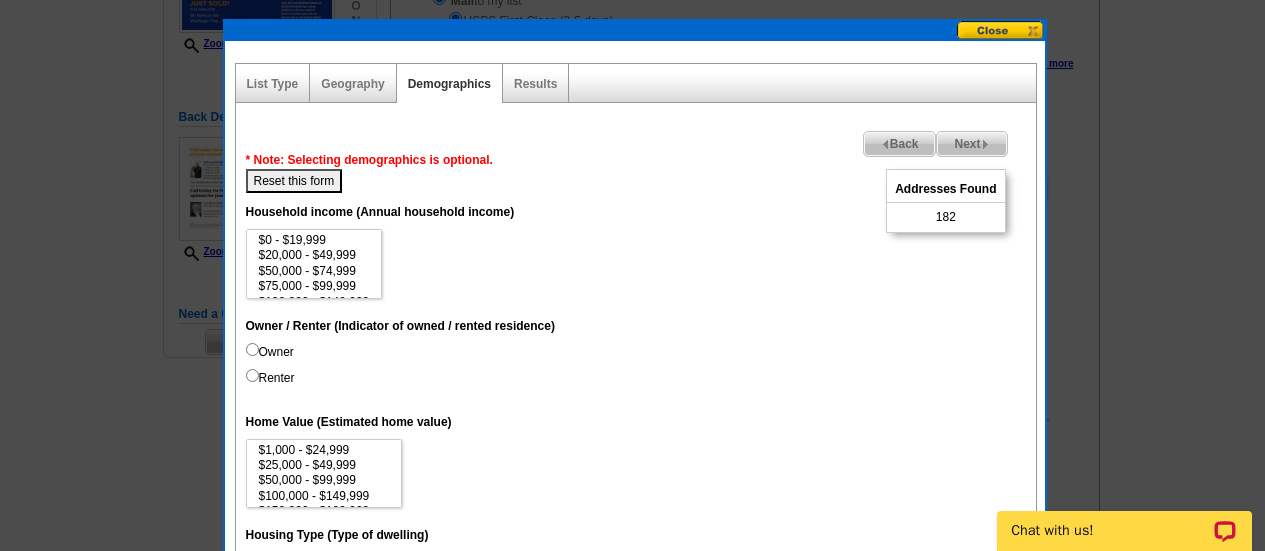 click on "Back" at bounding box center [900, 144] 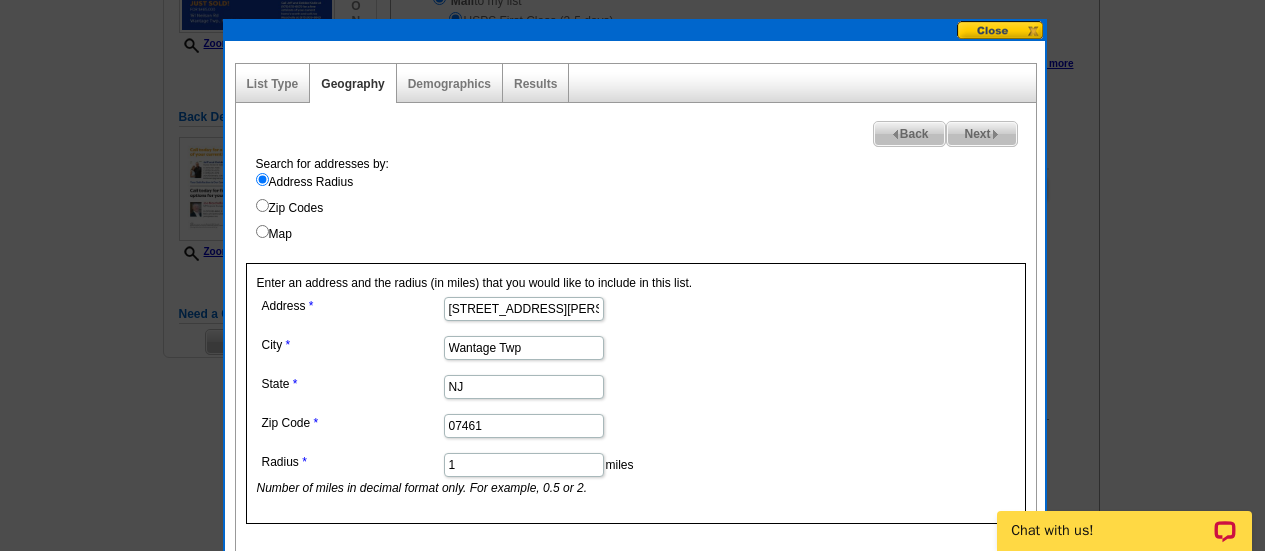 scroll, scrollTop: 425, scrollLeft: 0, axis: vertical 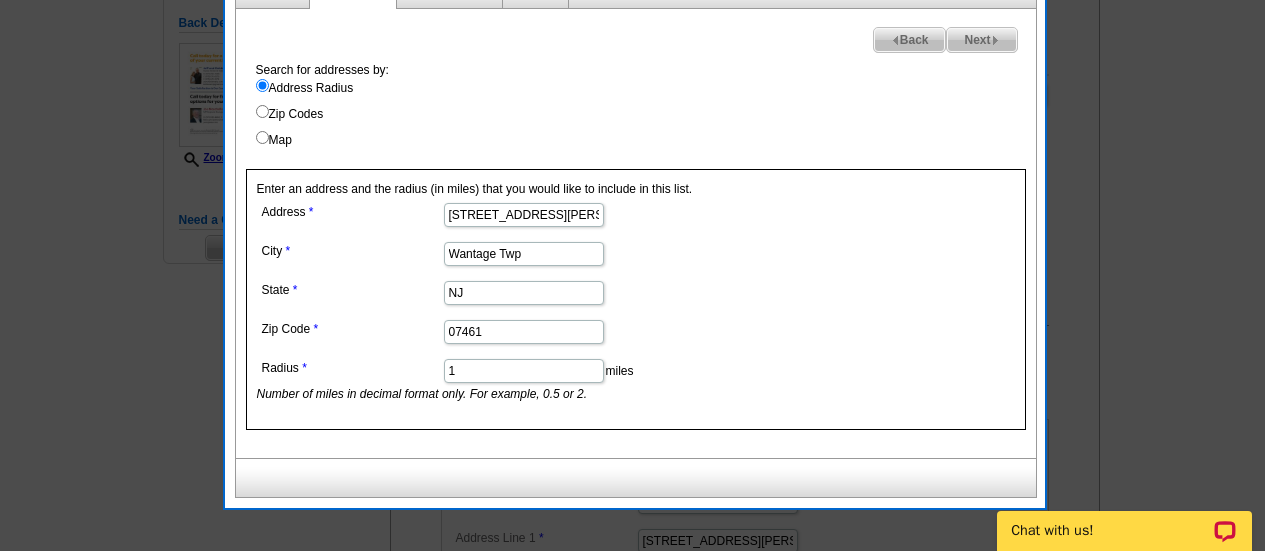 click on "1" at bounding box center [524, 371] 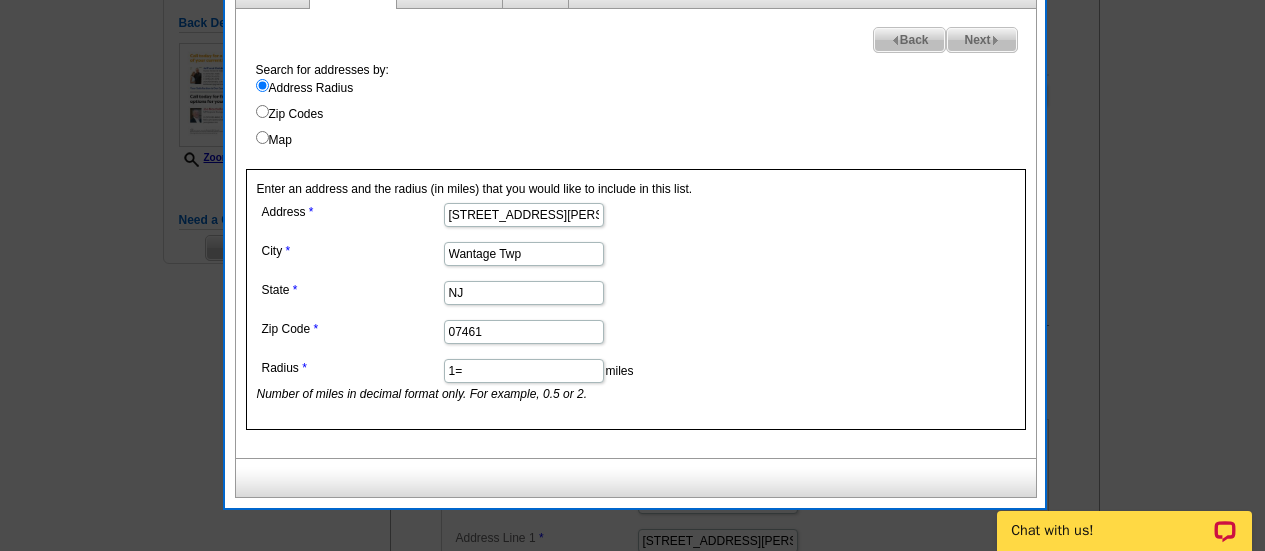 type on "1" 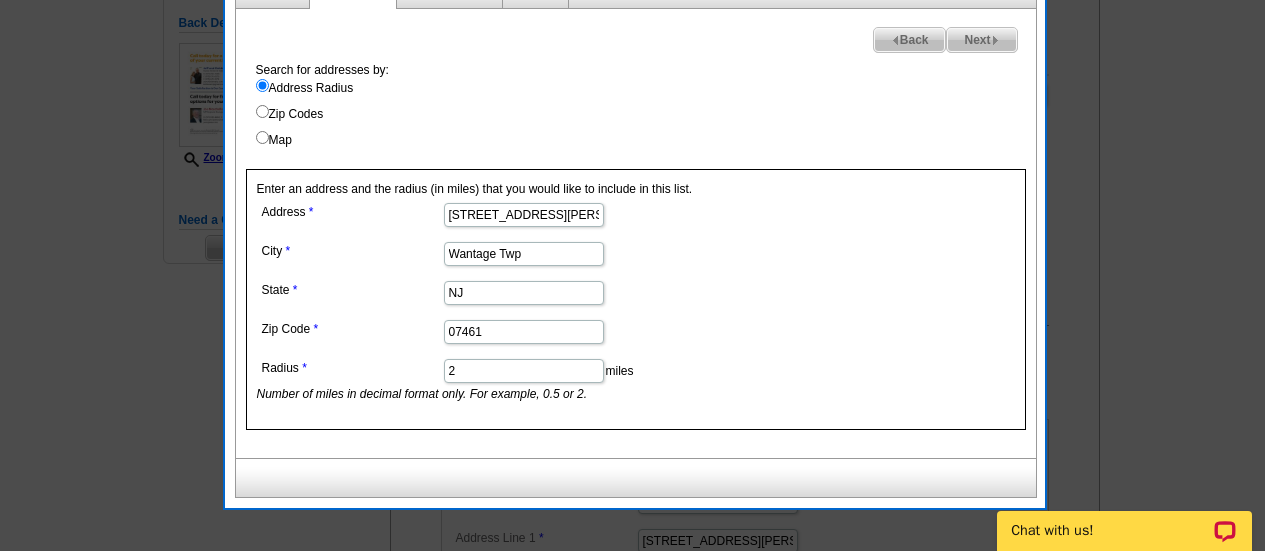 type on "2" 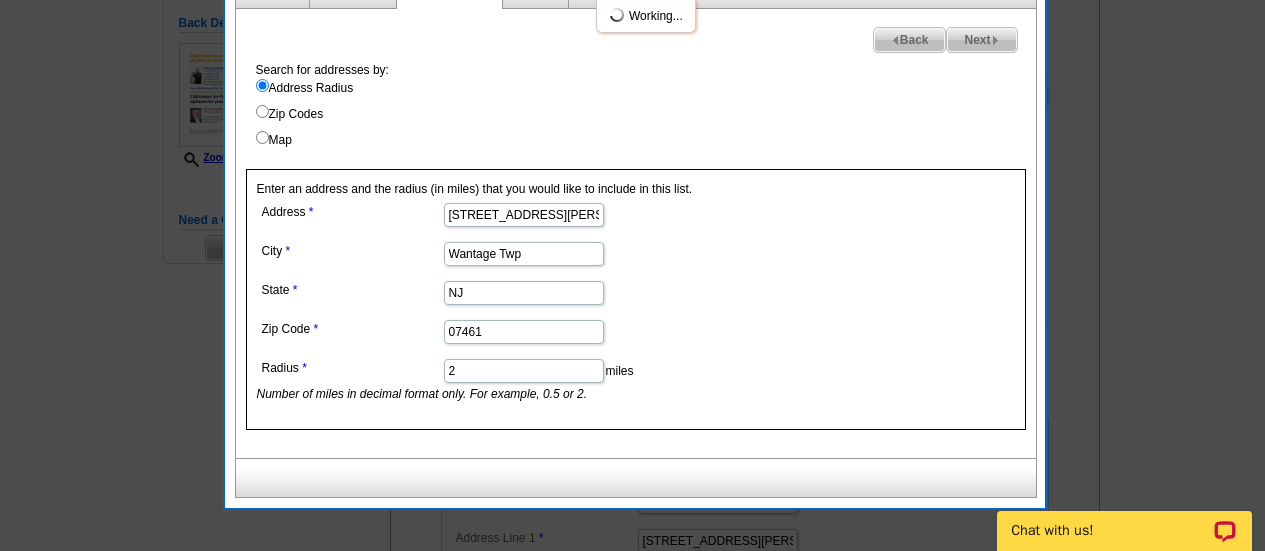select 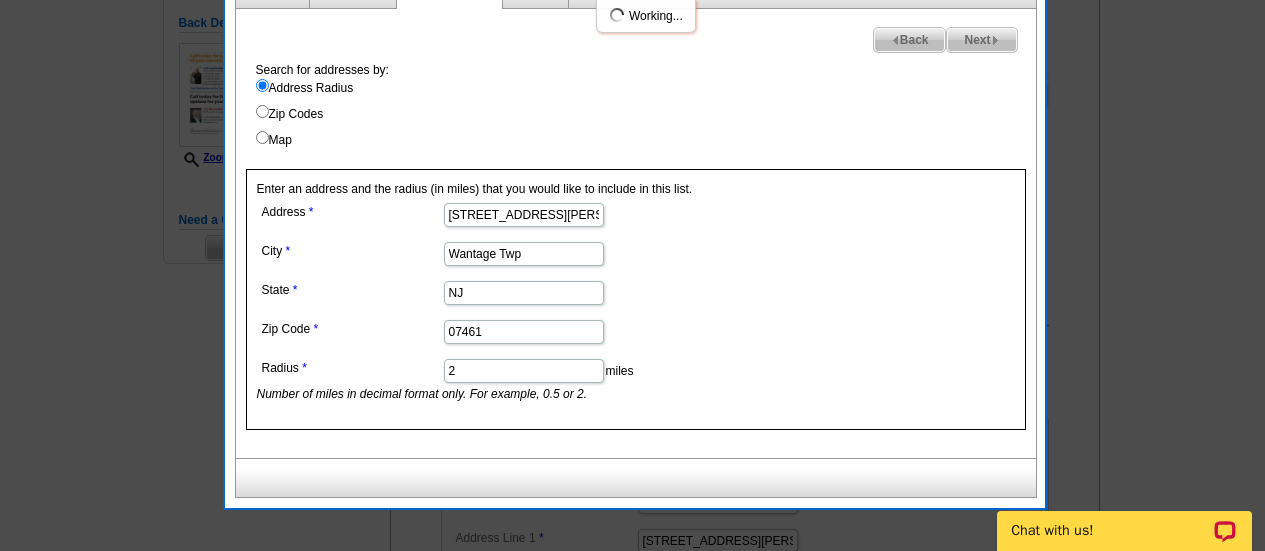 select 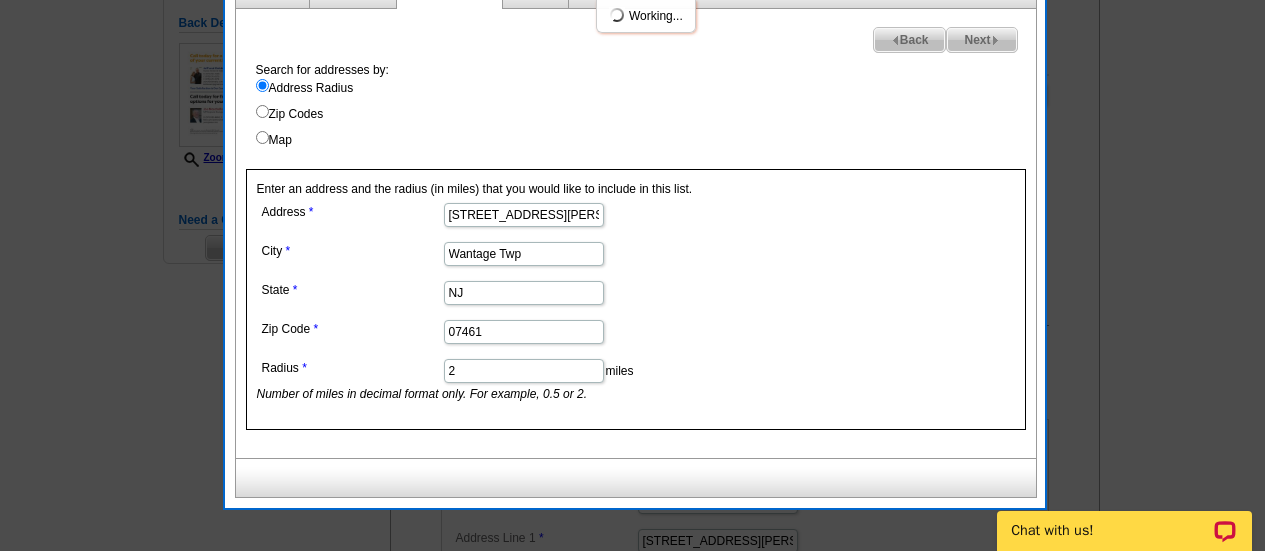 select 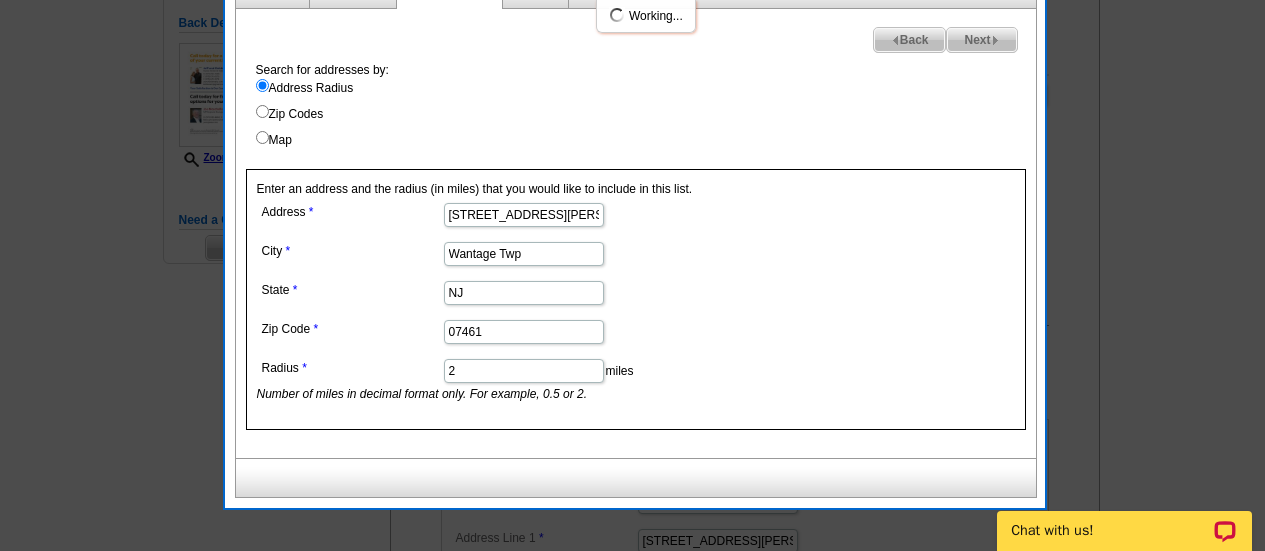 select 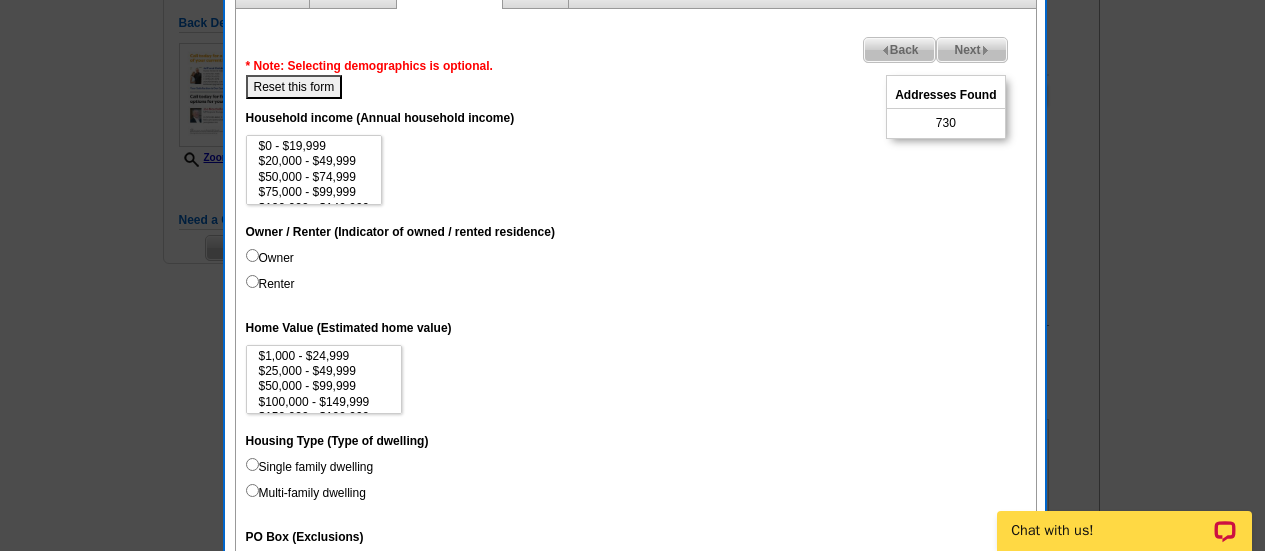 click on "Next" at bounding box center [971, 50] 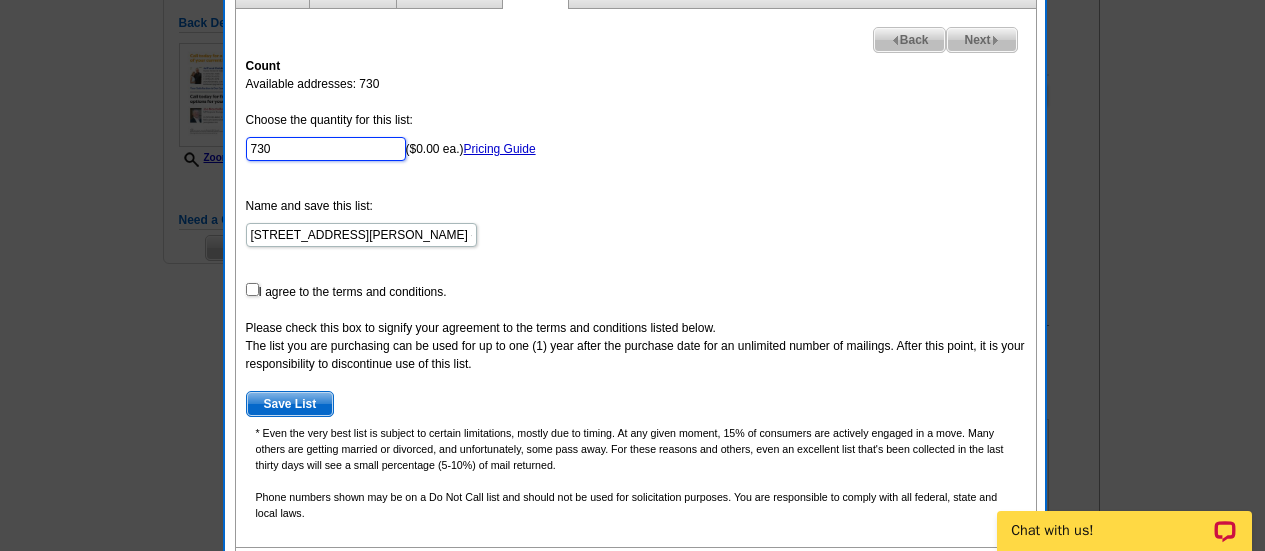 drag, startPoint x: 291, startPoint y: 148, endPoint x: 192, endPoint y: 125, distance: 101.636604 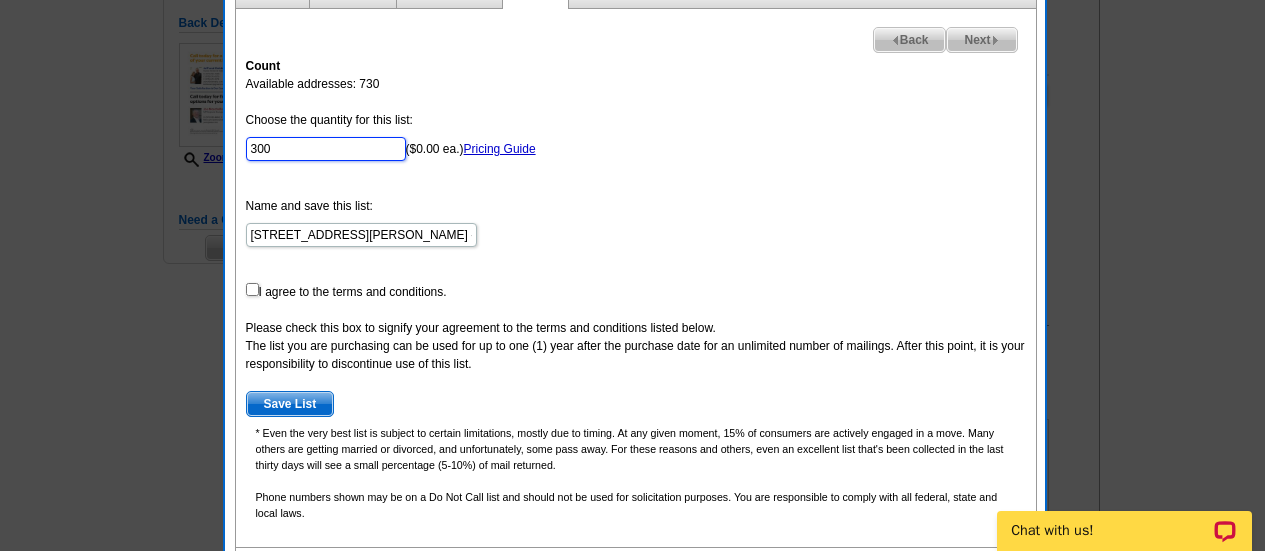 type on "300" 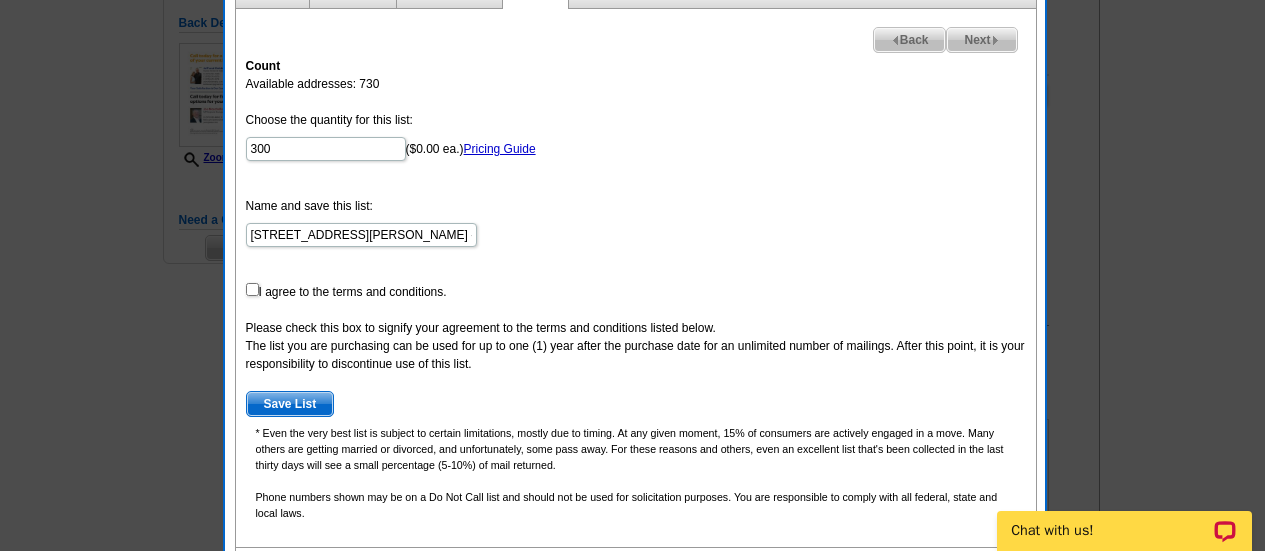click on "Choose the quantity for this list:
300  ($0.00 ea.)  Pricing Guide
Name and save this list:
161 Neilson Rd - Jul 21
I agree to the terms and conditions.
Please check this box to signify your agreement to the terms and conditions listed below. The list you are purchasing can be used for up to one (1) year after the purchase date for an unlimited number of mailings.  After this point, it is your responsibility to discontinue use of this list.
Save List" at bounding box center (636, 264) 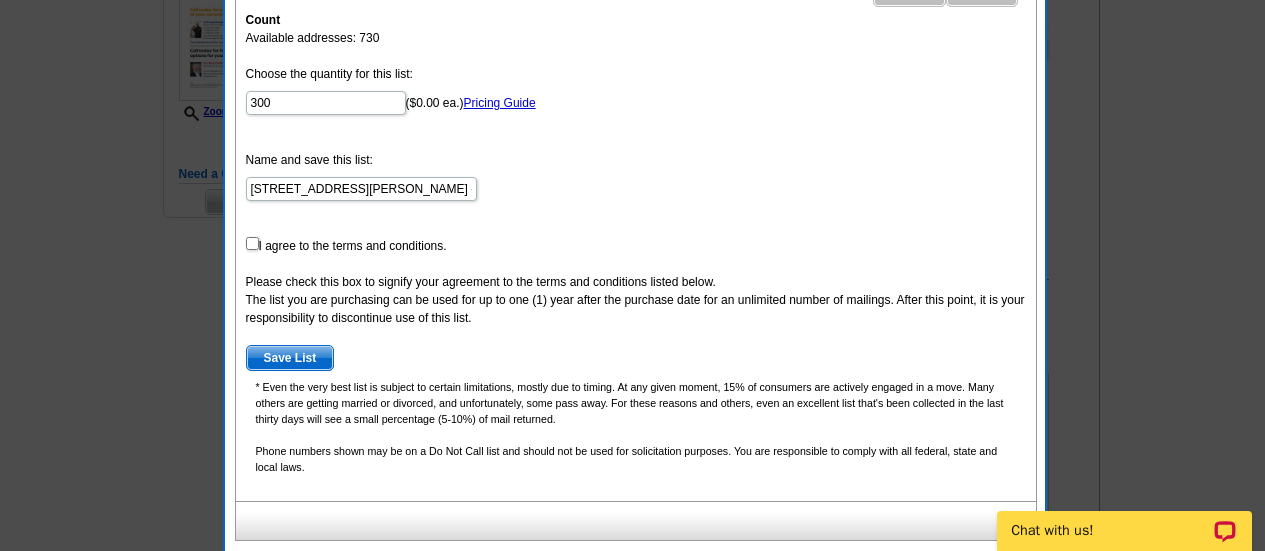 scroll, scrollTop: 439, scrollLeft: 0, axis: vertical 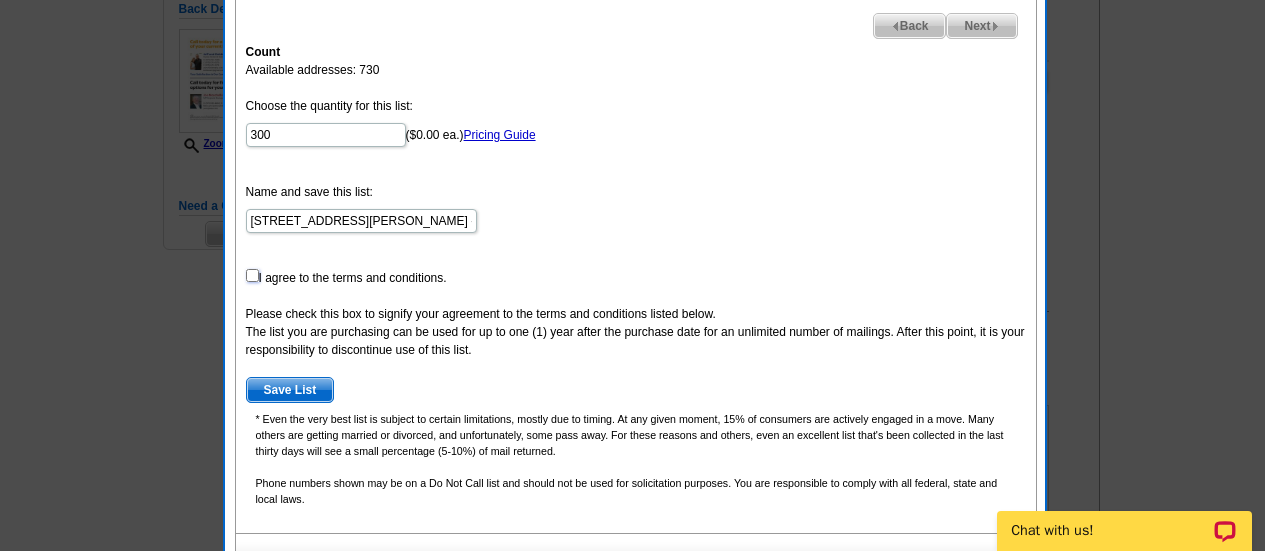 click at bounding box center [252, 275] 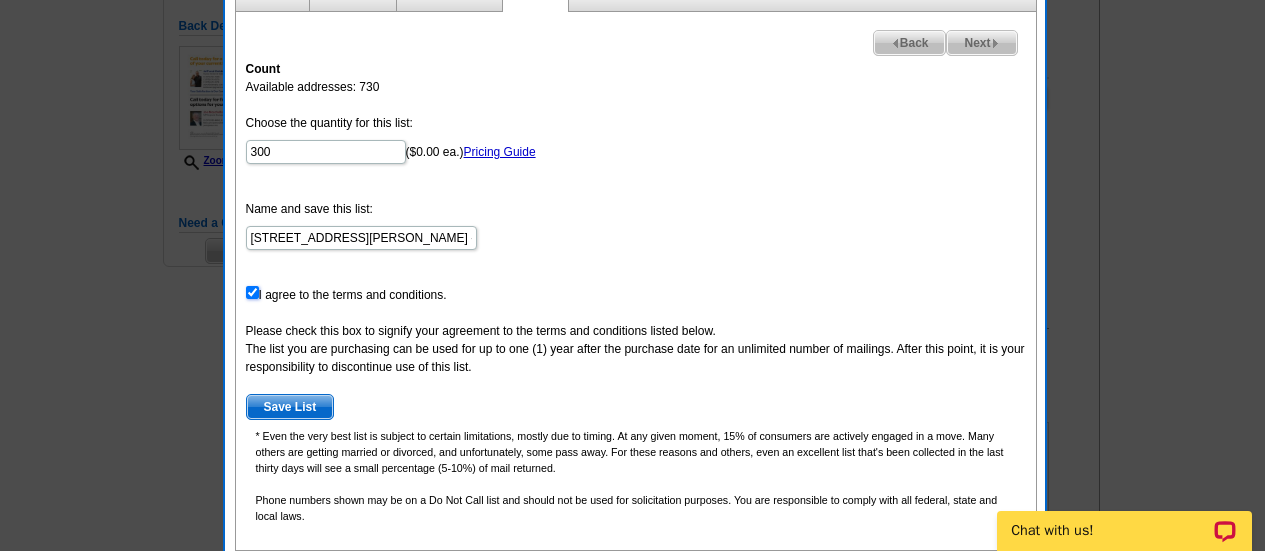 scroll, scrollTop: 405, scrollLeft: 0, axis: vertical 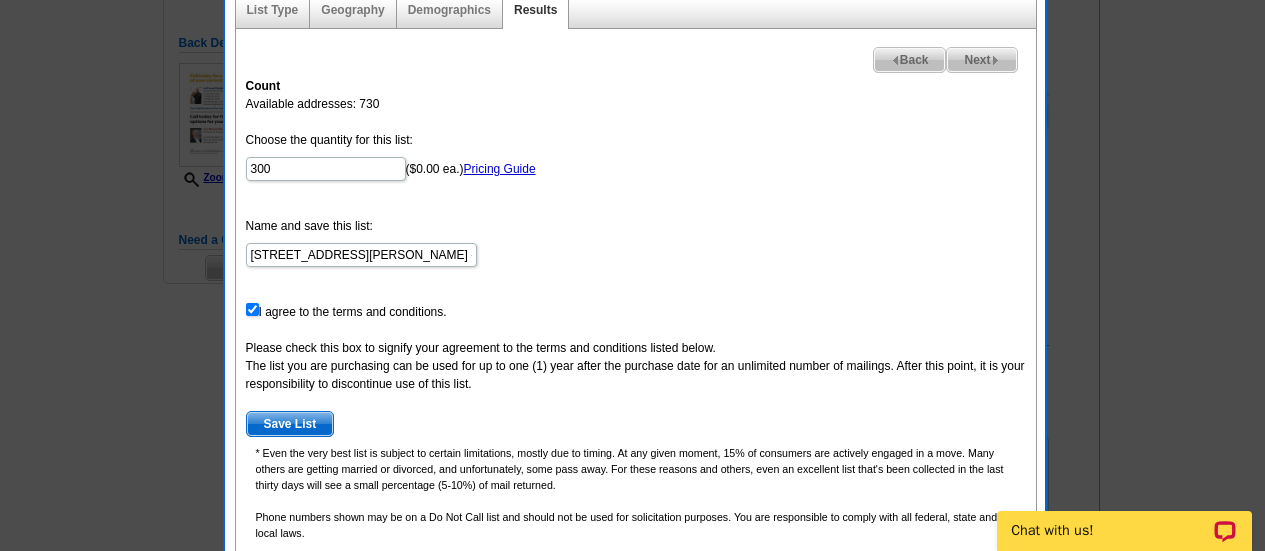 click on "Next" at bounding box center [981, 60] 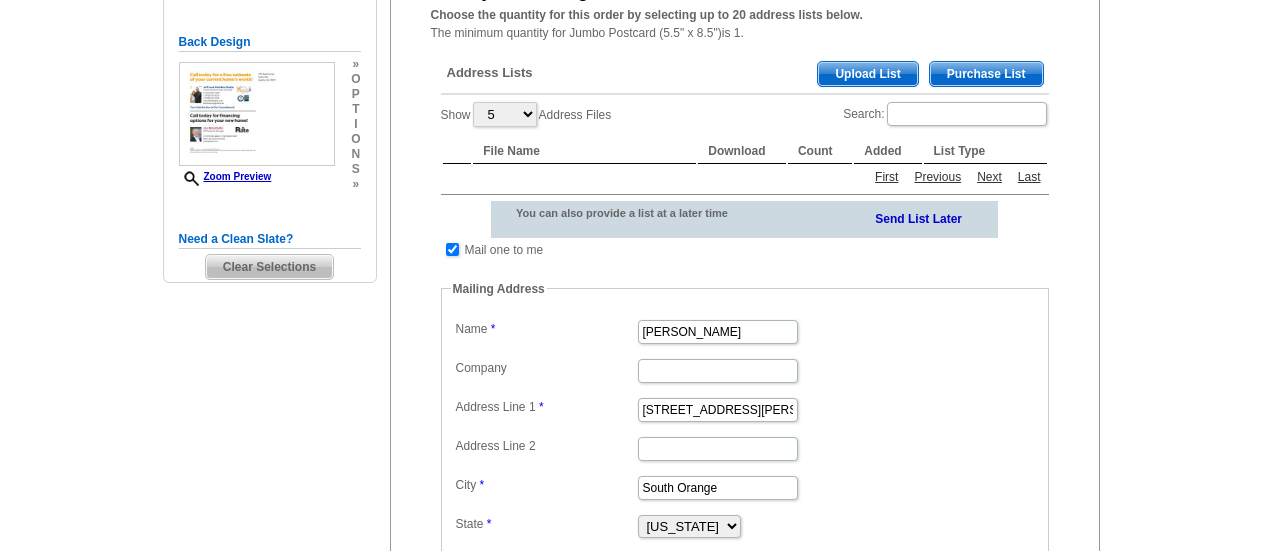 scroll, scrollTop: 405, scrollLeft: 0, axis: vertical 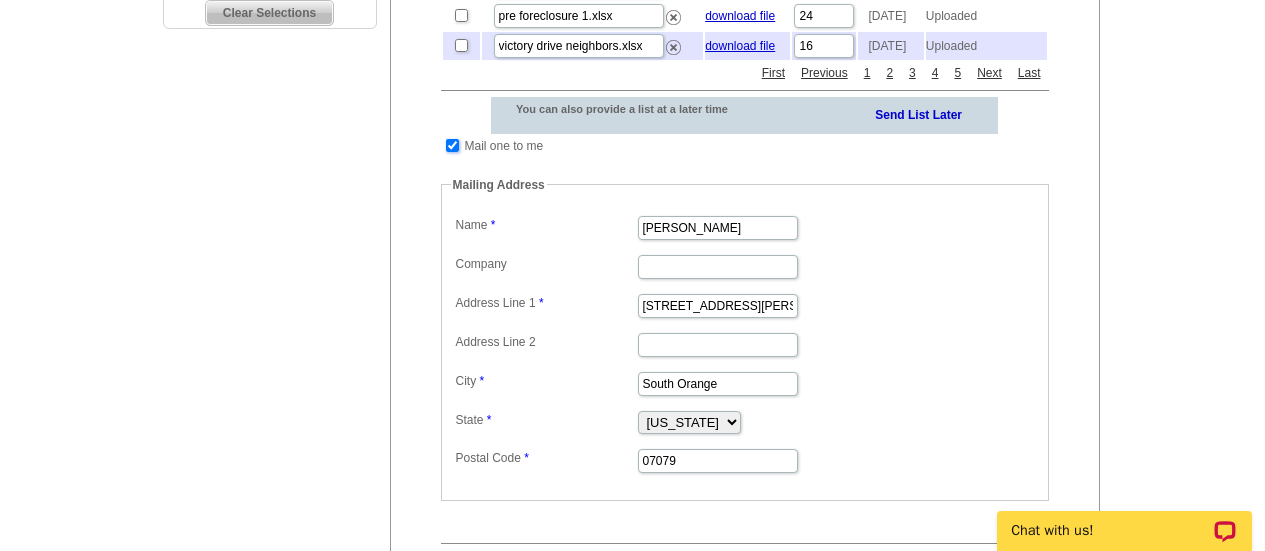 click at bounding box center [452, 145] 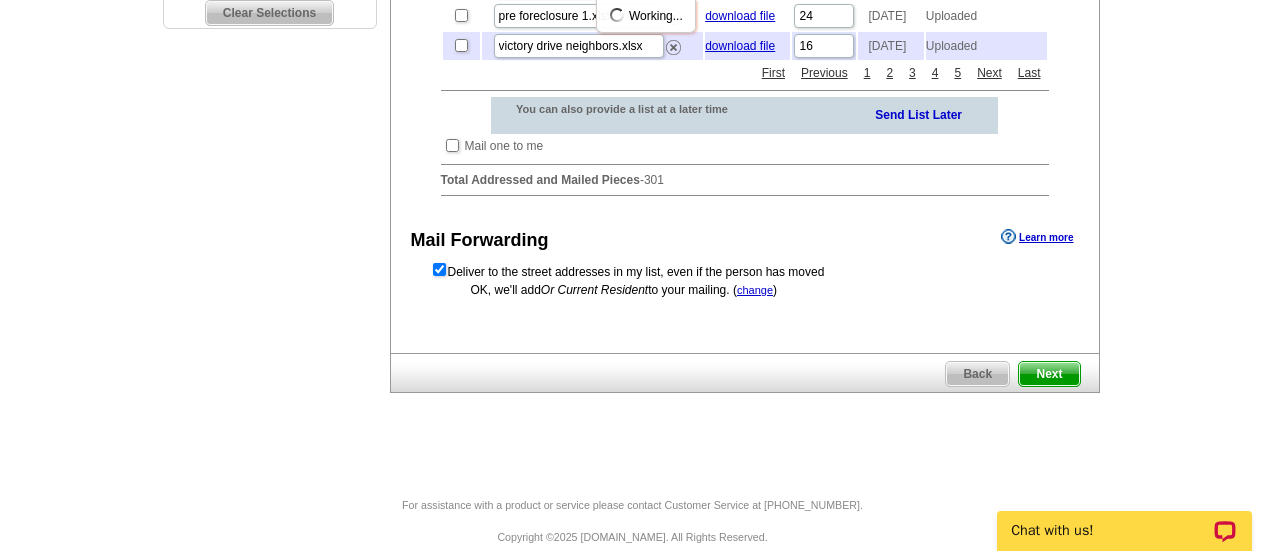 click on "Next" at bounding box center [1049, 374] 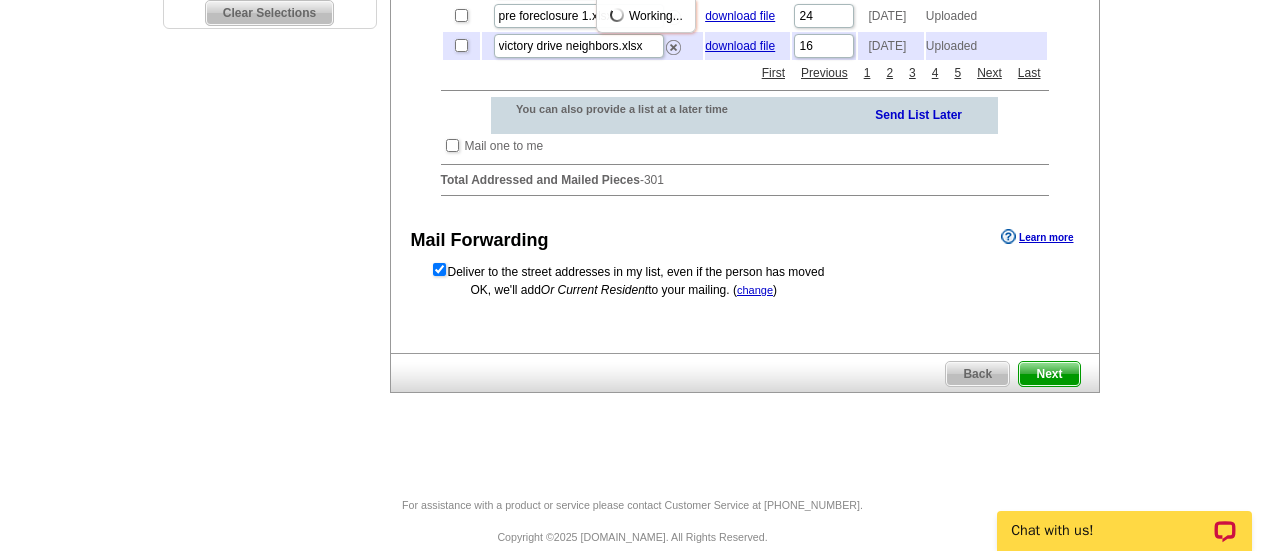 scroll, scrollTop: 0, scrollLeft: 0, axis: both 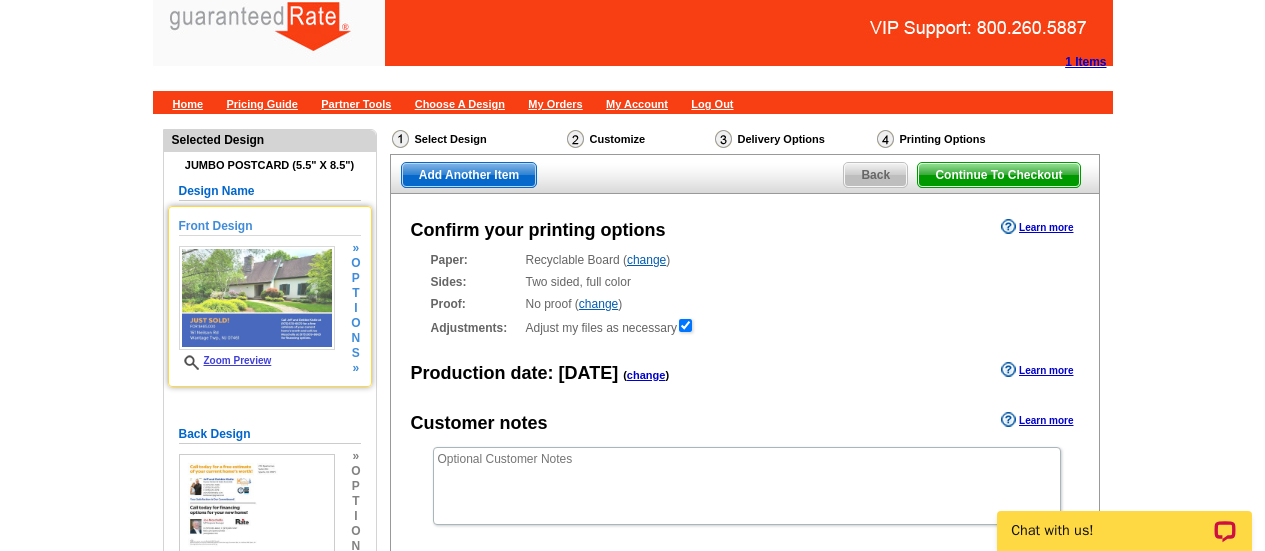 click at bounding box center (257, 298) 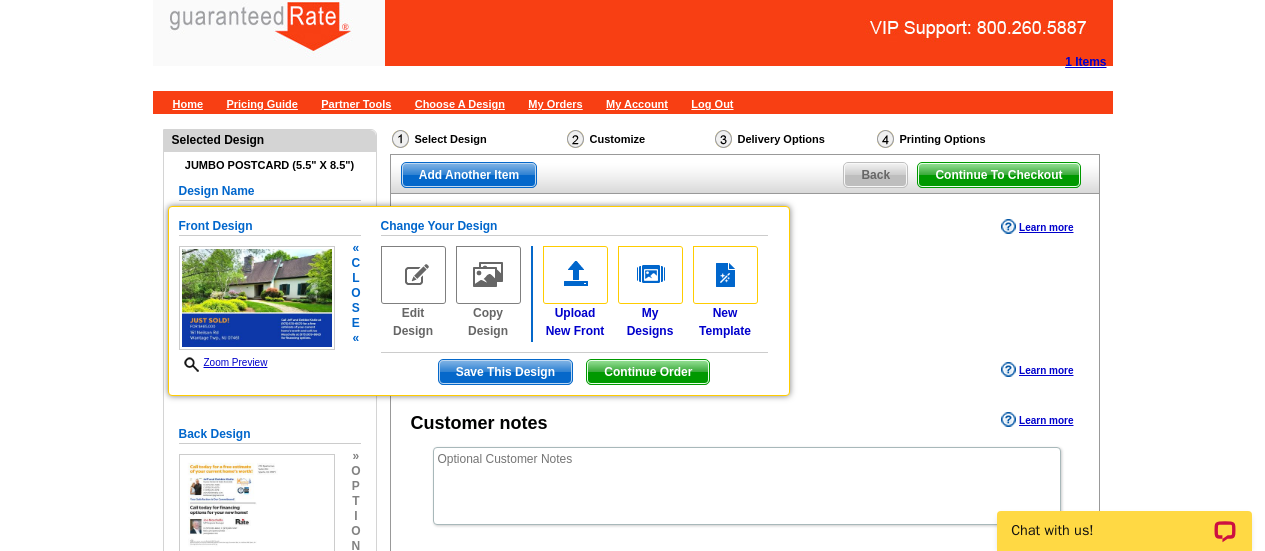click on "Zoom Preview" at bounding box center (223, 362) 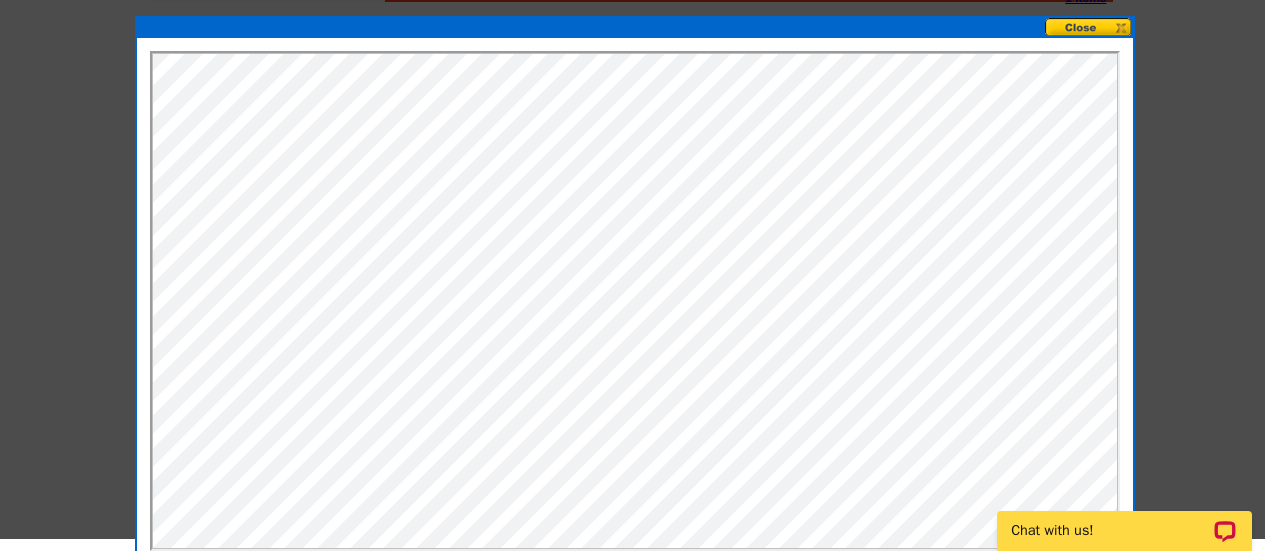 scroll, scrollTop: 66, scrollLeft: 0, axis: vertical 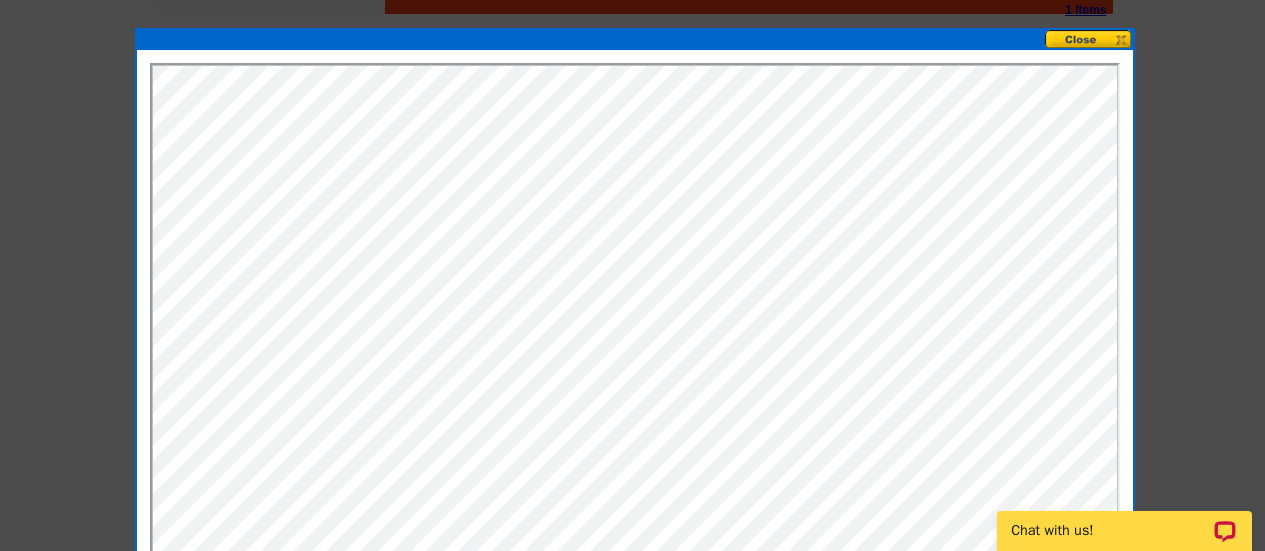 click at bounding box center (1089, 39) 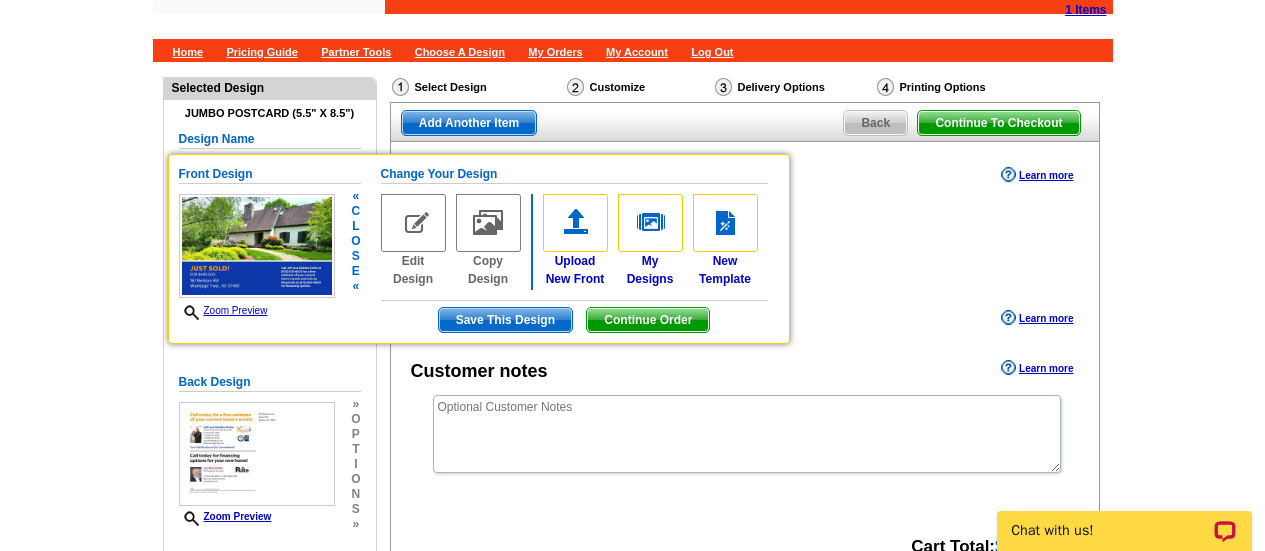 click on "Continue Order" at bounding box center (648, 320) 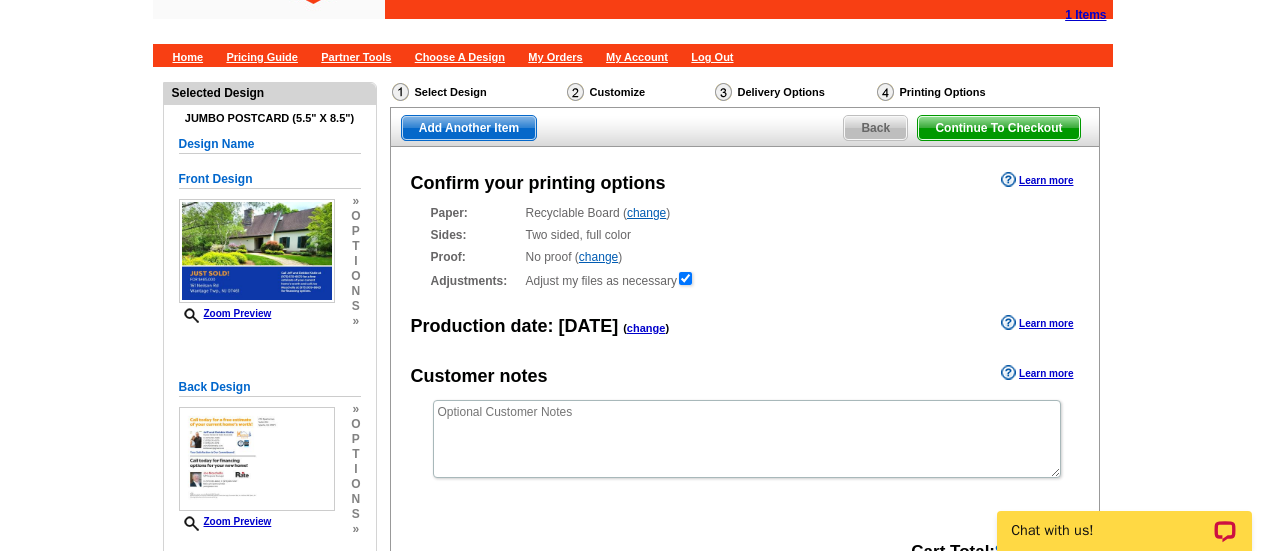 scroll, scrollTop: 284, scrollLeft: 0, axis: vertical 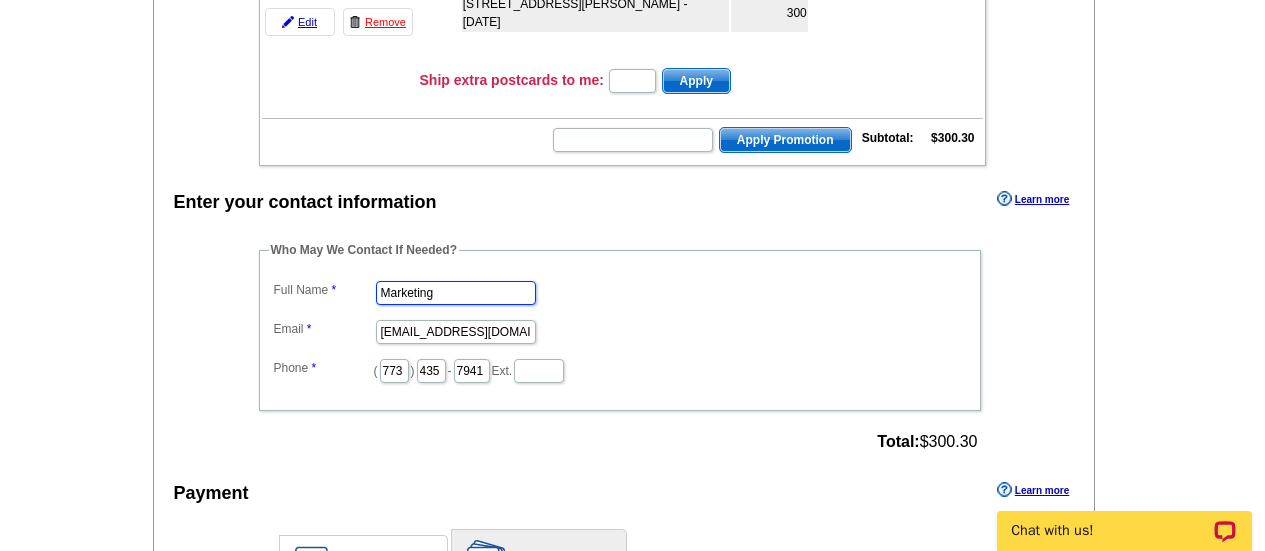 drag, startPoint x: 451, startPoint y: 288, endPoint x: 295, endPoint y: 281, distance: 156.15697 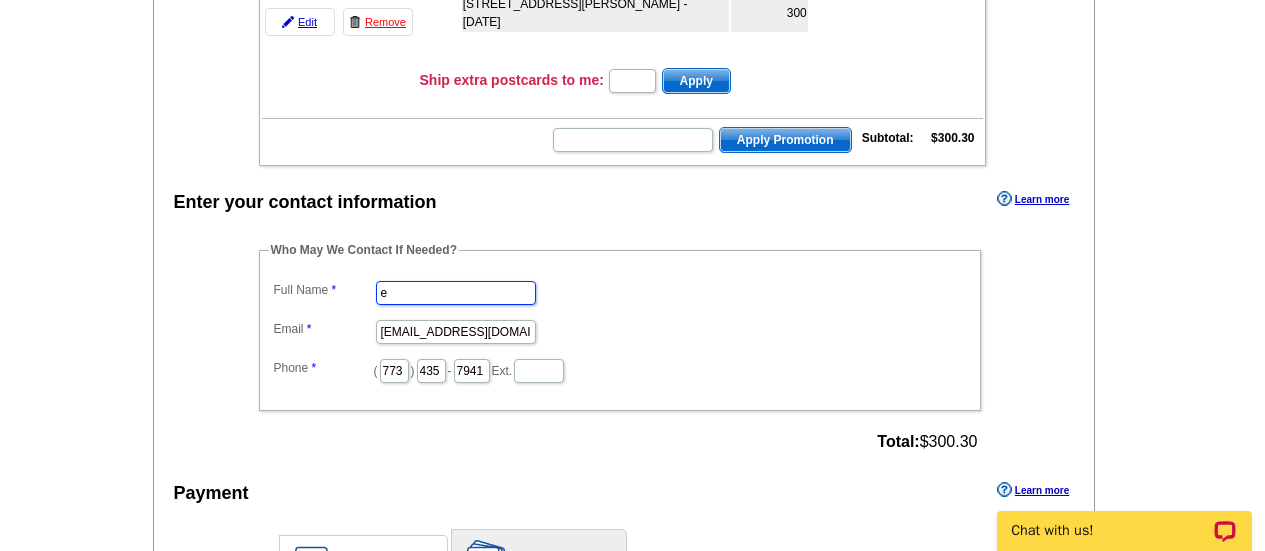 type on "[PERSON_NAME]" 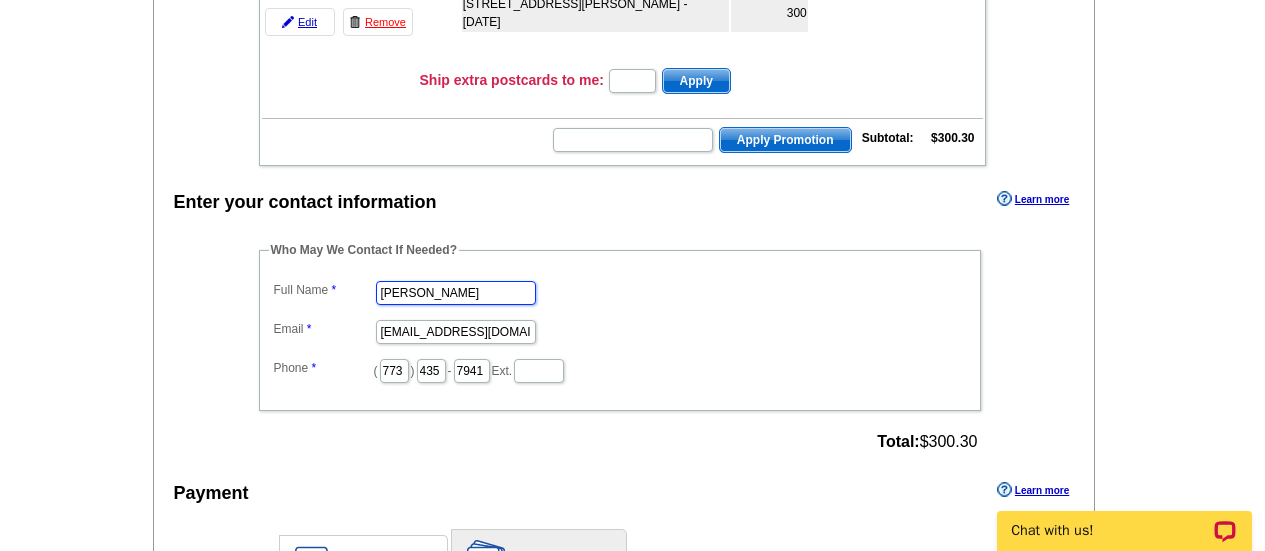 scroll, scrollTop: 0, scrollLeft: 0, axis: both 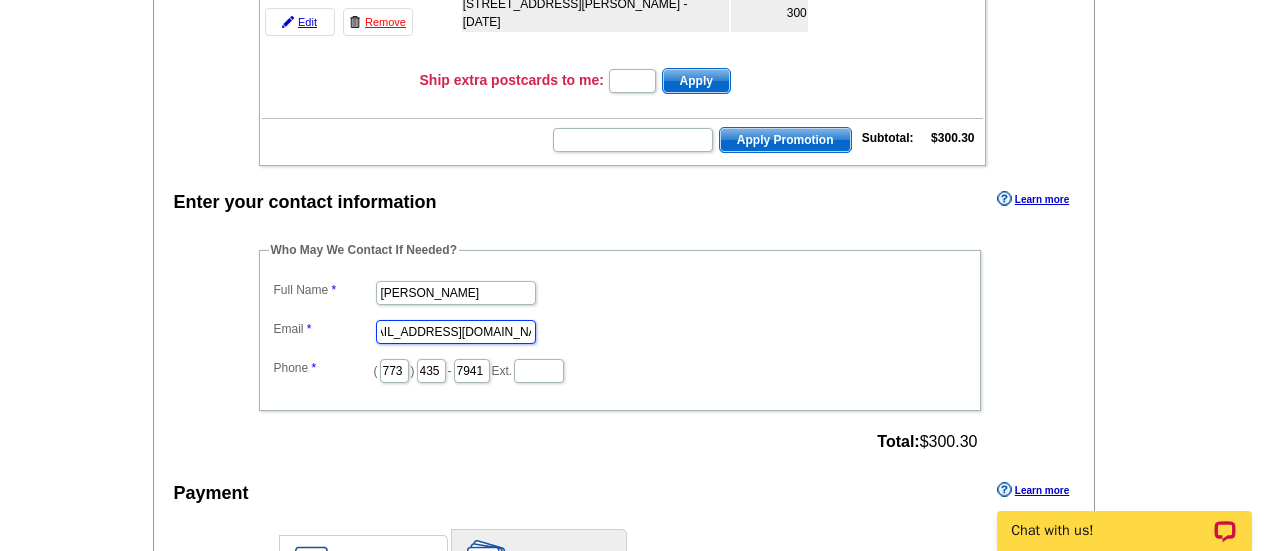 drag, startPoint x: 381, startPoint y: 332, endPoint x: 679, endPoint y: 308, distance: 298.96487 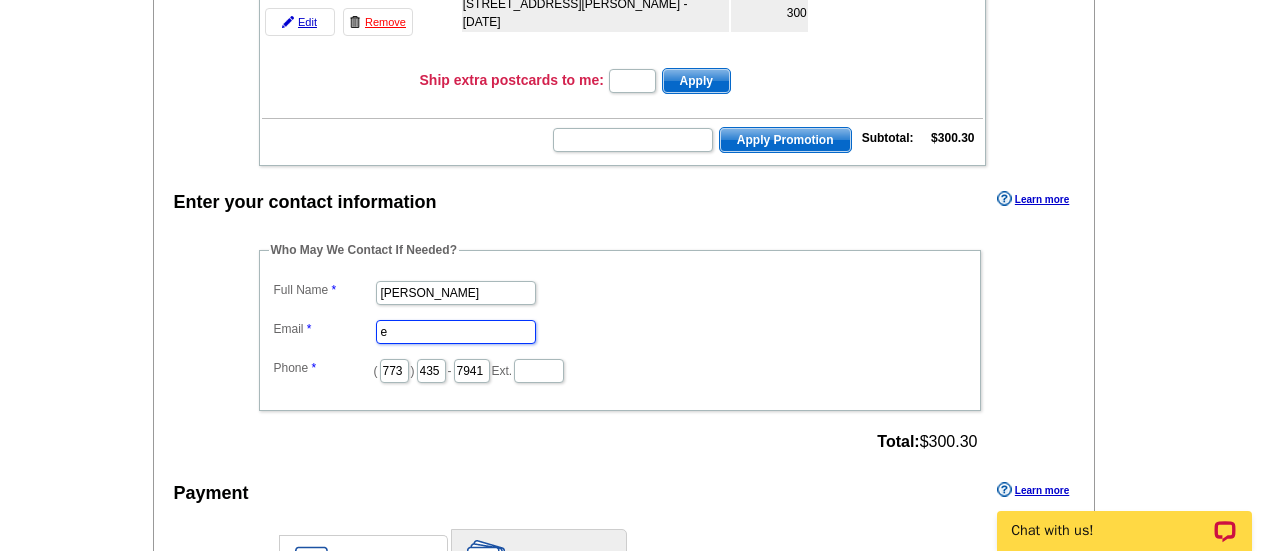 scroll, scrollTop: 0, scrollLeft: 0, axis: both 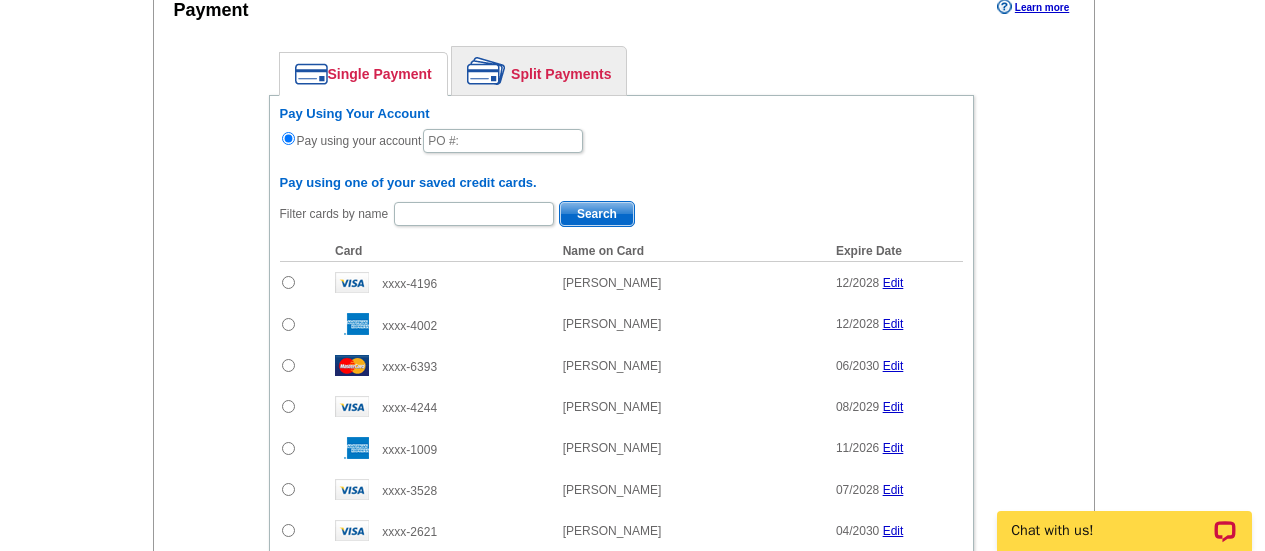 click on "Split Payments" at bounding box center [539, 71] 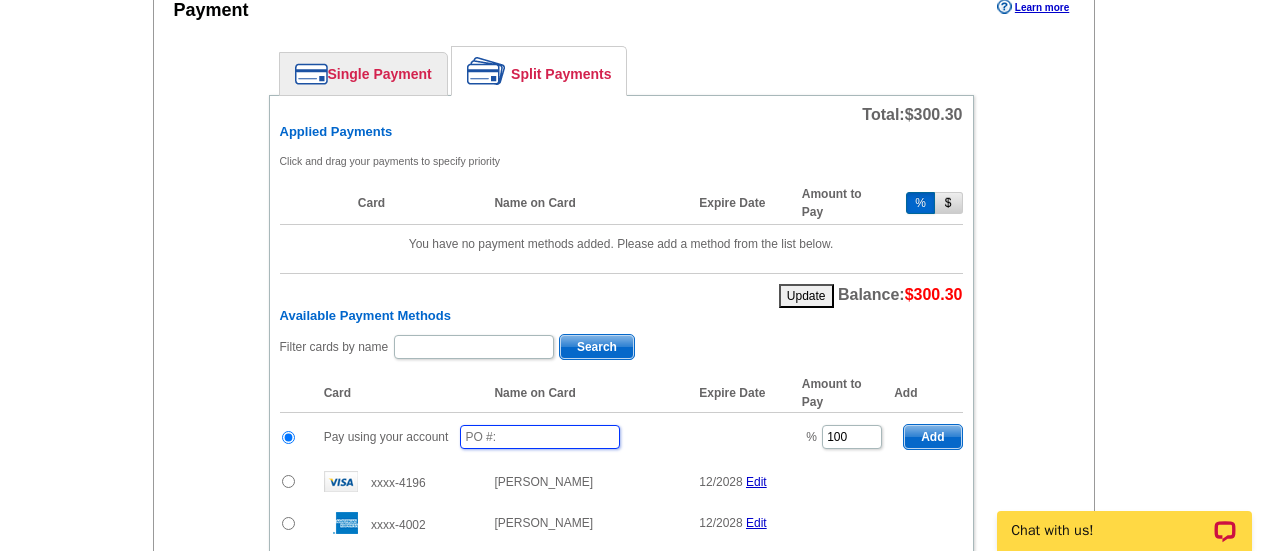 click at bounding box center (540, 437) 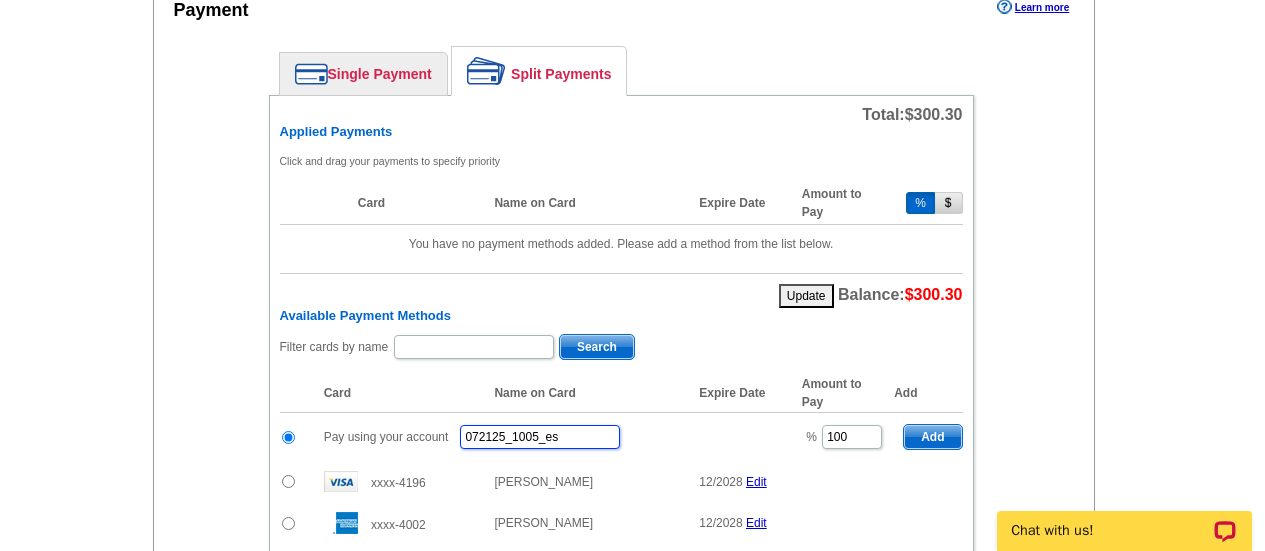 type on "072125_1005_es" 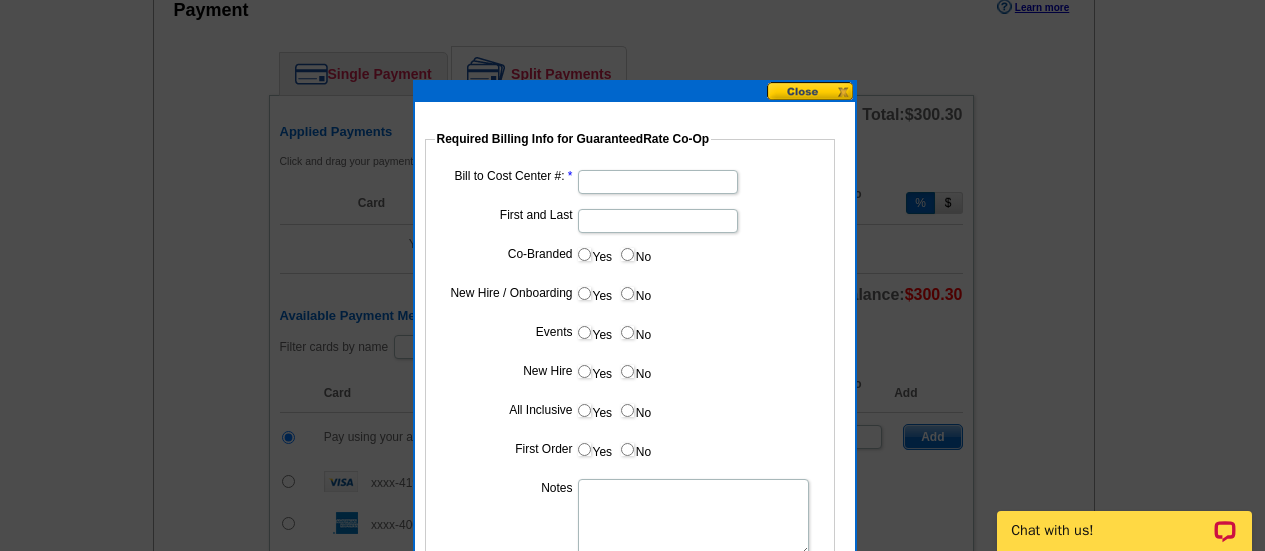 click on "Bill to Cost Center #:" at bounding box center [658, 182] 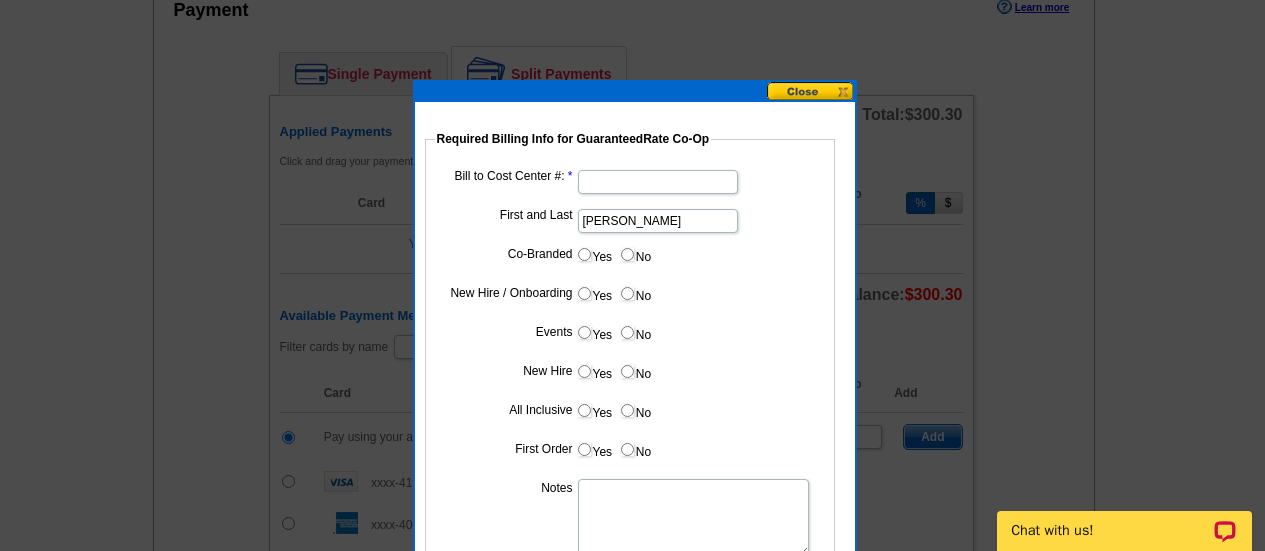 click on "Yes" at bounding box center [584, 254] 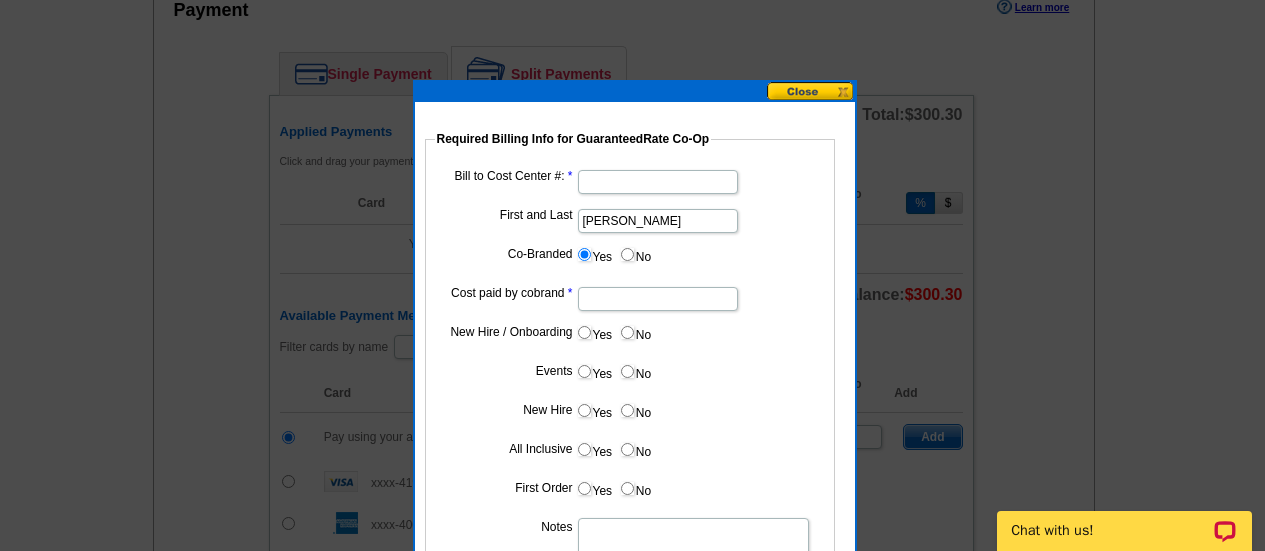 click on "Cost paid by cobrand" at bounding box center [658, 299] 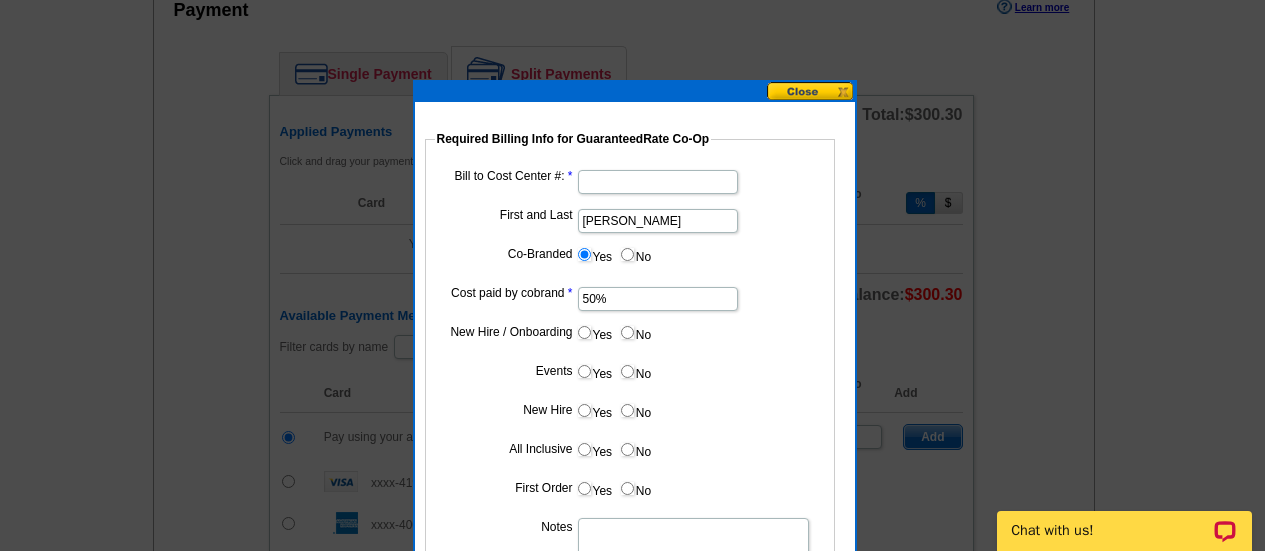 click on "No" at bounding box center [627, 332] 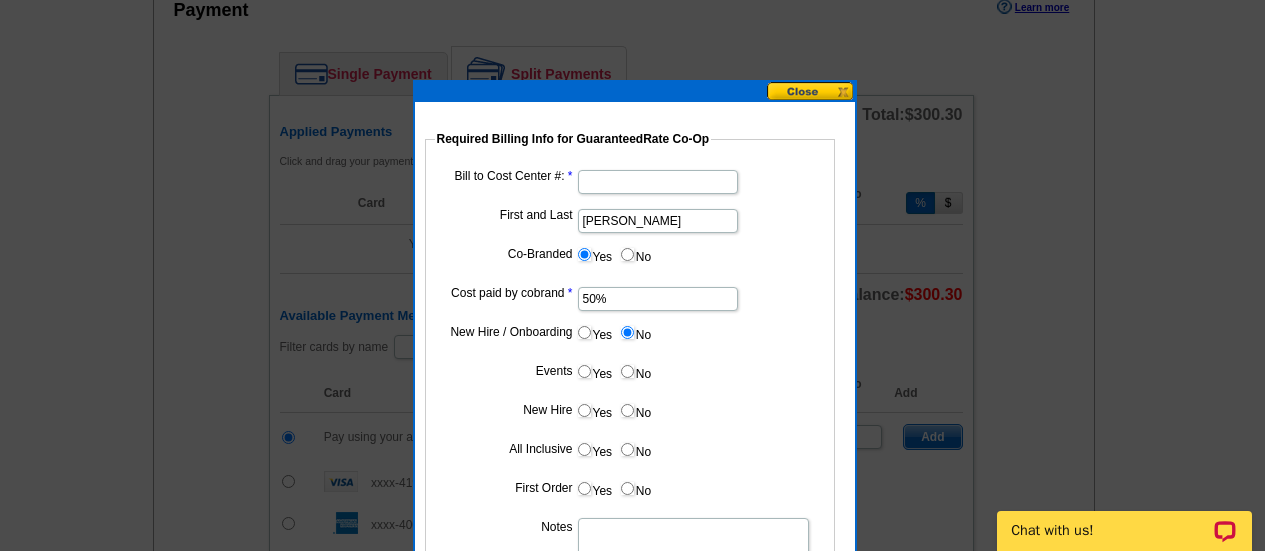 click on "Yes    No" at bounding box center (630, 375) 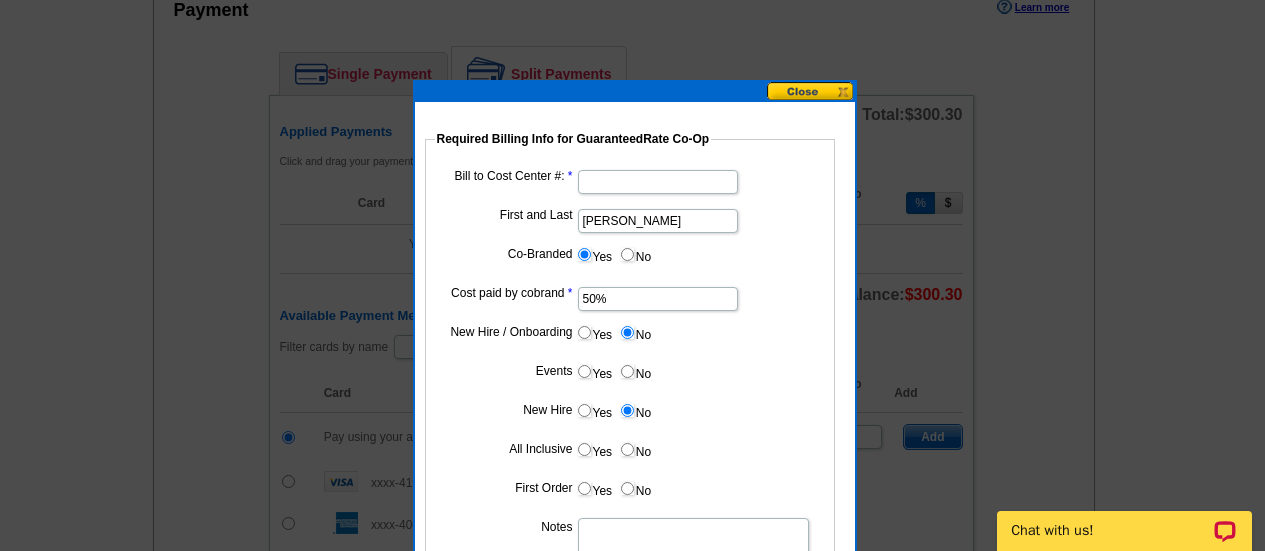 click on "No" at bounding box center [627, 371] 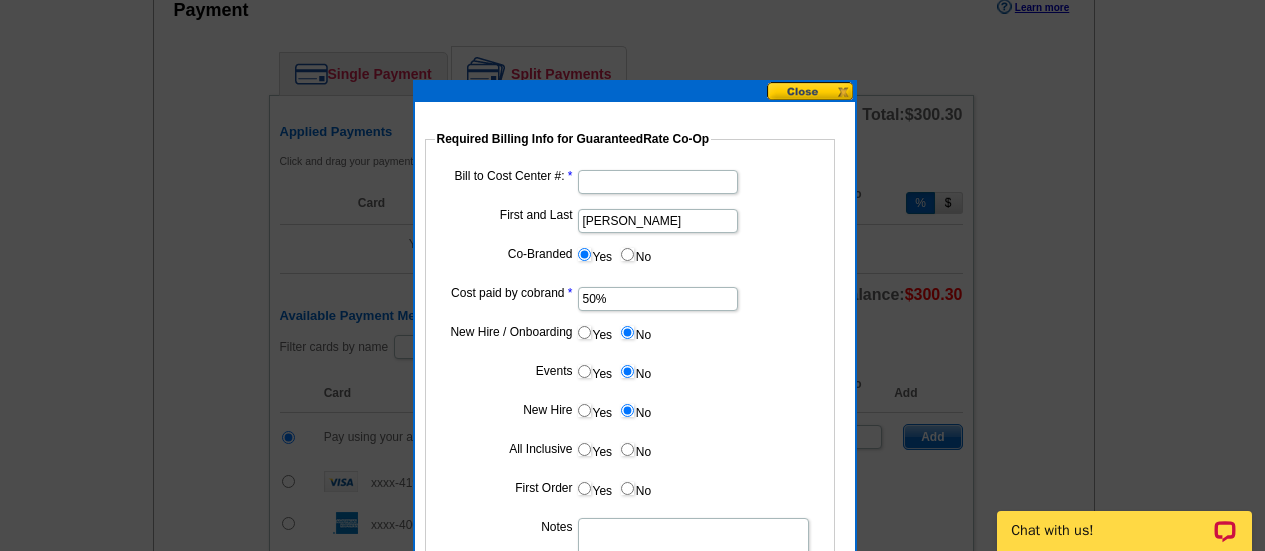 click on "No" at bounding box center [627, 449] 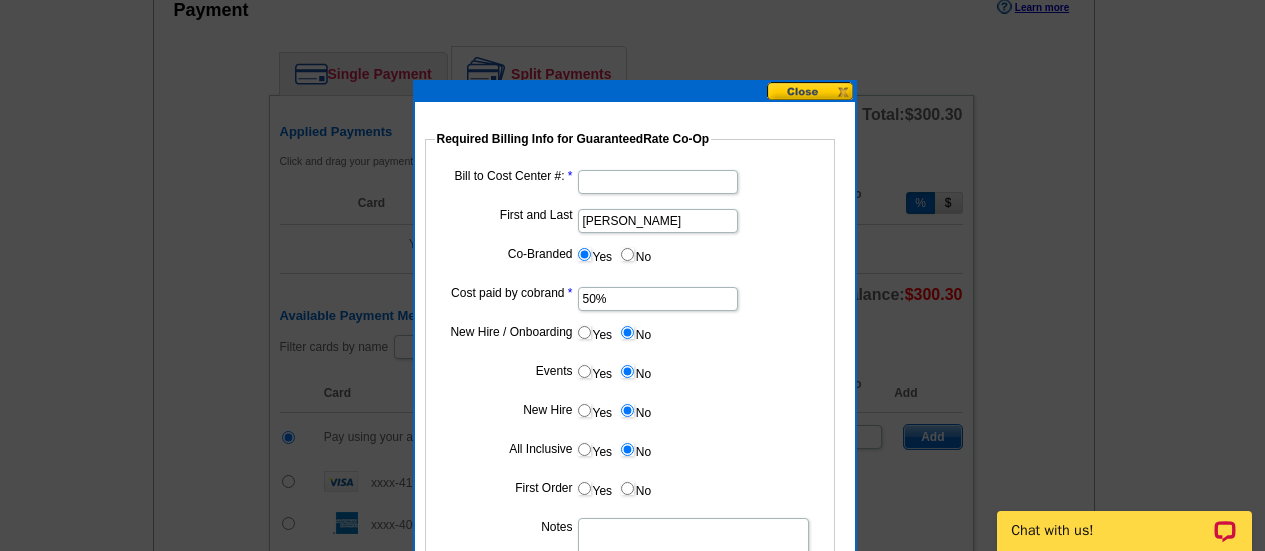 click on "No" at bounding box center (627, 488) 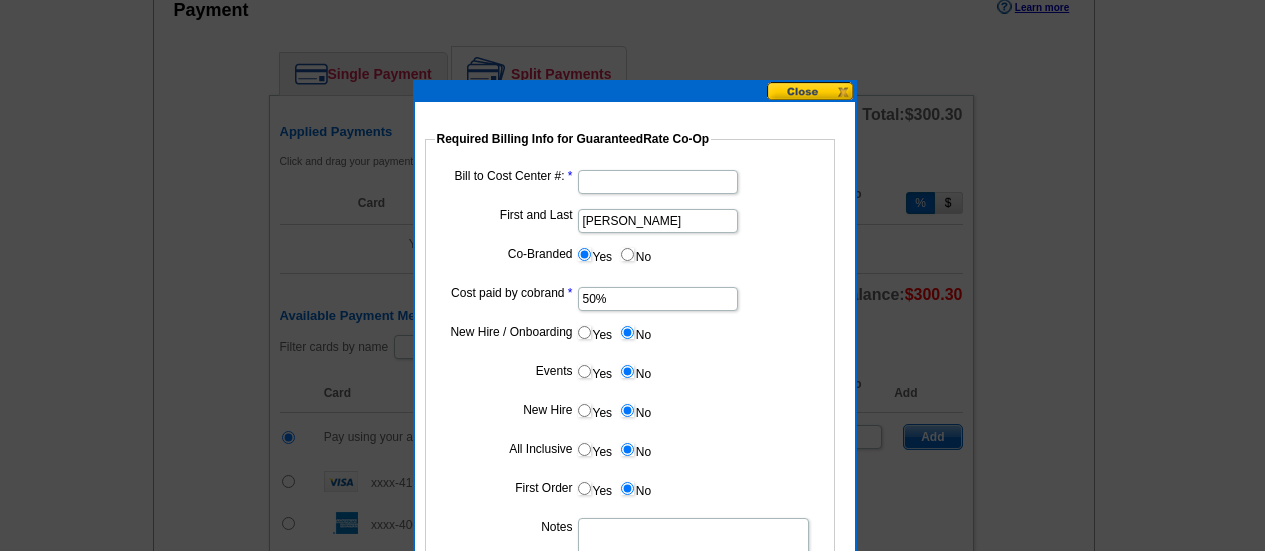 click on "Bill to Cost Center #:" at bounding box center (658, 182) 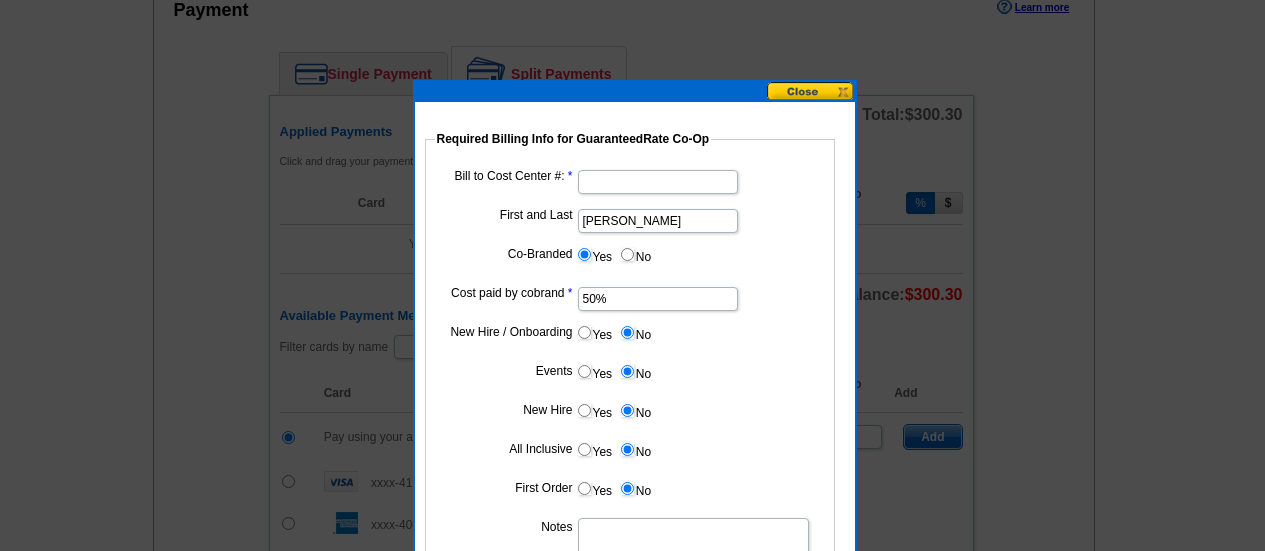 type on "1766" 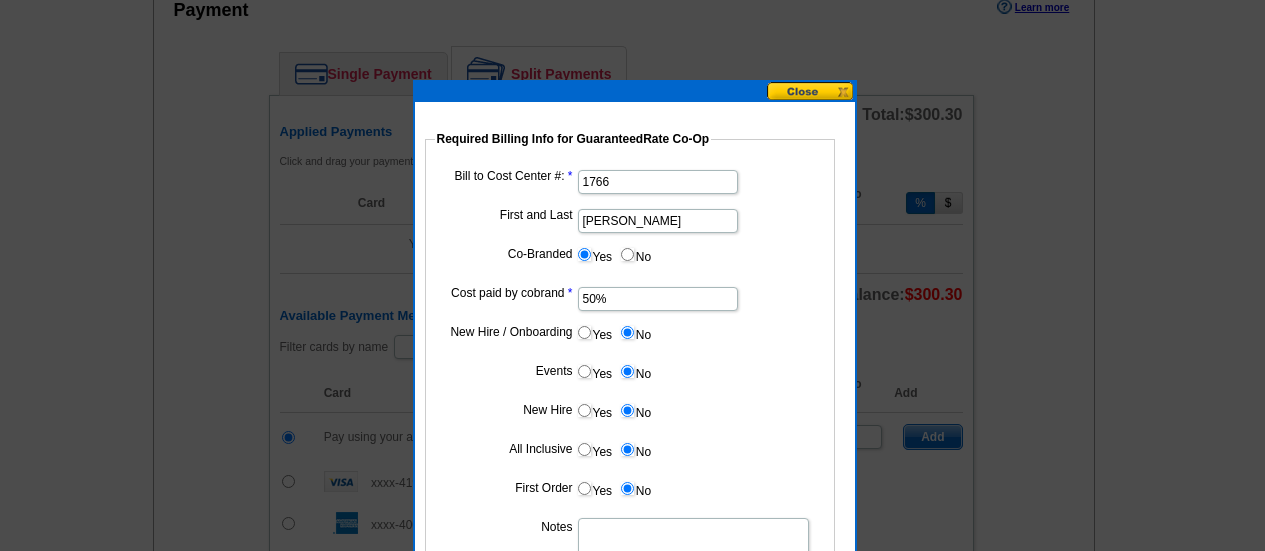 scroll, scrollTop: 1040, scrollLeft: 0, axis: vertical 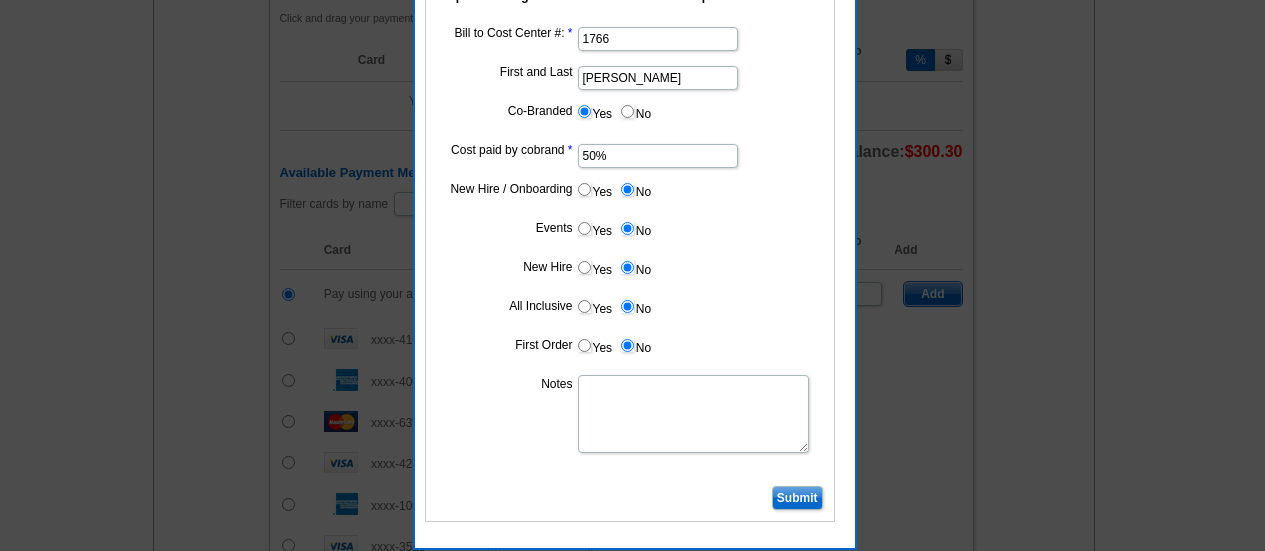 click on "Notes" at bounding box center (693, 414) 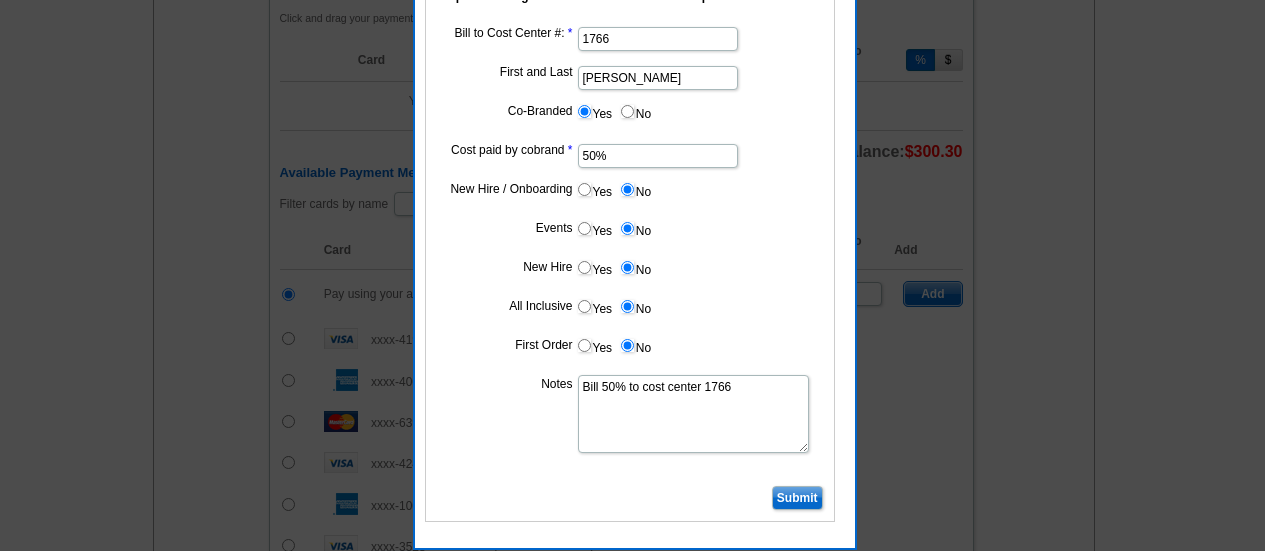 type on "Bill 50% to cost center 1766" 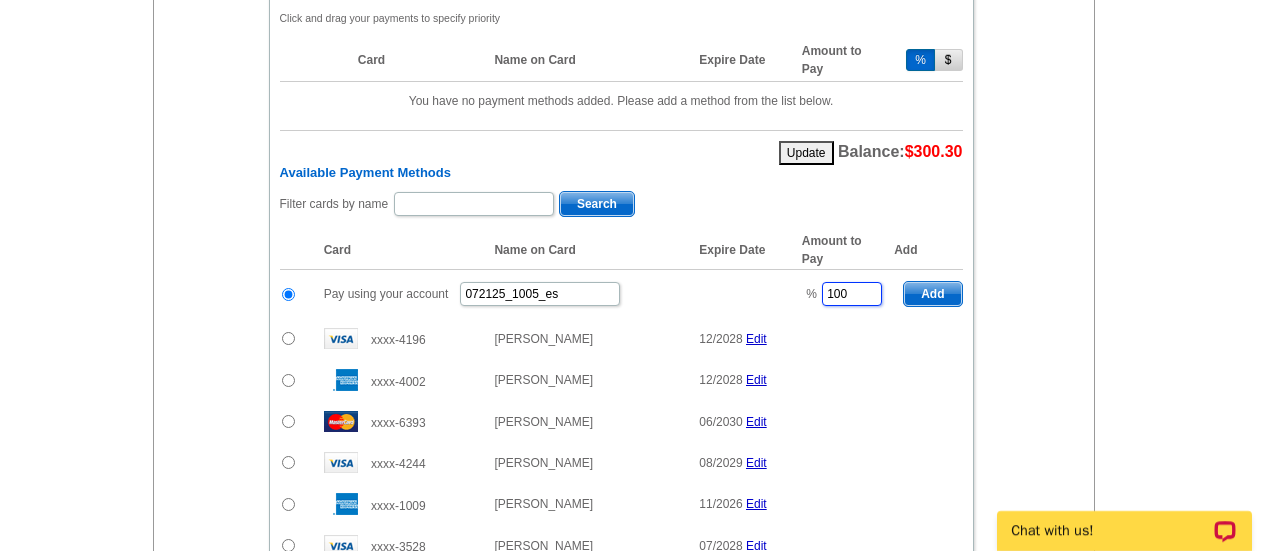 drag, startPoint x: 870, startPoint y: 294, endPoint x: 761, endPoint y: 294, distance: 109 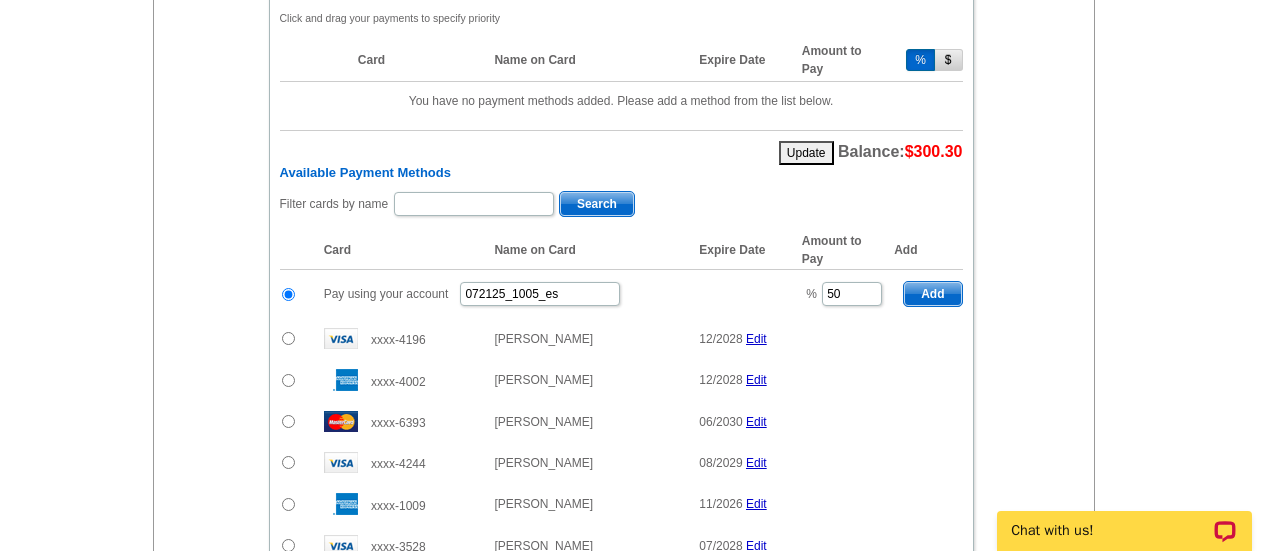 click on "Add" at bounding box center [932, 294] 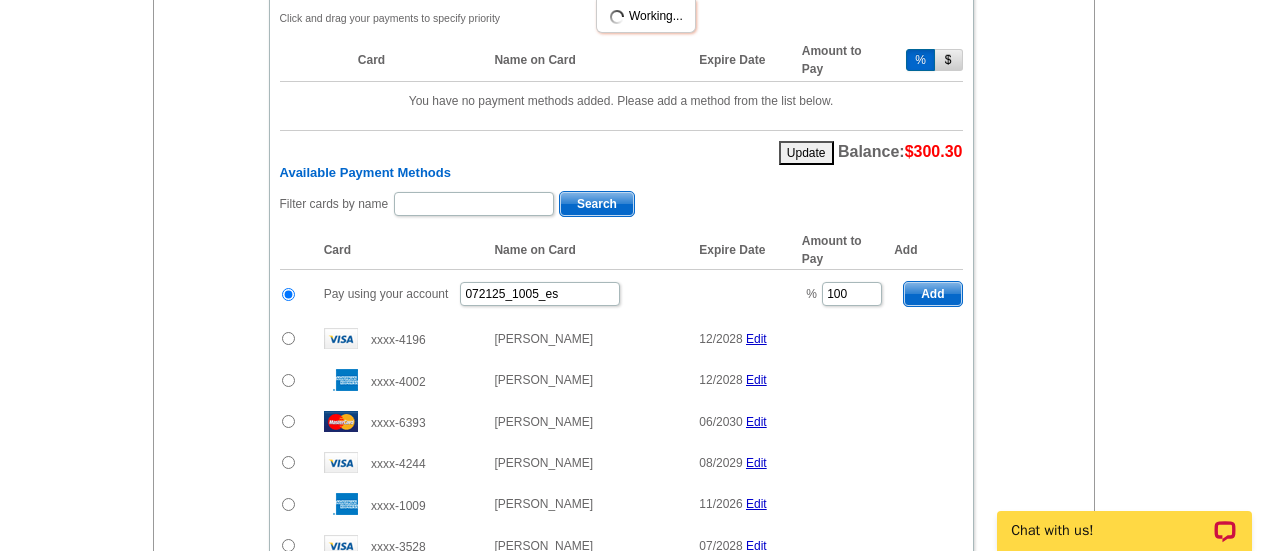 radio on "false" 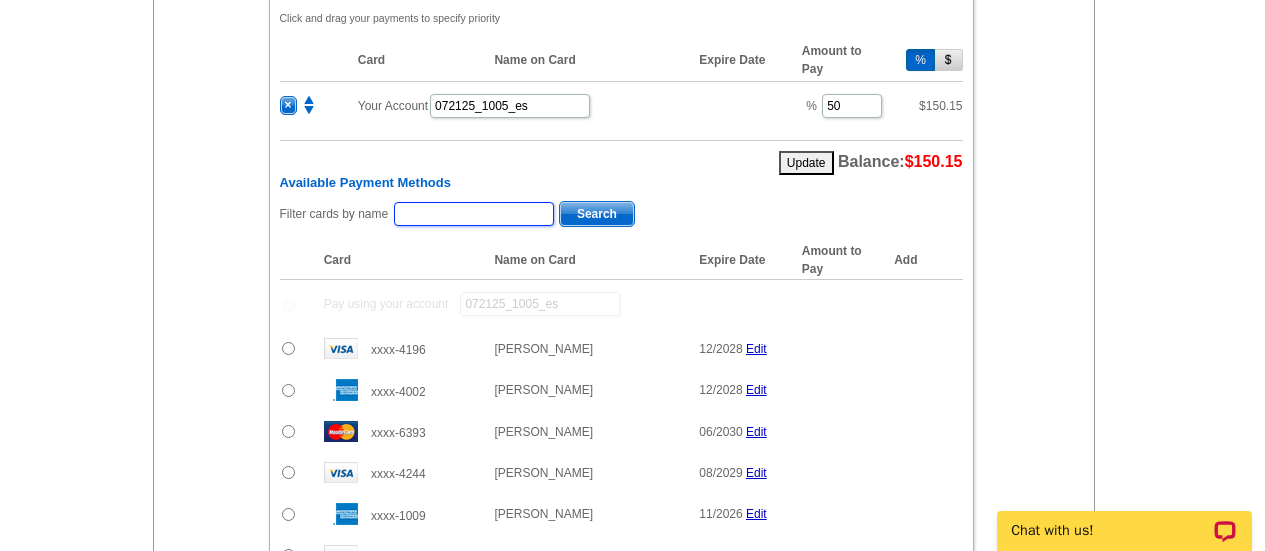 click at bounding box center [474, 214] 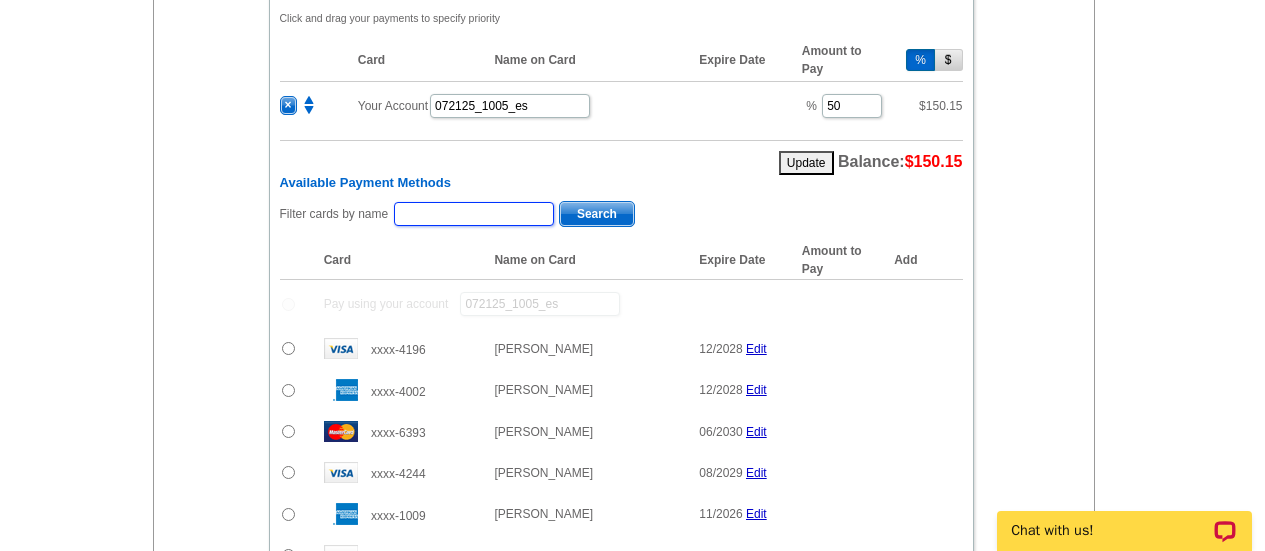 type on "[PERSON_NAME]" 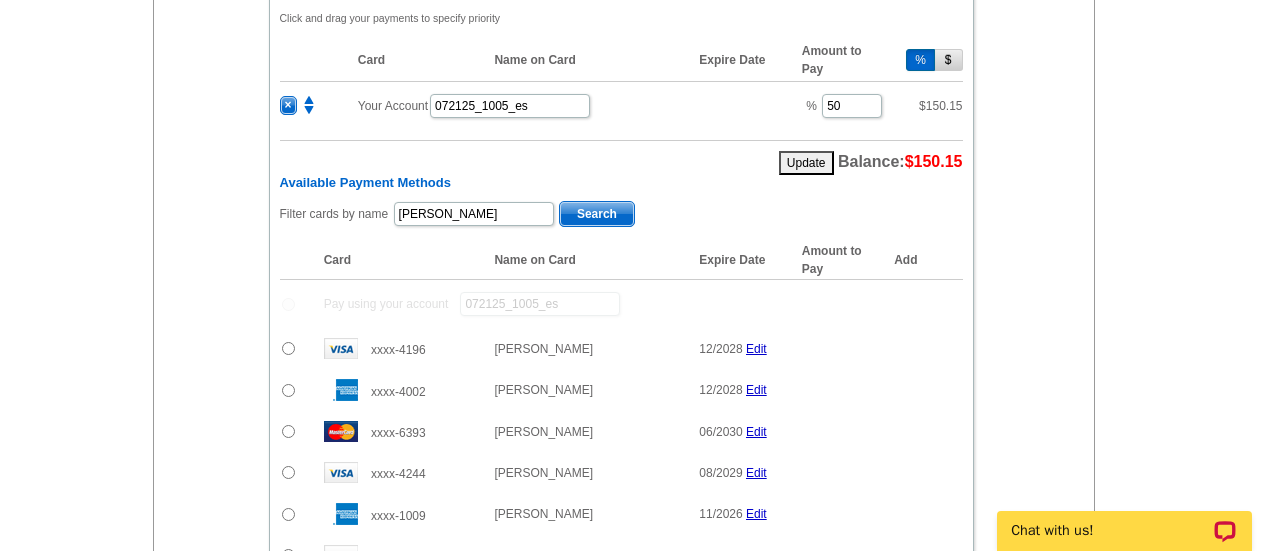 click on "Search" at bounding box center (597, 214) 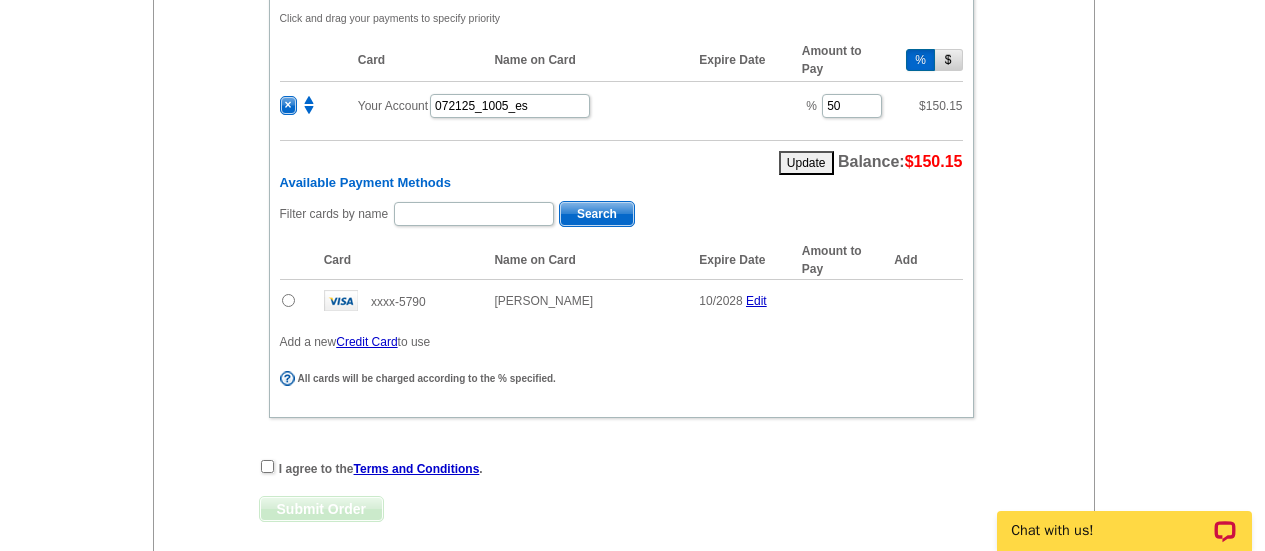 click at bounding box center (288, 300) 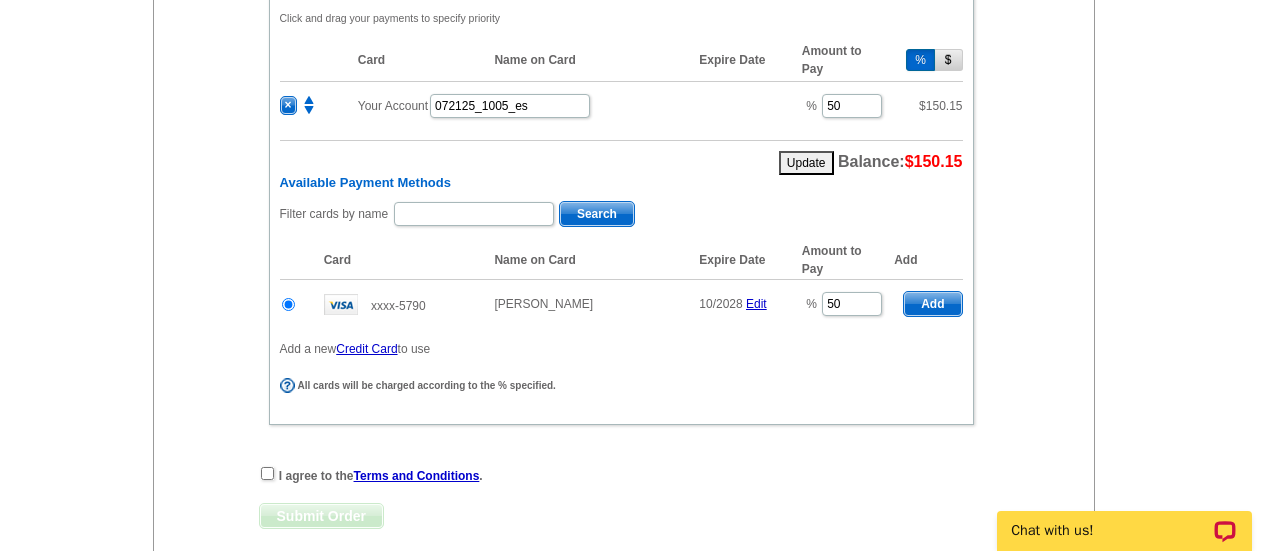click on "Add" at bounding box center (932, 304) 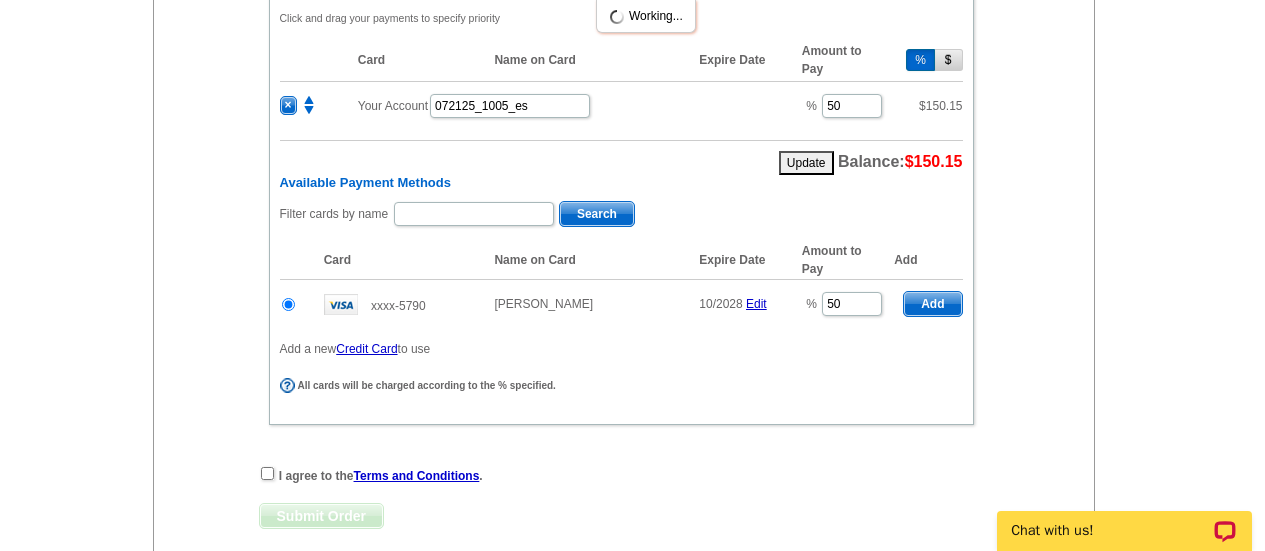 radio on "false" 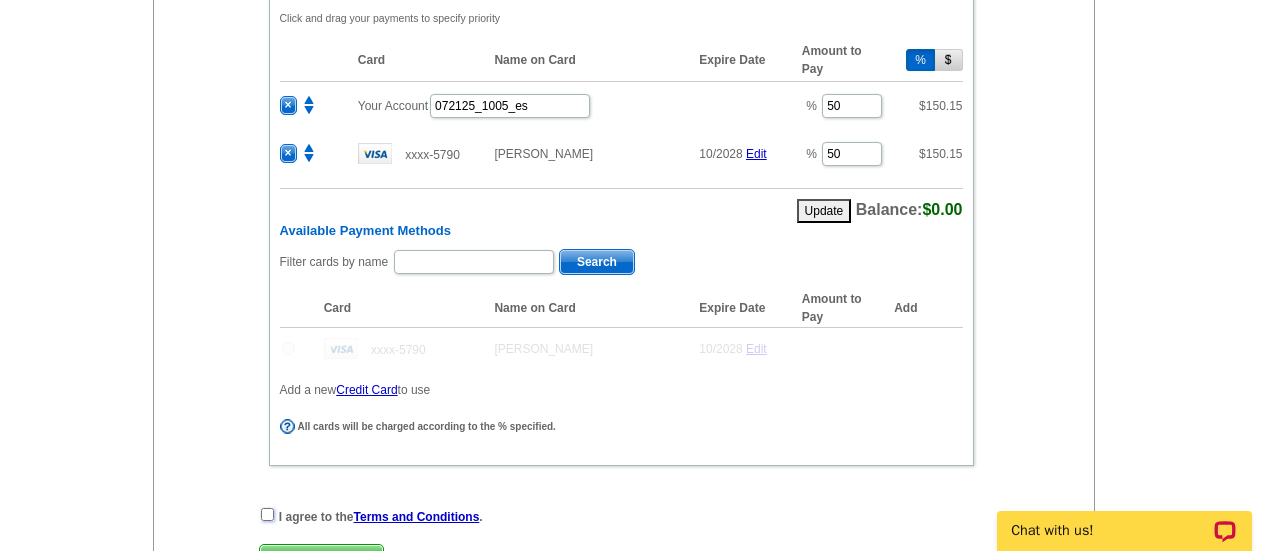 click at bounding box center [267, 514] 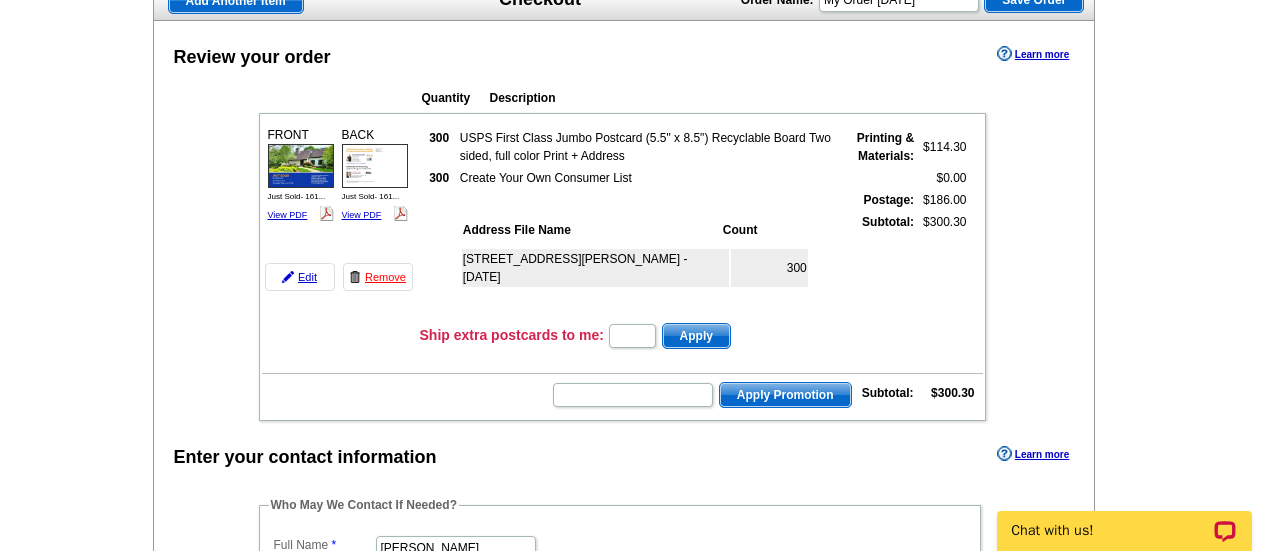 scroll, scrollTop: 228, scrollLeft: 0, axis: vertical 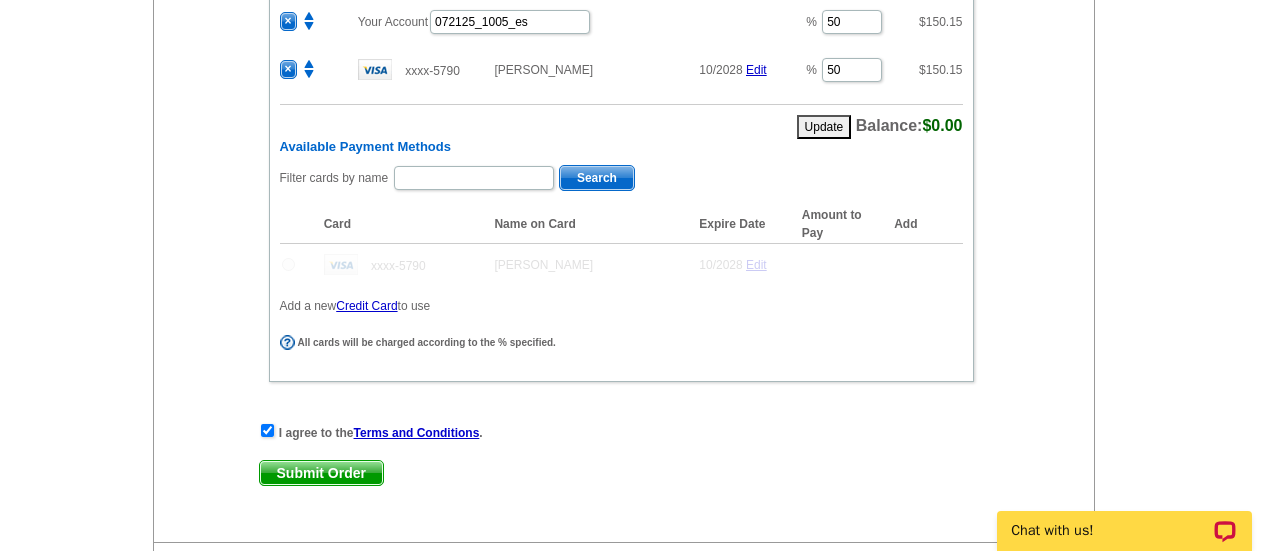 click on "Submit Order" at bounding box center [321, 473] 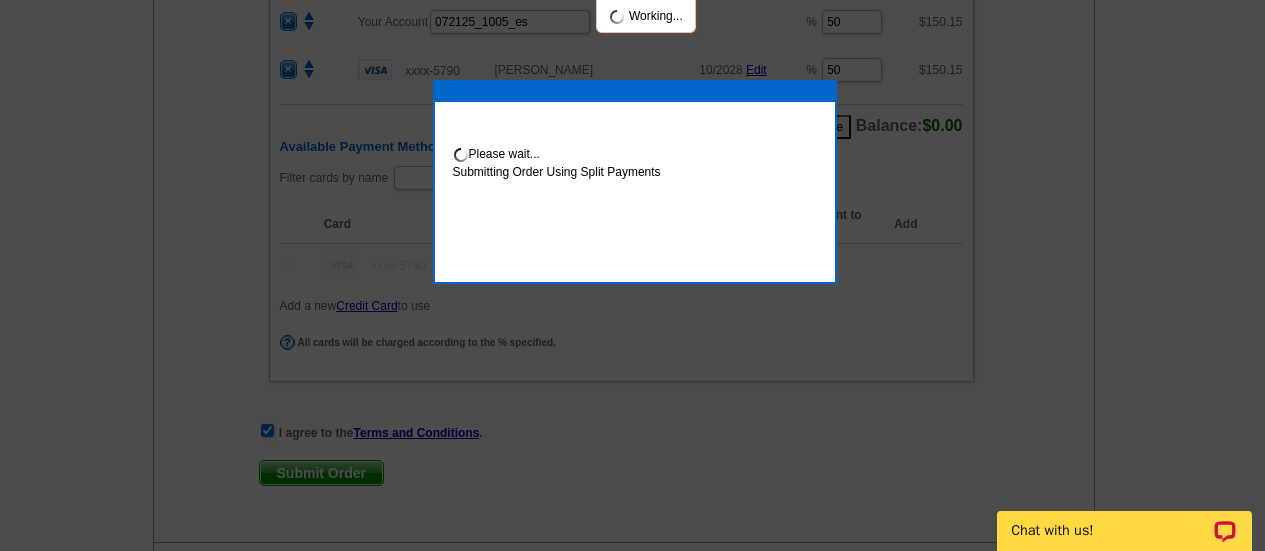 scroll, scrollTop: 1225, scrollLeft: 0, axis: vertical 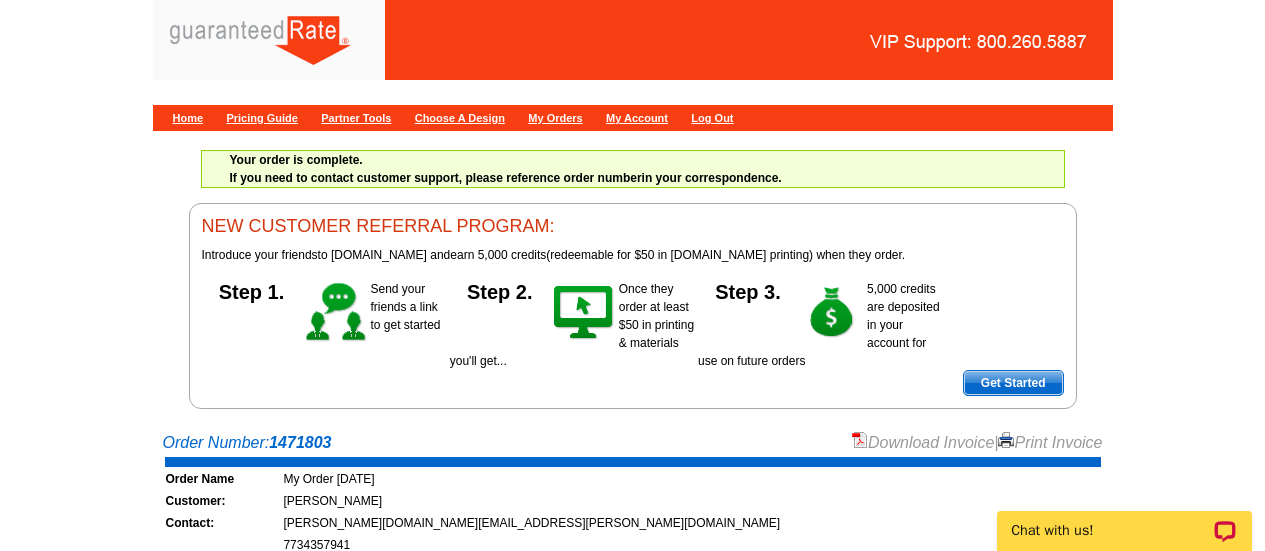 click on "Download Invoice" at bounding box center [923, 442] 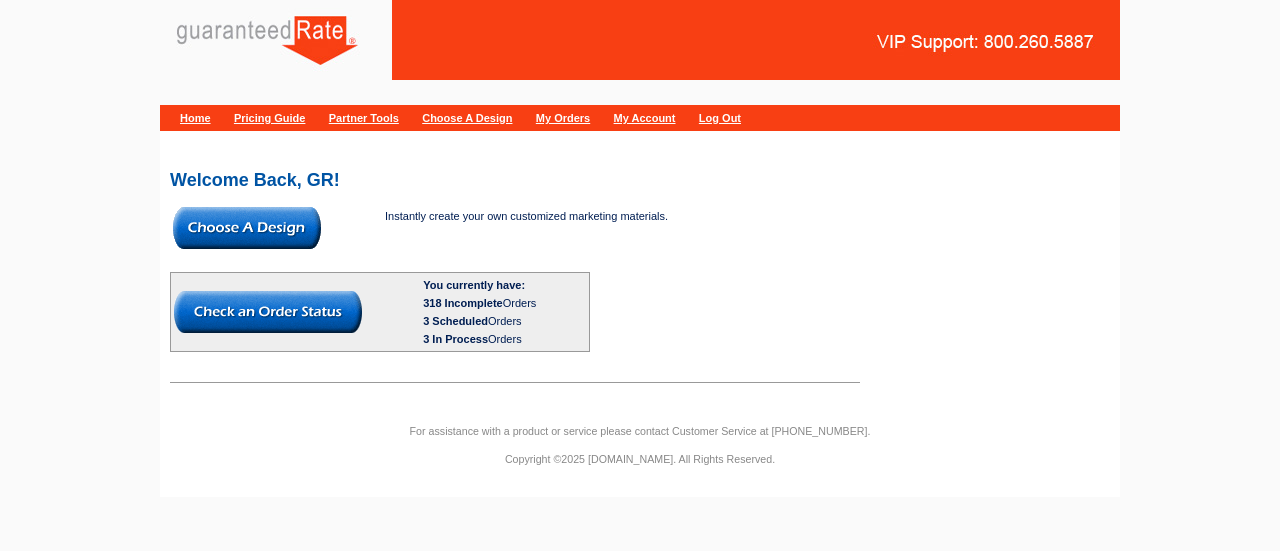 scroll, scrollTop: 0, scrollLeft: 0, axis: both 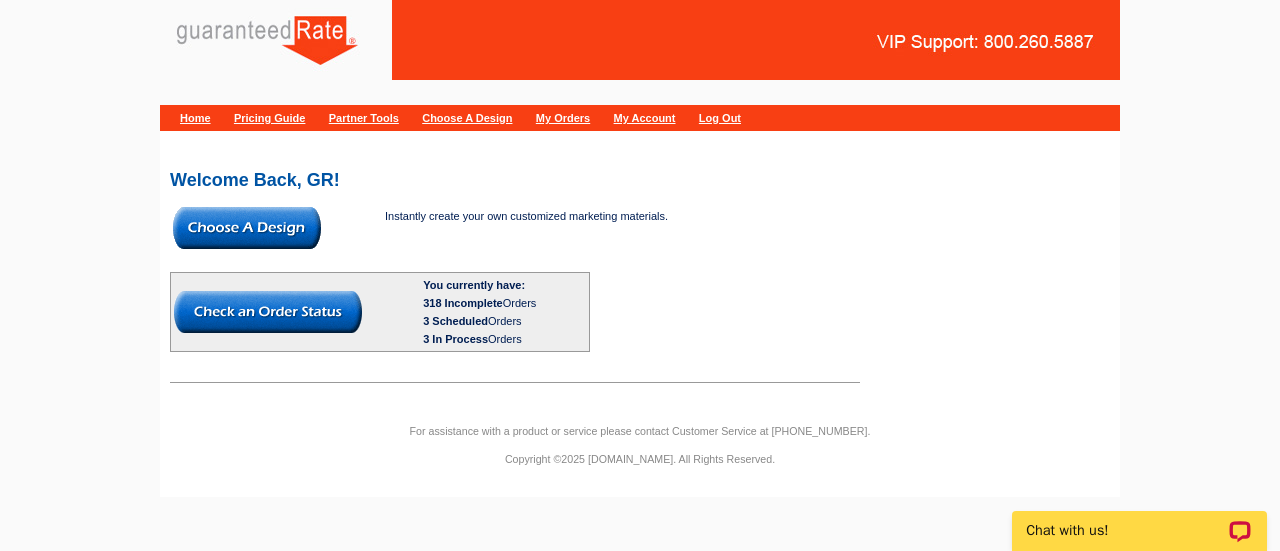 click at bounding box center [247, 228] 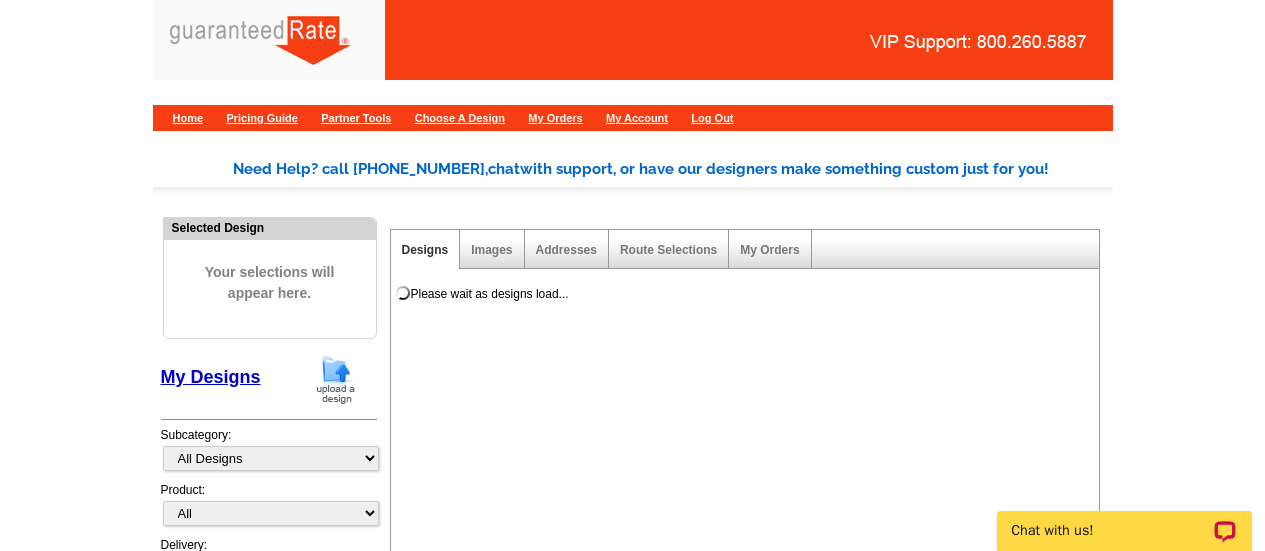 scroll, scrollTop: 83, scrollLeft: 0, axis: vertical 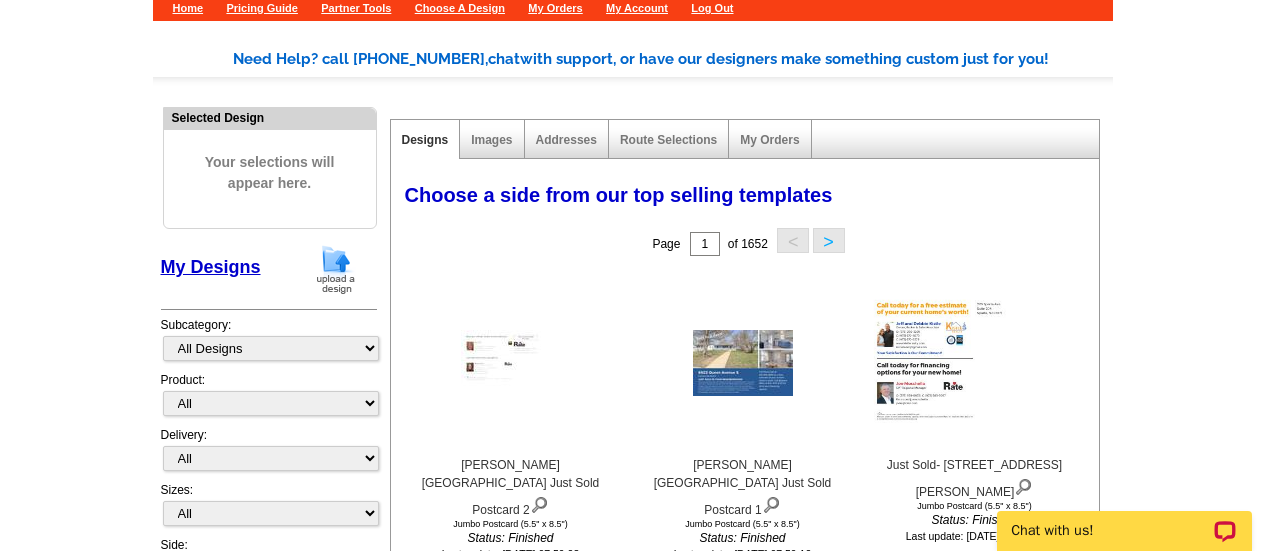click at bounding box center (336, 269) 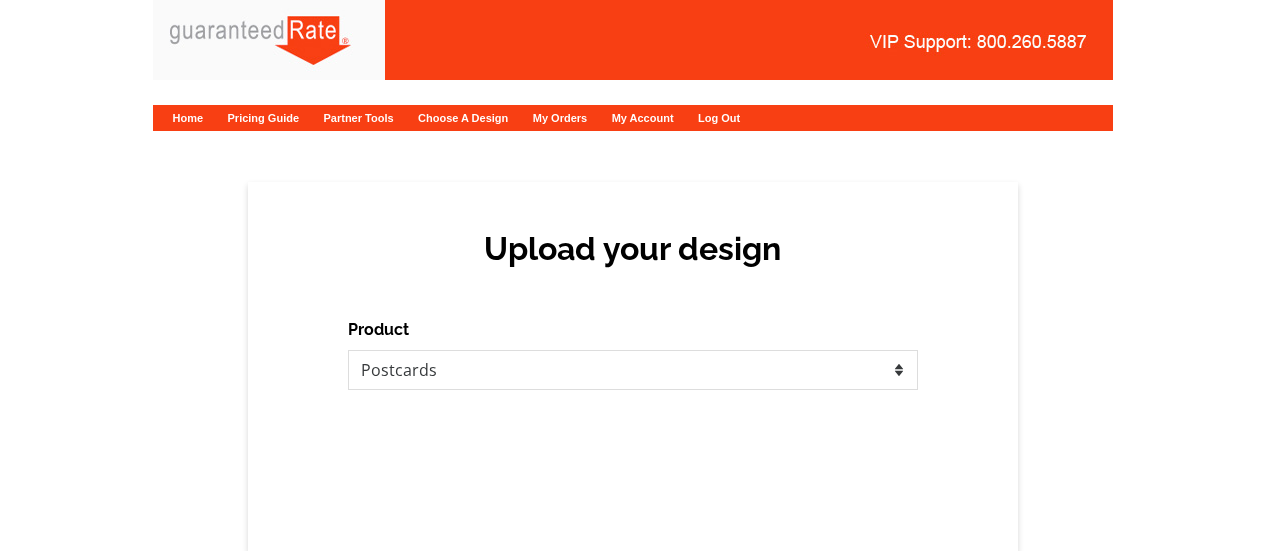 scroll, scrollTop: 0, scrollLeft: 0, axis: both 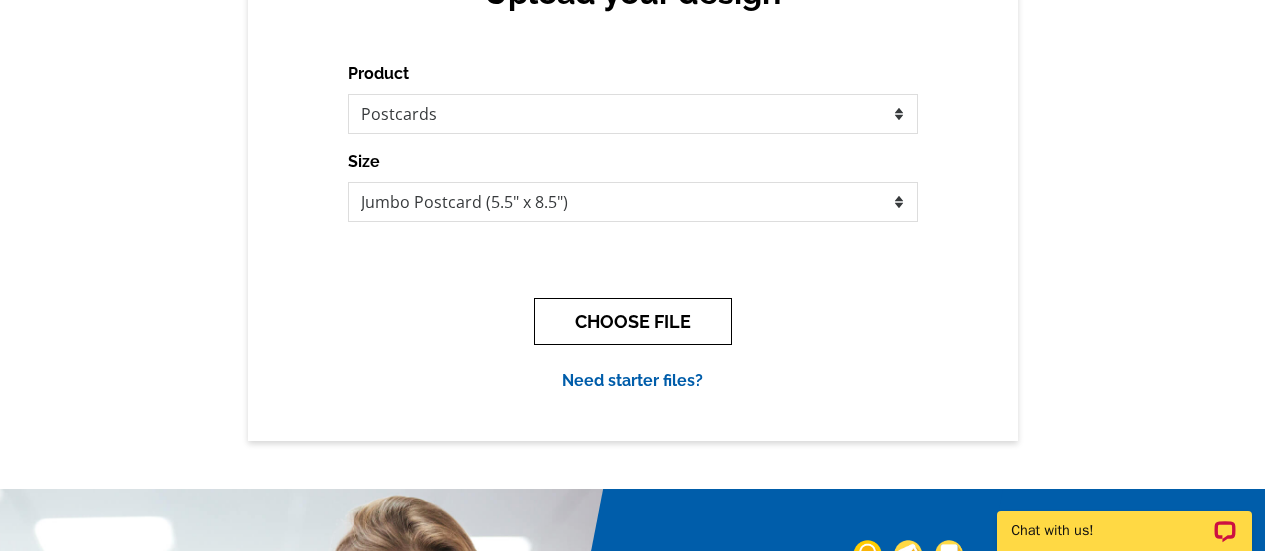 click on "CHOOSE FILE" at bounding box center (633, 321) 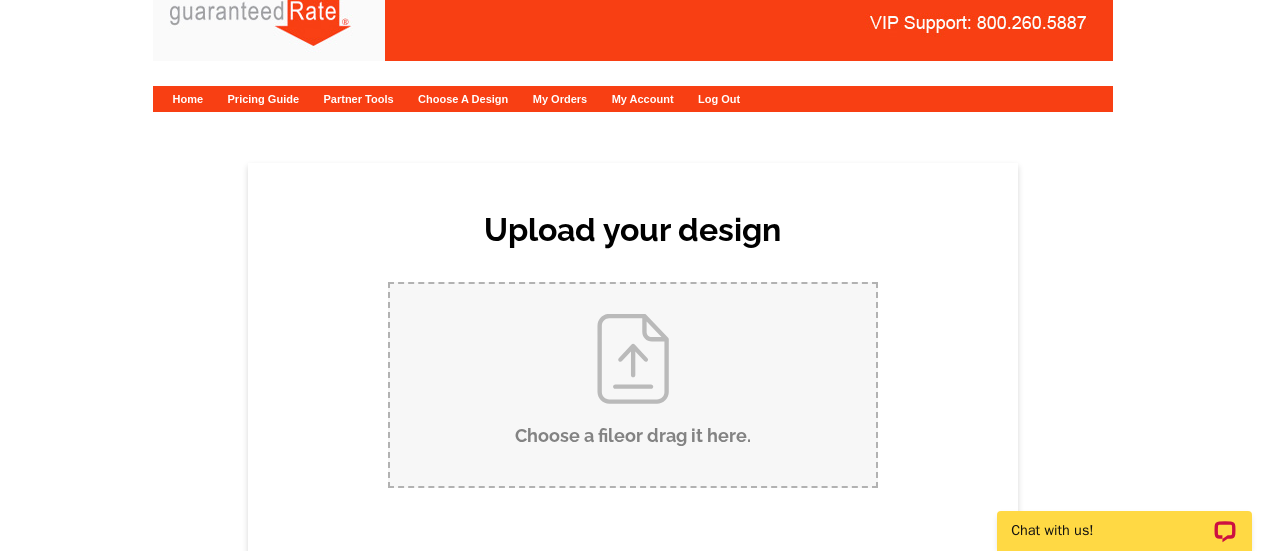 scroll, scrollTop: 0, scrollLeft: 0, axis: both 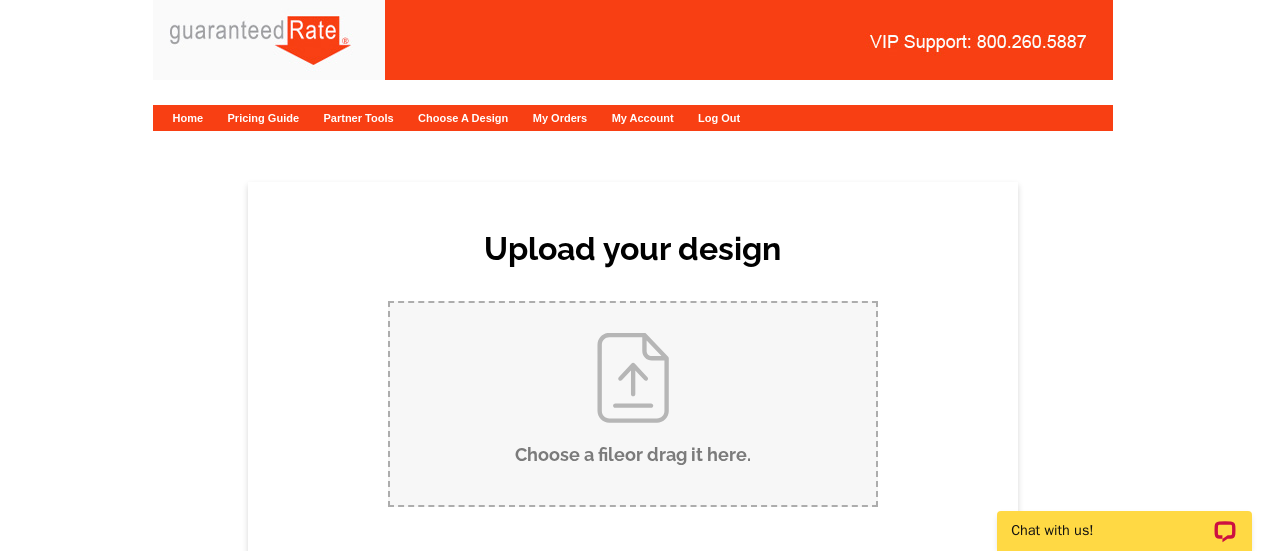 click on "Choose a file  or drag it here ." at bounding box center [633, 404] 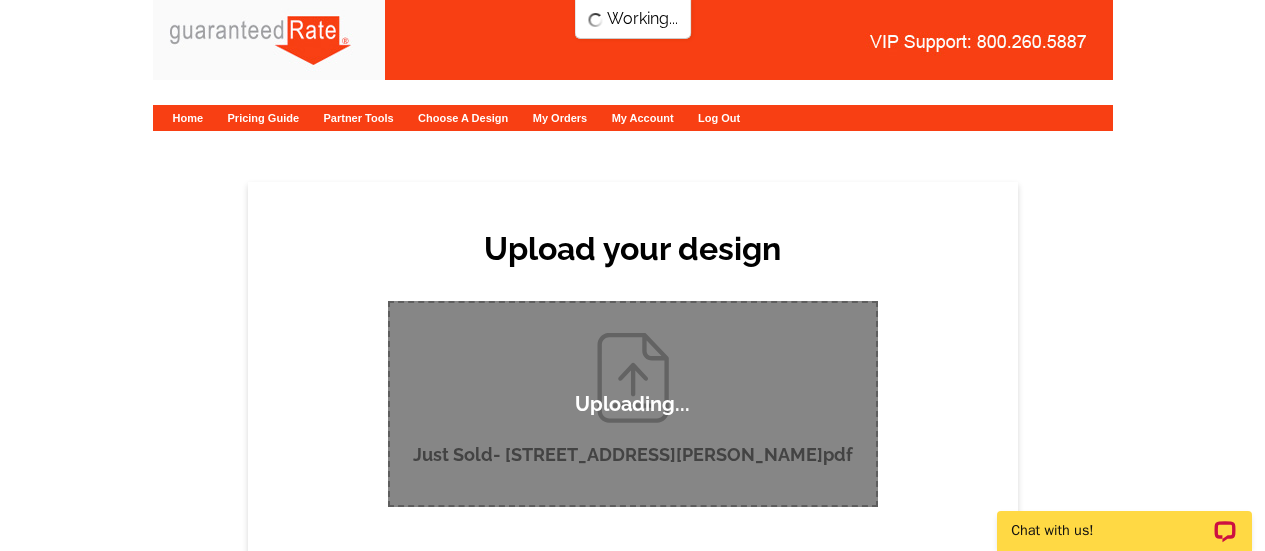 scroll, scrollTop: 0, scrollLeft: 0, axis: both 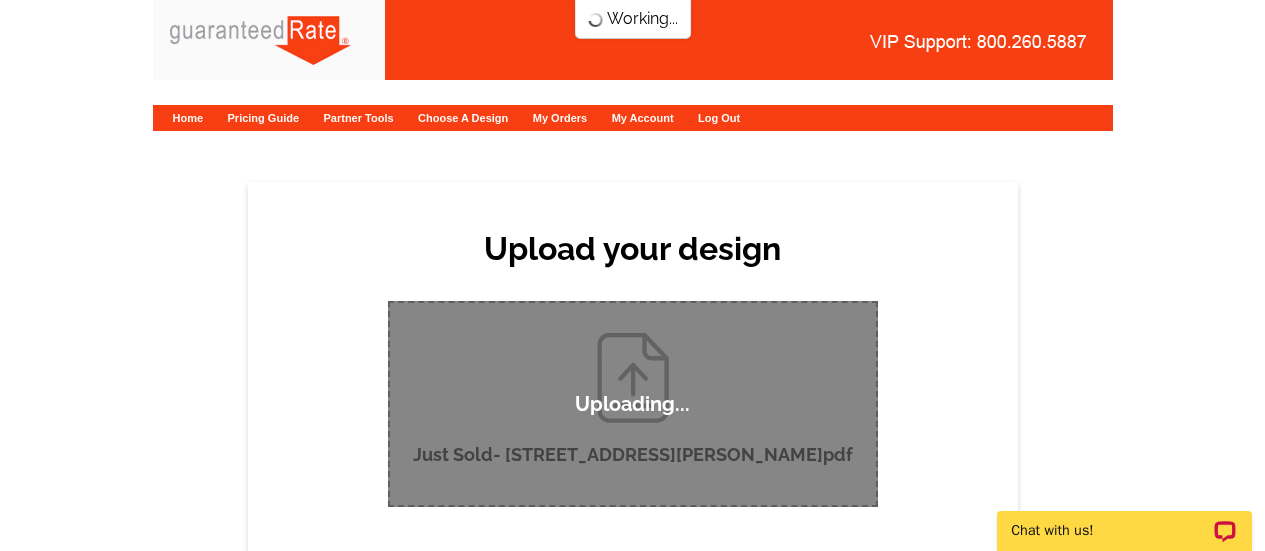 type 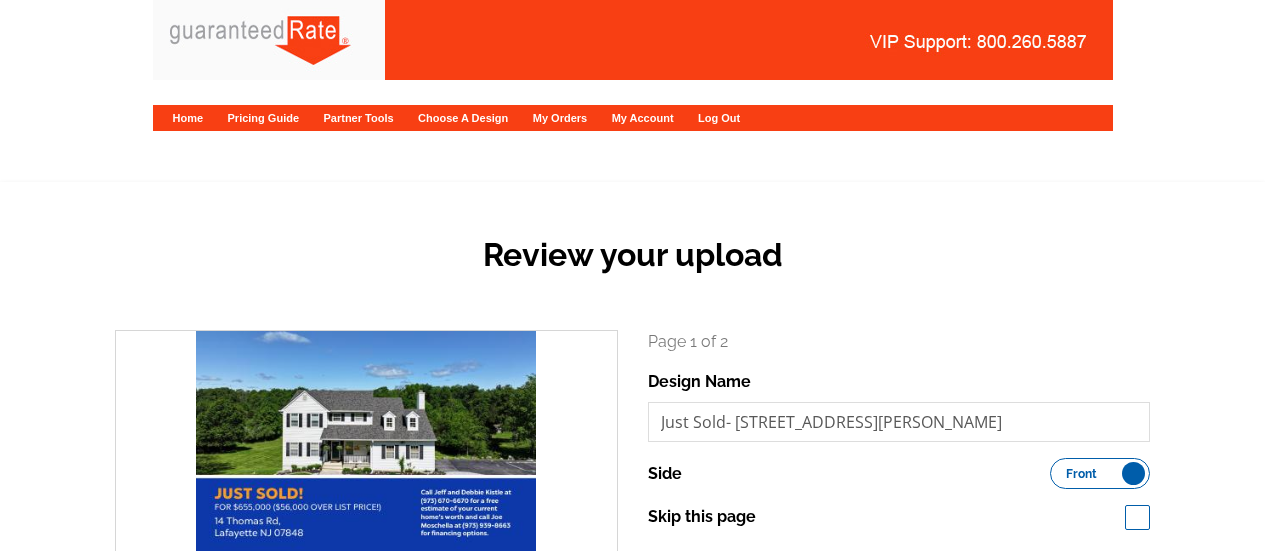 scroll, scrollTop: 0, scrollLeft: 0, axis: both 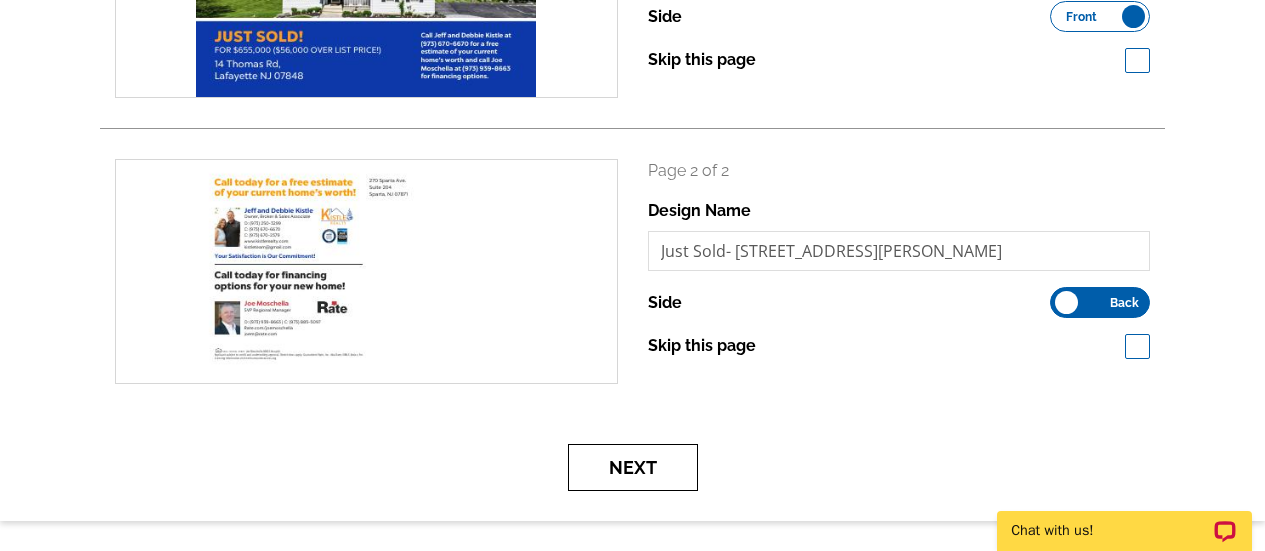 click on "Next" at bounding box center [633, 467] 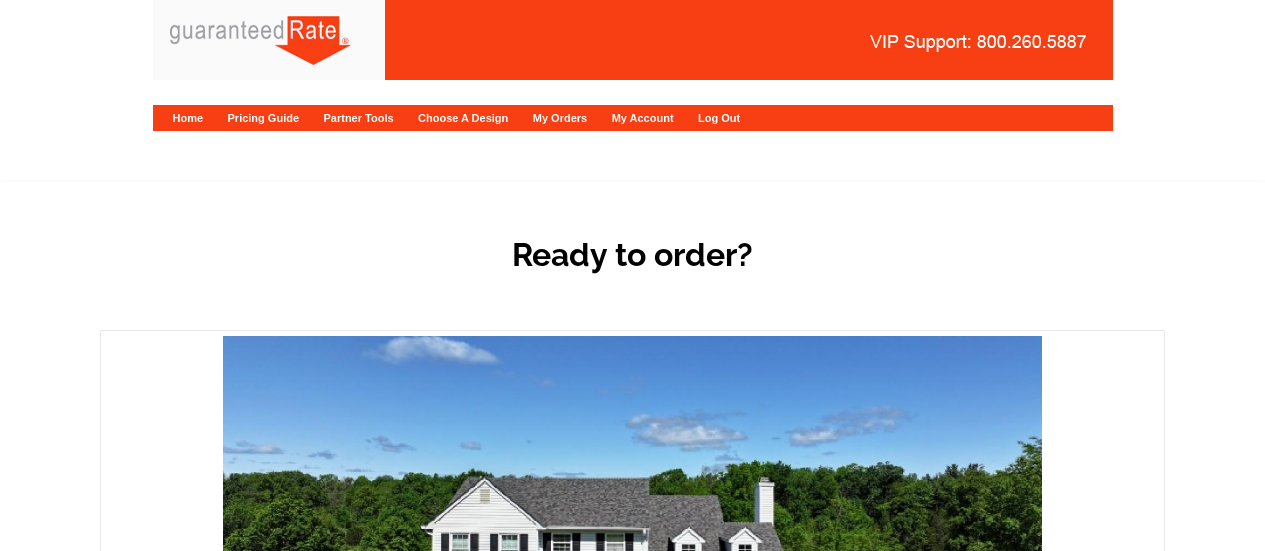 scroll, scrollTop: 0, scrollLeft: 0, axis: both 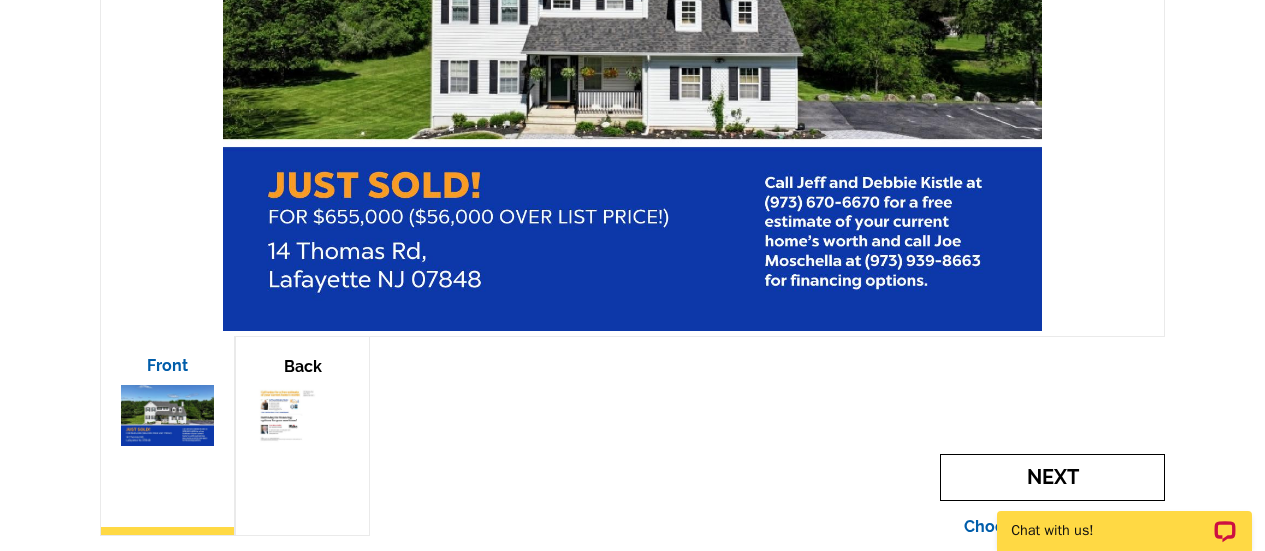 click on "Next" at bounding box center (1052, 477) 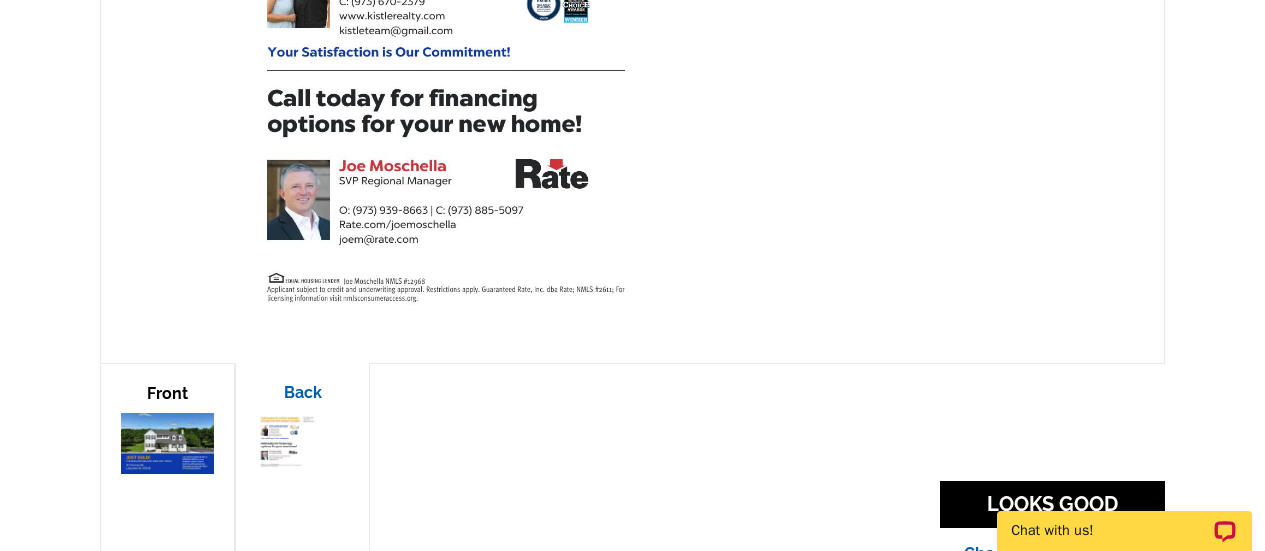 scroll, scrollTop: 515, scrollLeft: 0, axis: vertical 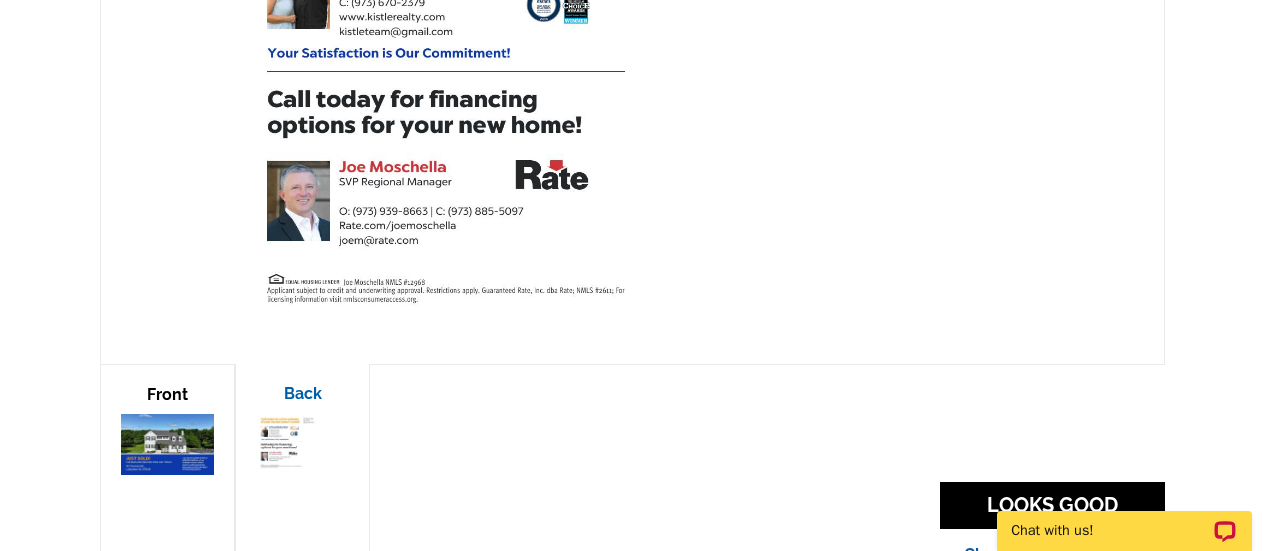 click on "Chat with us!" at bounding box center (1124, 524) 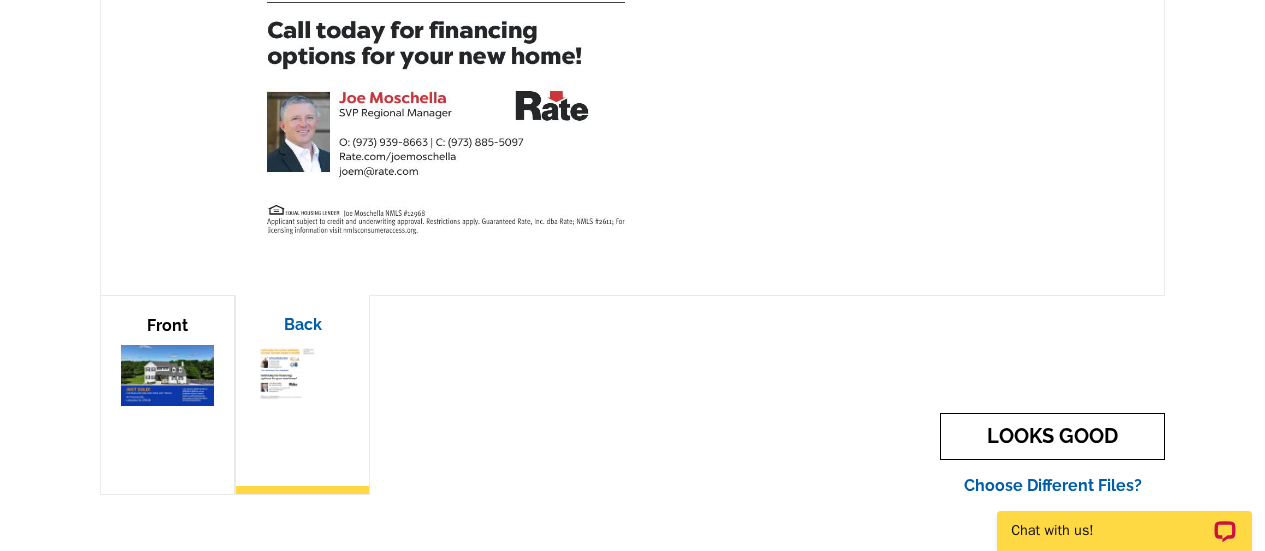 click on "LOOKS GOOD" at bounding box center [1052, 436] 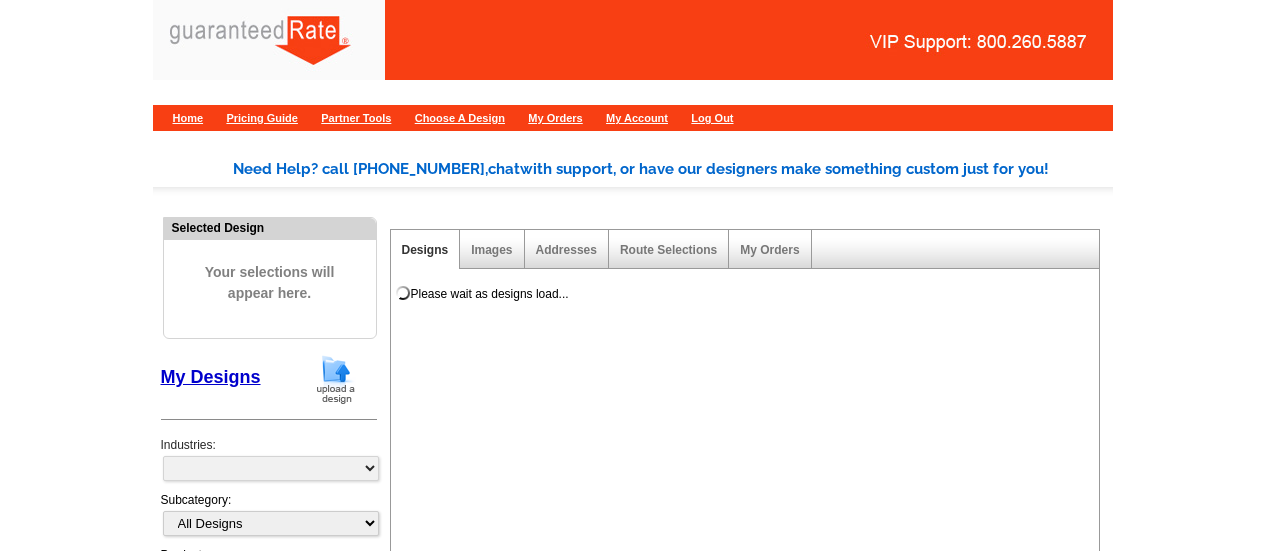 scroll, scrollTop: 0, scrollLeft: 0, axis: both 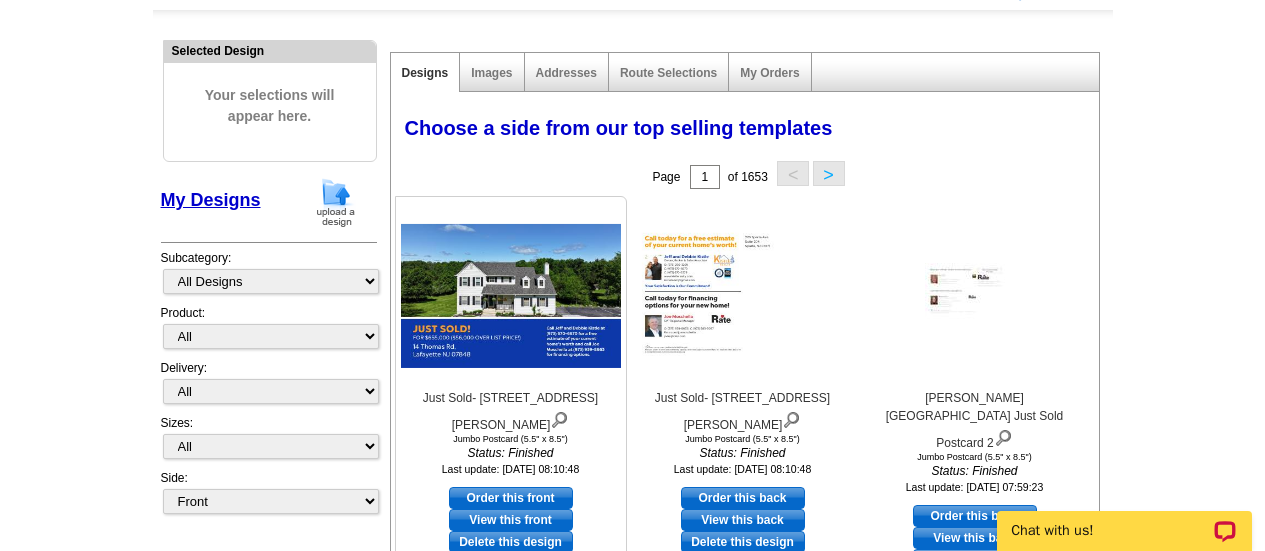 click on "Order this front" at bounding box center [511, 498] 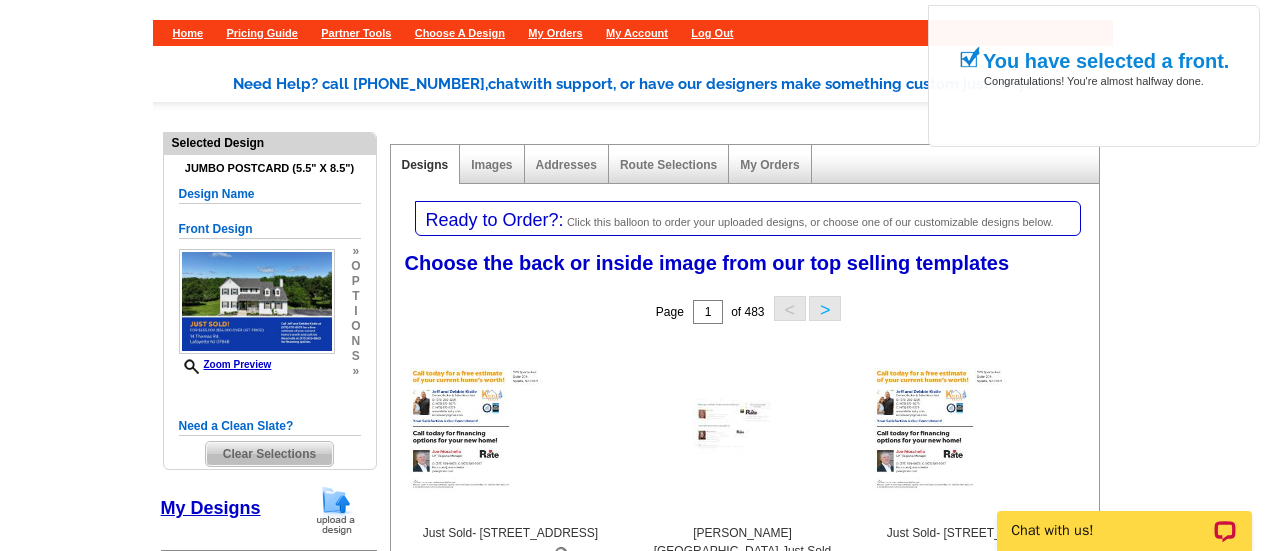 scroll, scrollTop: 255, scrollLeft: 0, axis: vertical 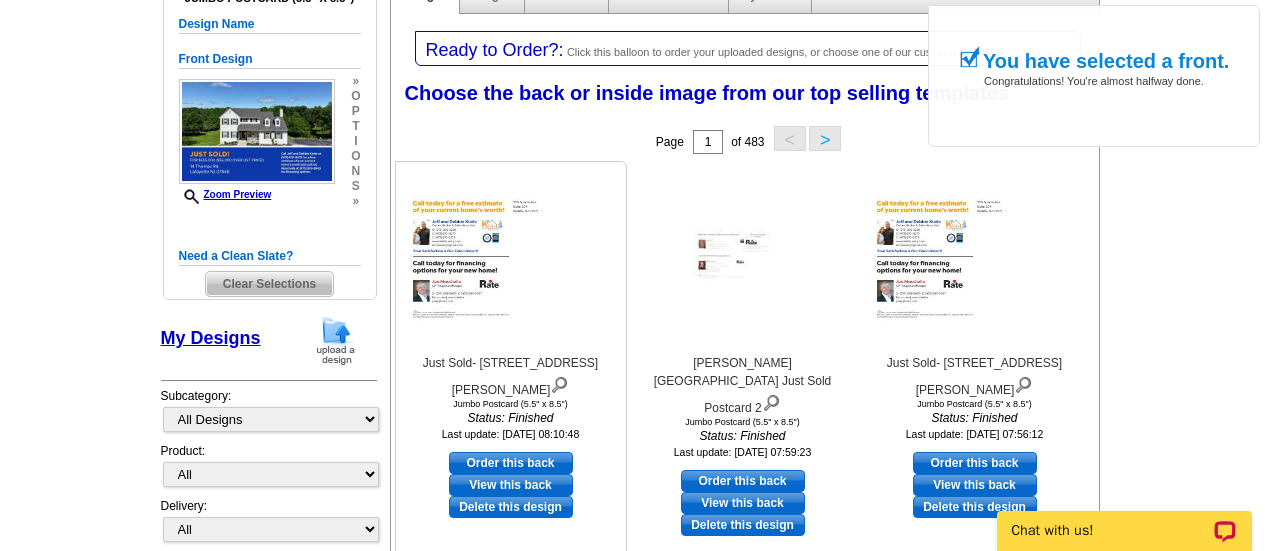click on "Order this back" at bounding box center [511, 463] 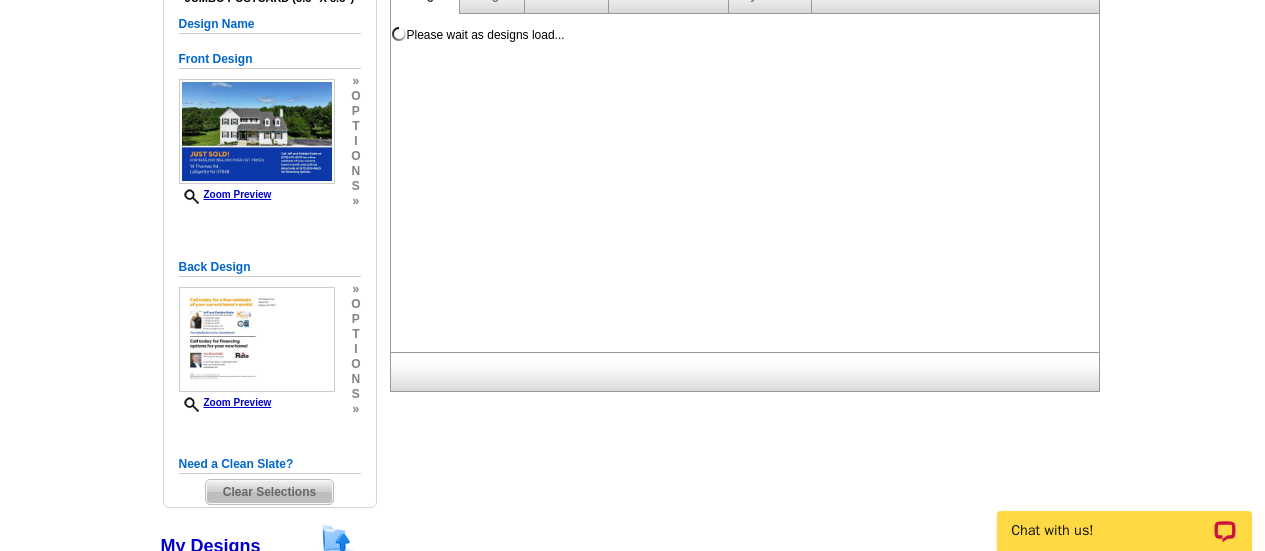 scroll, scrollTop: 0, scrollLeft: 0, axis: both 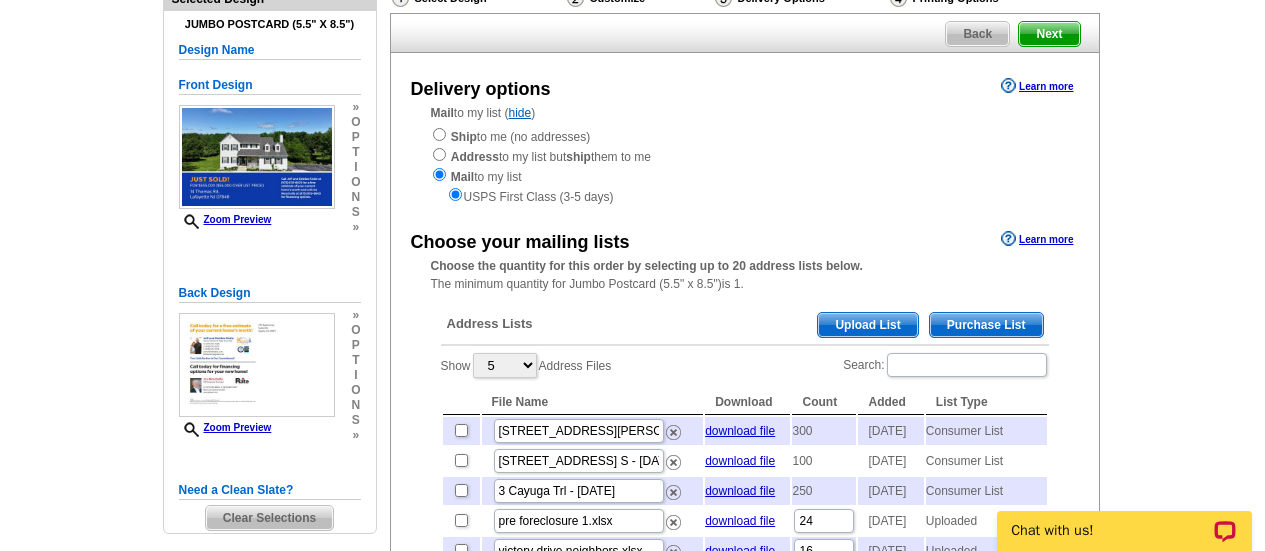 click on "Purchase List" at bounding box center (986, 325) 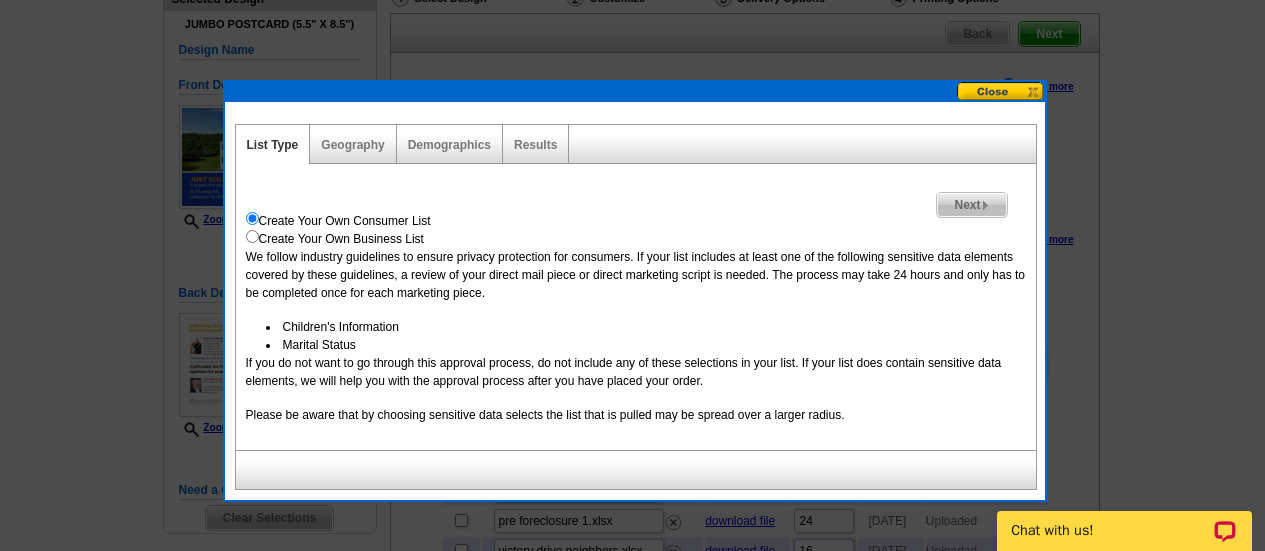 click on "Next" at bounding box center [971, 205] 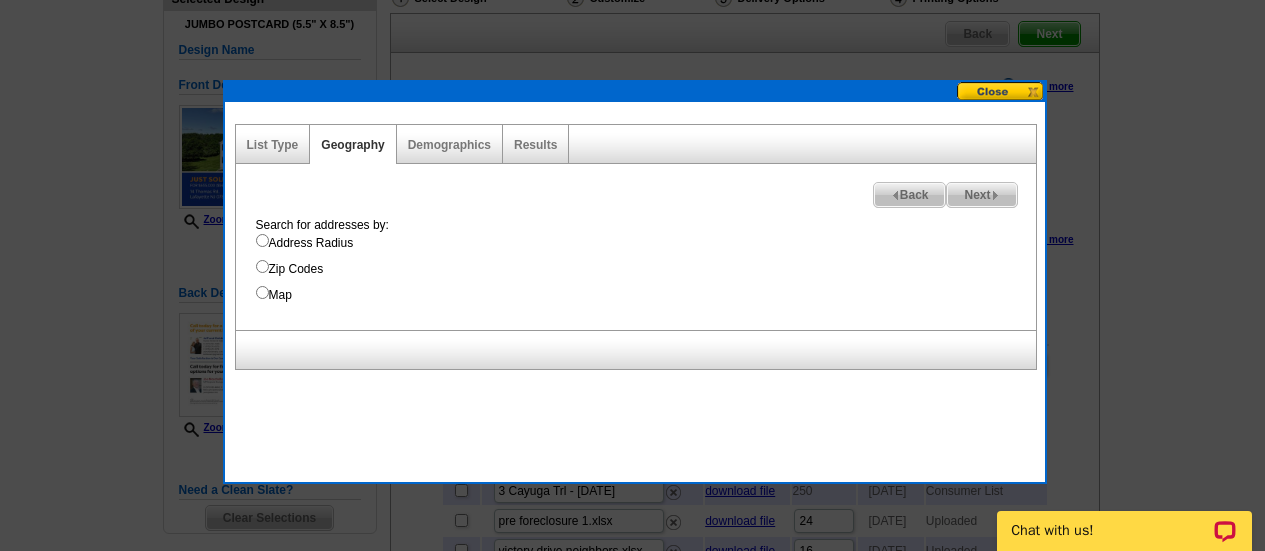 click on "Address Radius" at bounding box center (262, 240) 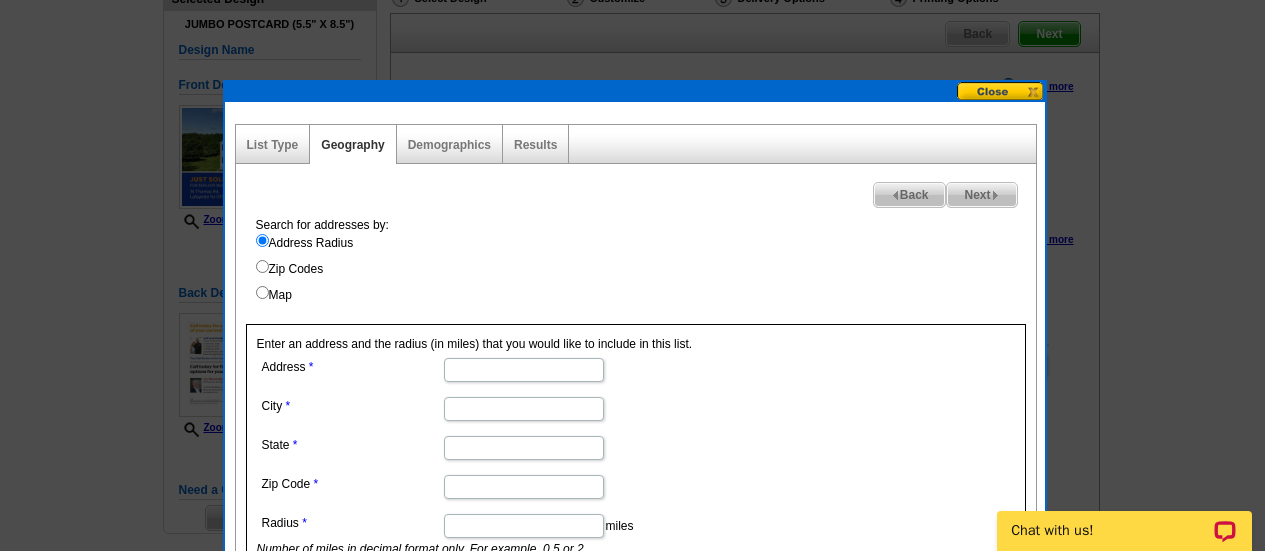 click on "Address" at bounding box center [524, 370] 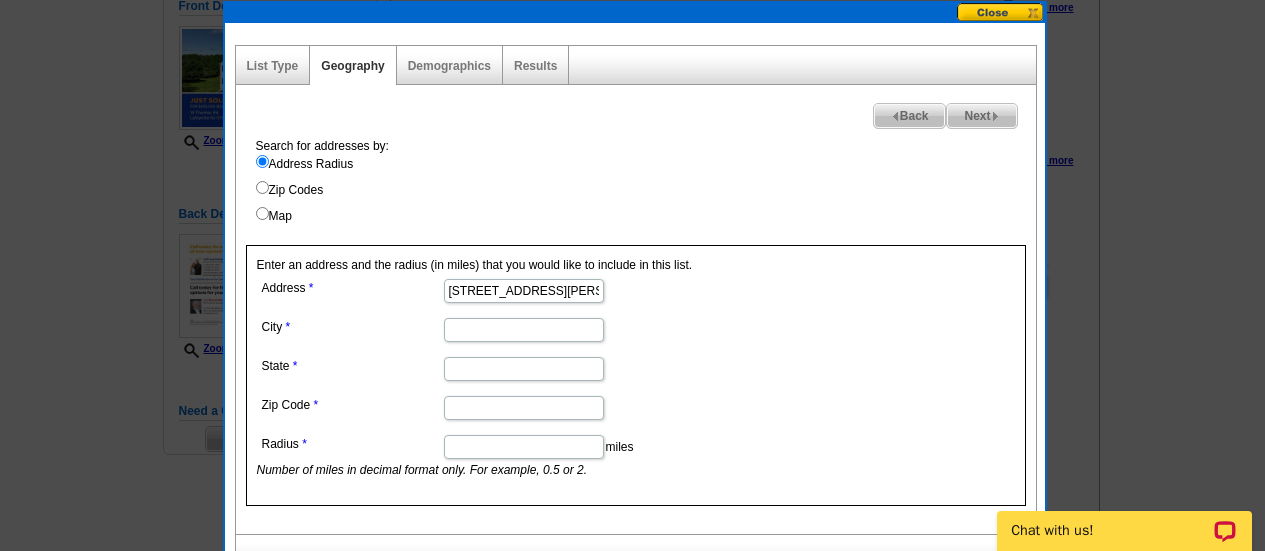 scroll, scrollTop: 239, scrollLeft: 0, axis: vertical 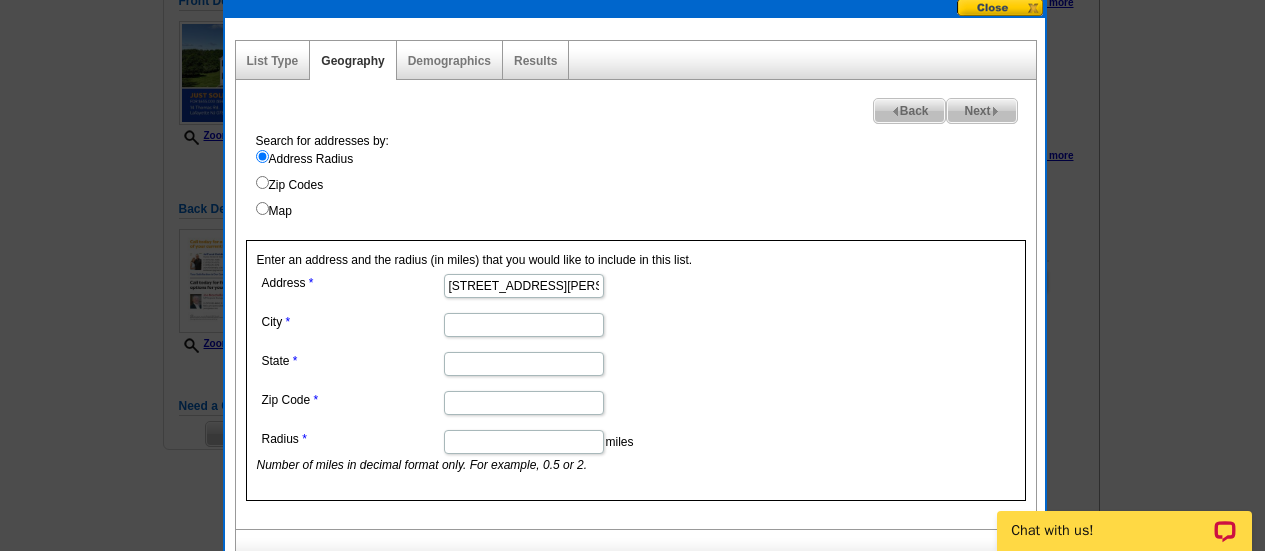 type on "14 Thomas Rd" 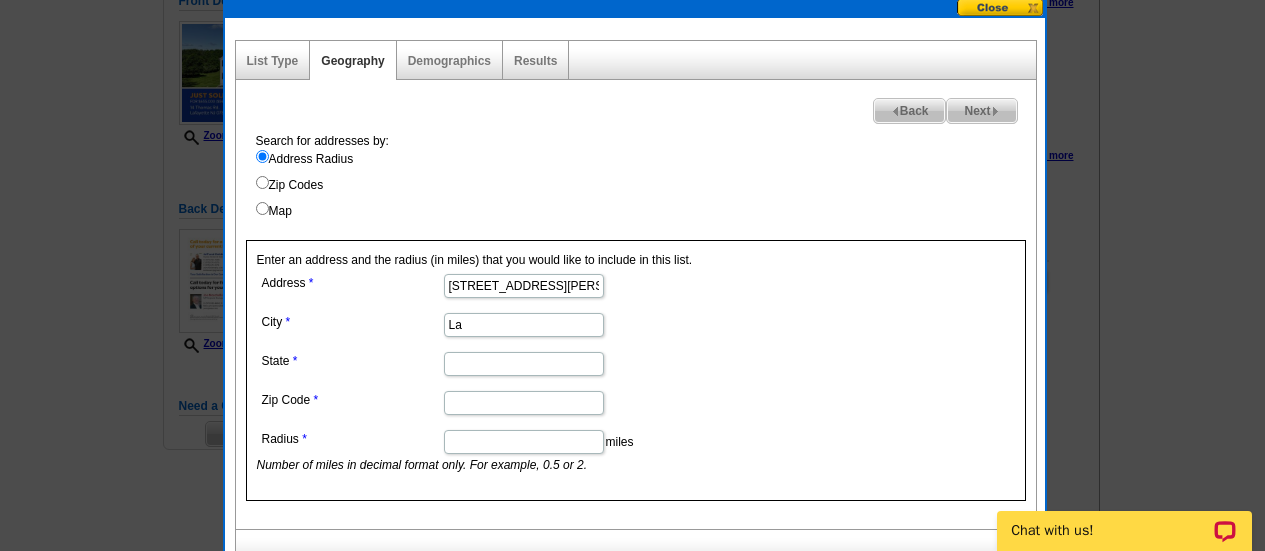 type on "Lafayette" 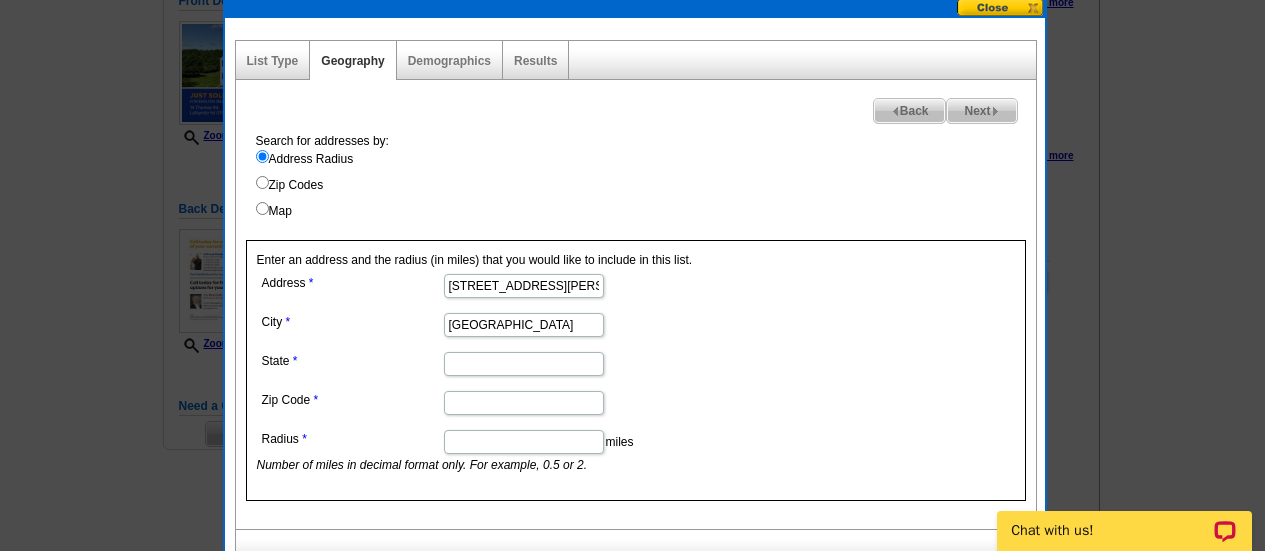 click on "State" at bounding box center (524, 364) 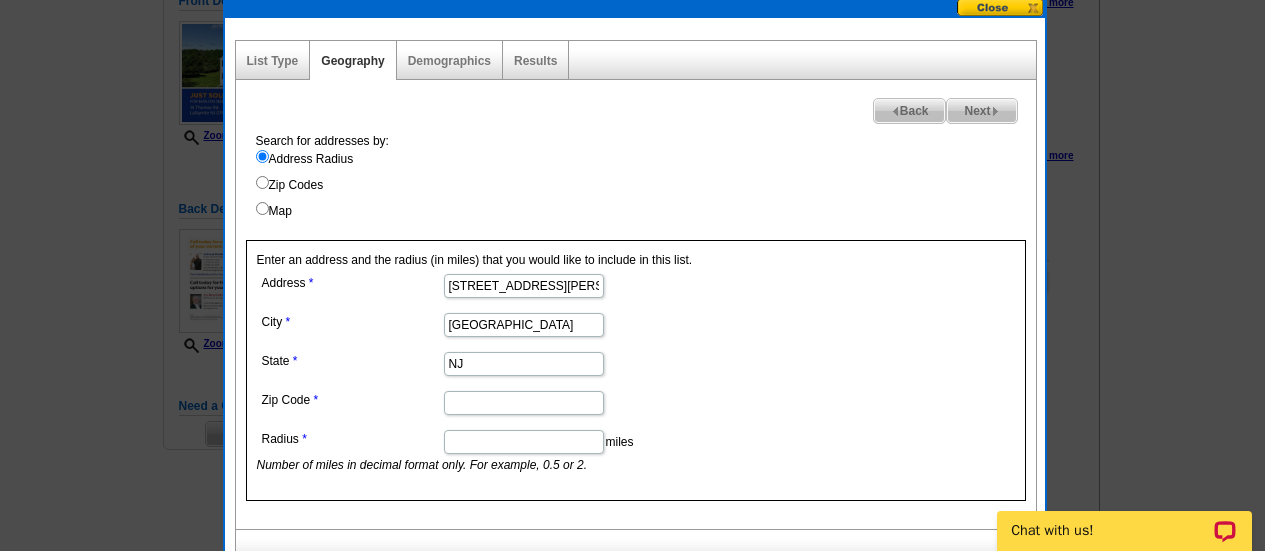 click on "Address
14 Thomas Rd
City
Lafayette
State
NJ
Zip Code
Radius
miles Number of miles in decimal format only.  For example, 0.5 or 2." at bounding box center [523, 371] 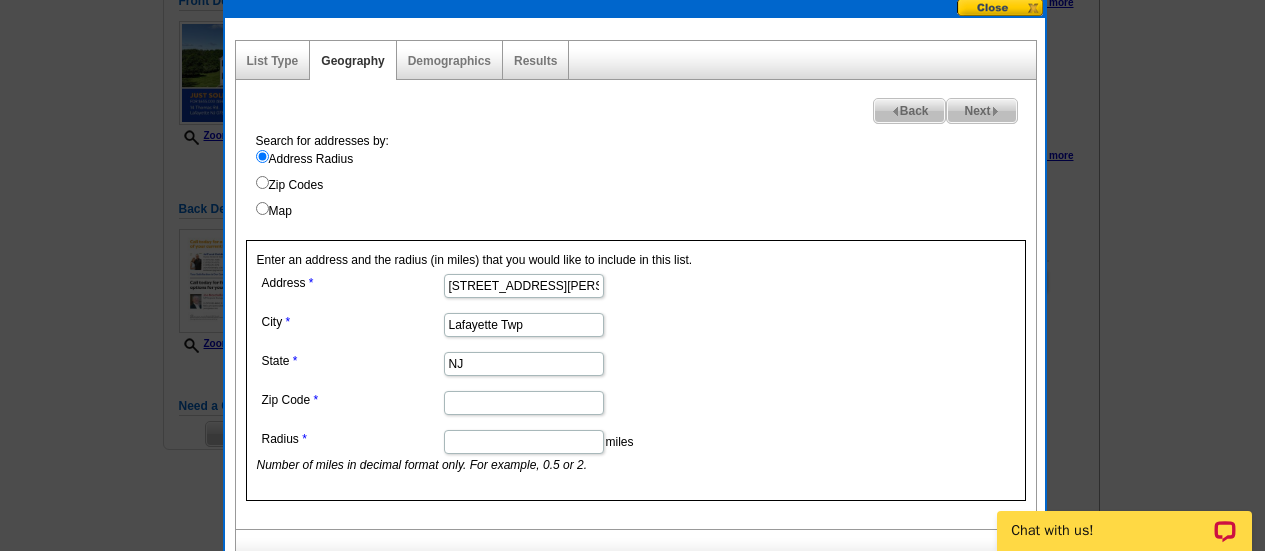 type on "Lafayette Twp" 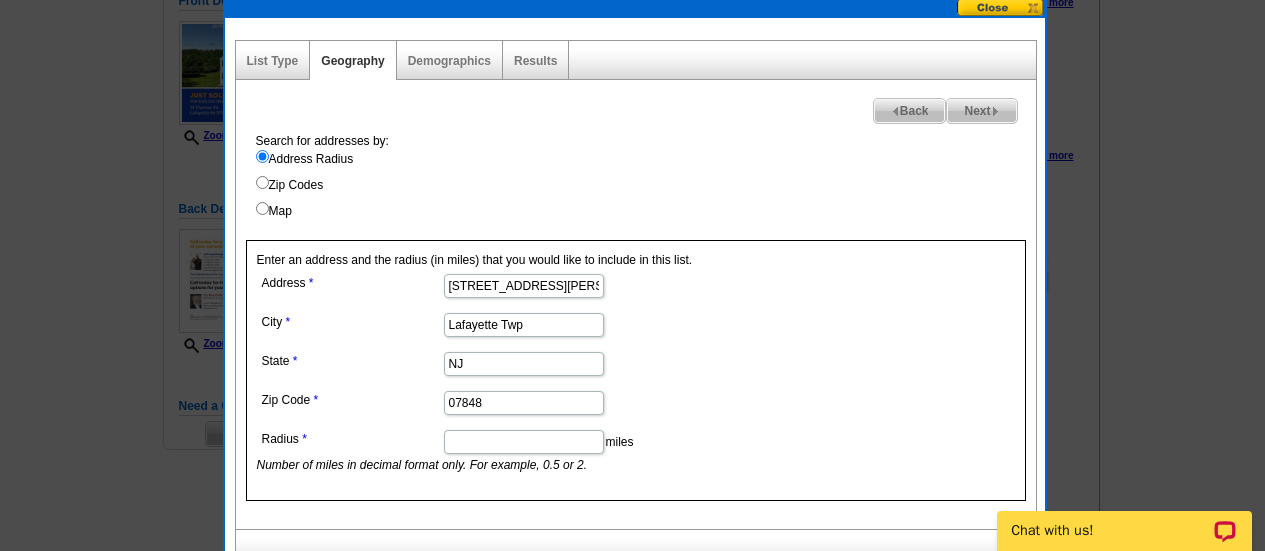 type on "07848" 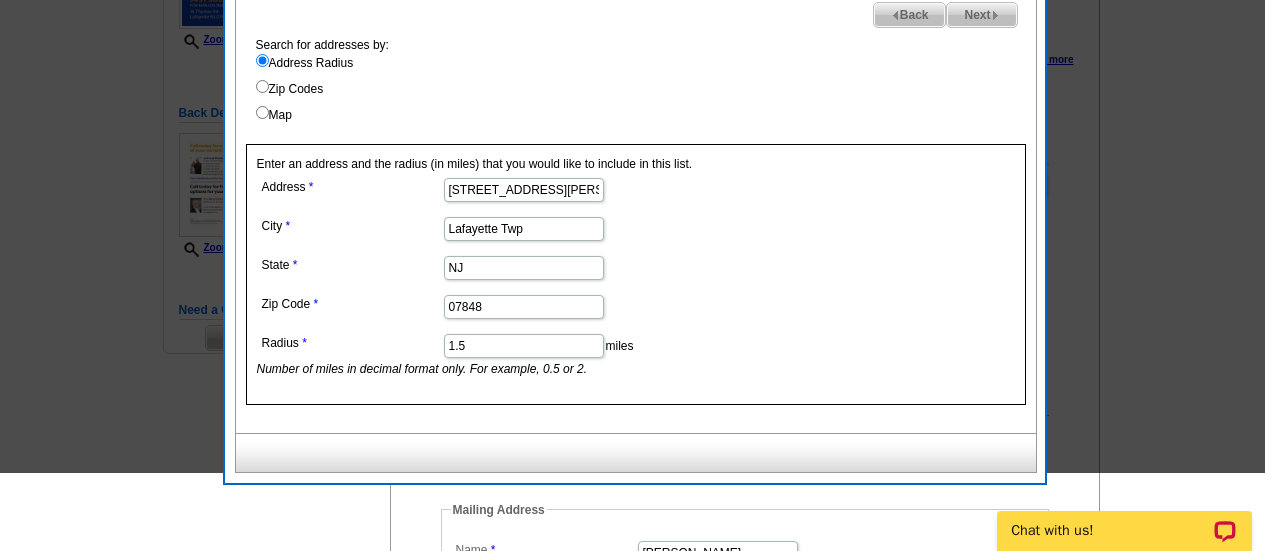 scroll, scrollTop: 257, scrollLeft: 0, axis: vertical 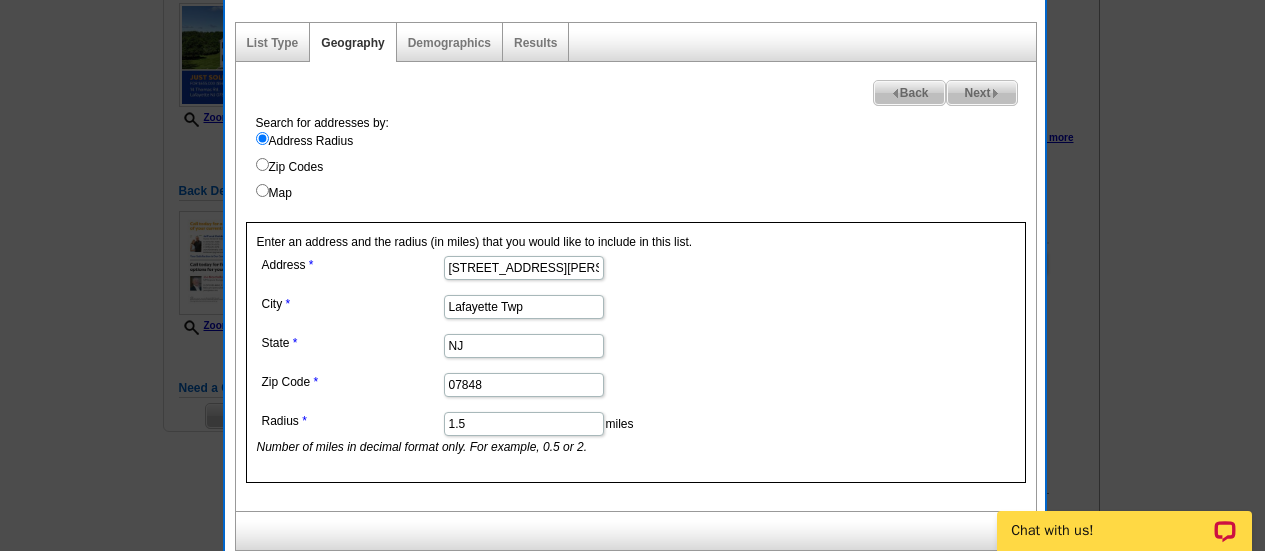 click on "Next" at bounding box center [981, 93] 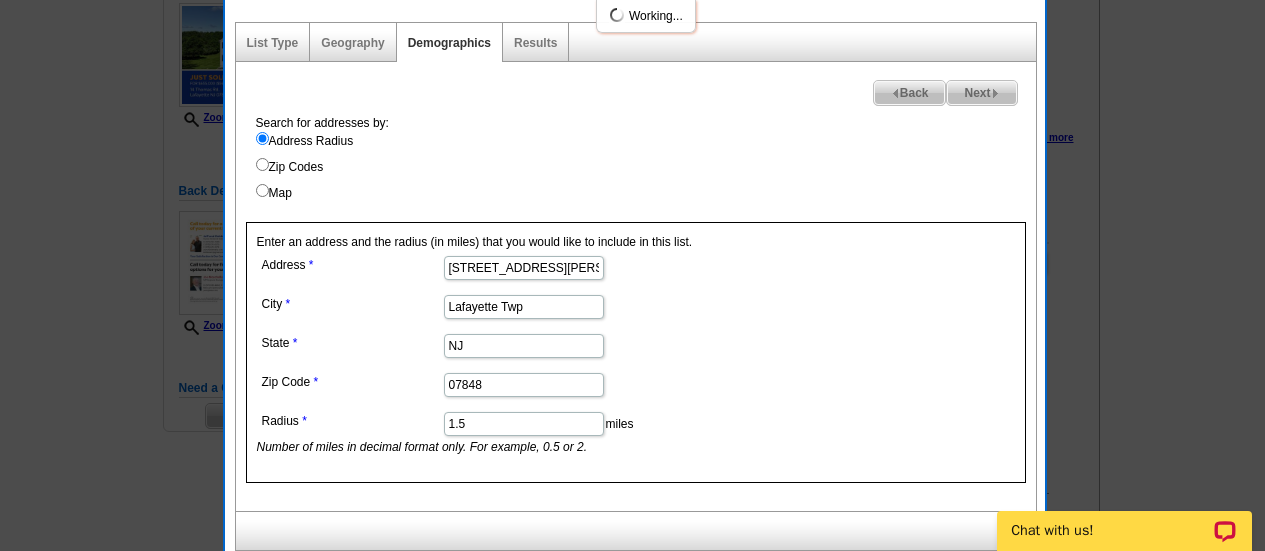 select 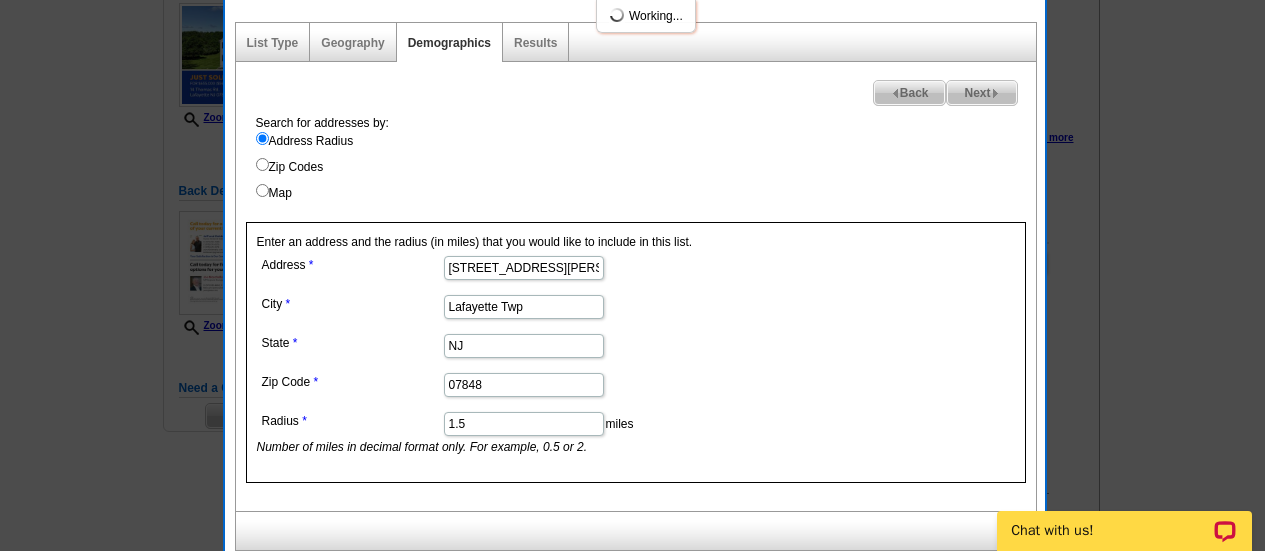 select 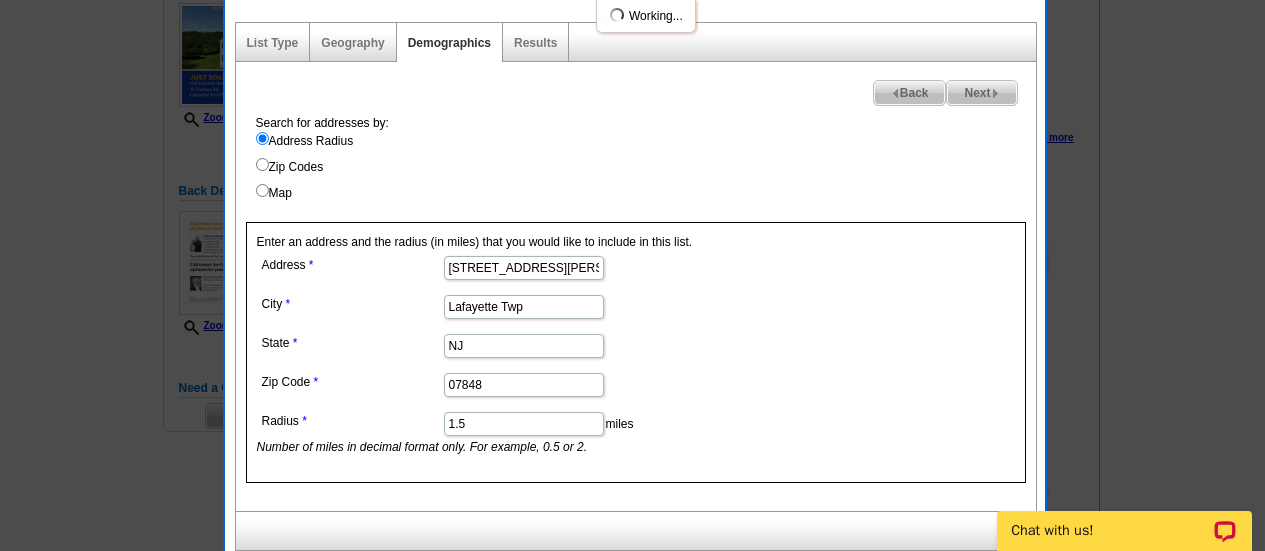 select 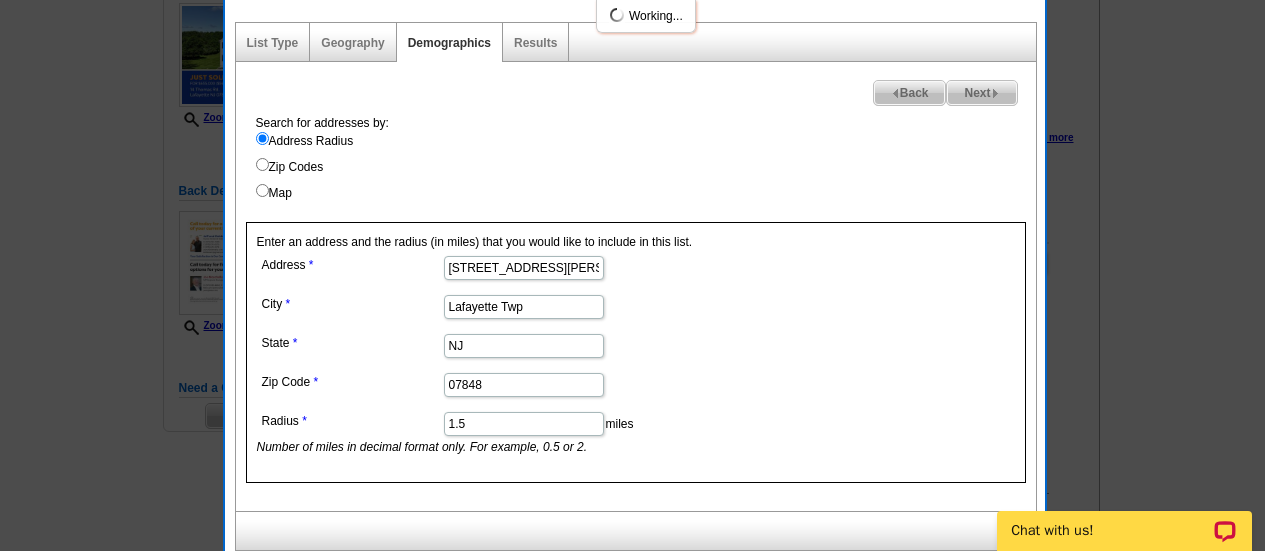 select 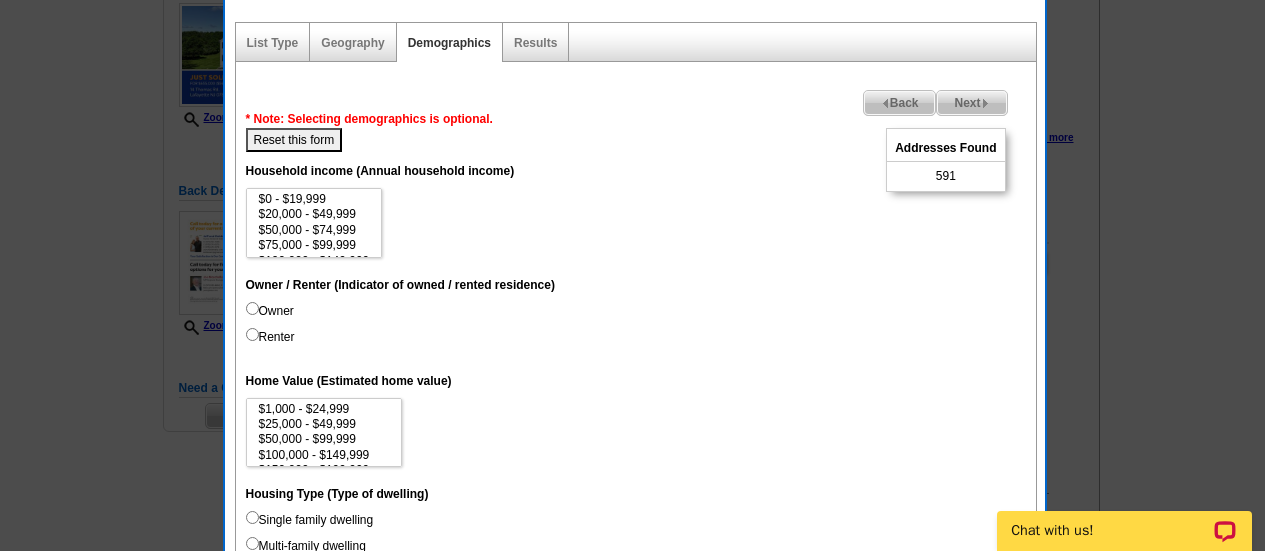 click on "Next" at bounding box center (971, 103) 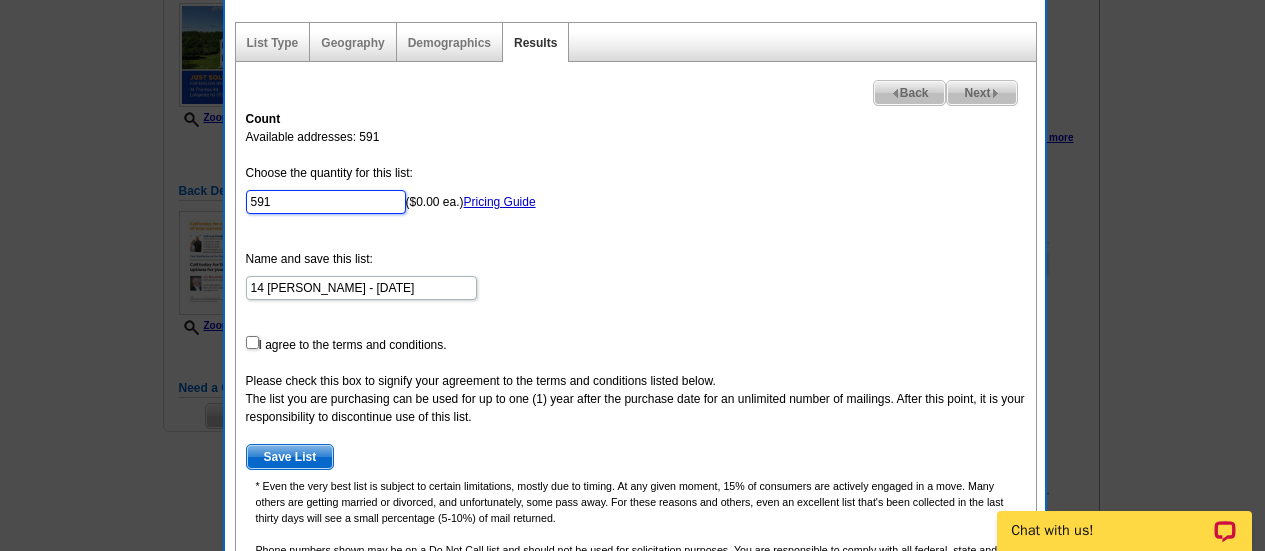 click on "591" at bounding box center [326, 202] 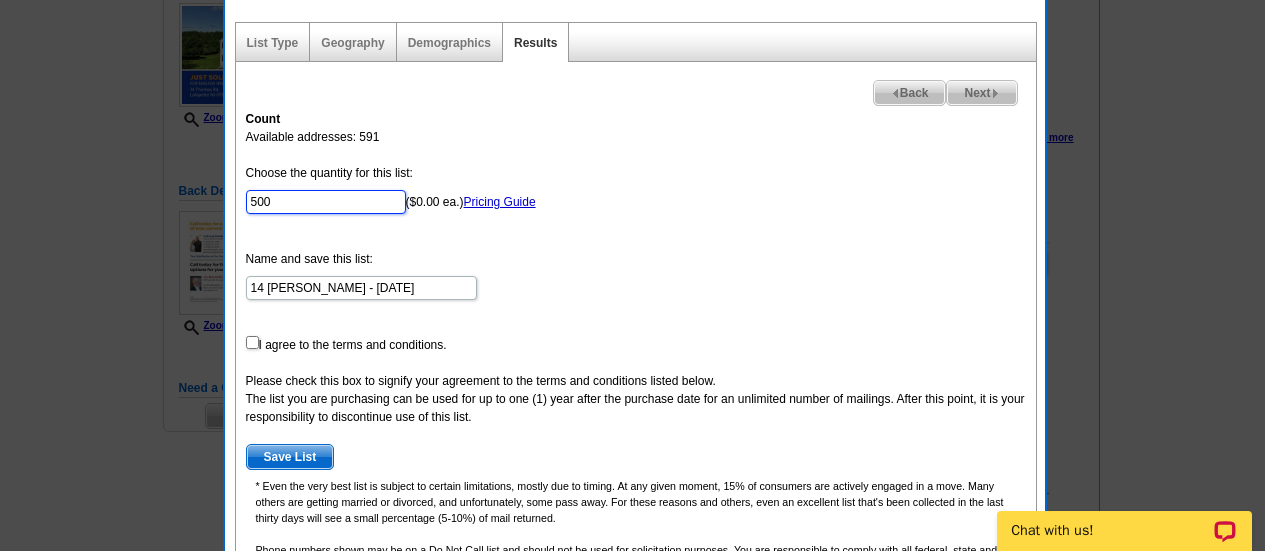 type on "500" 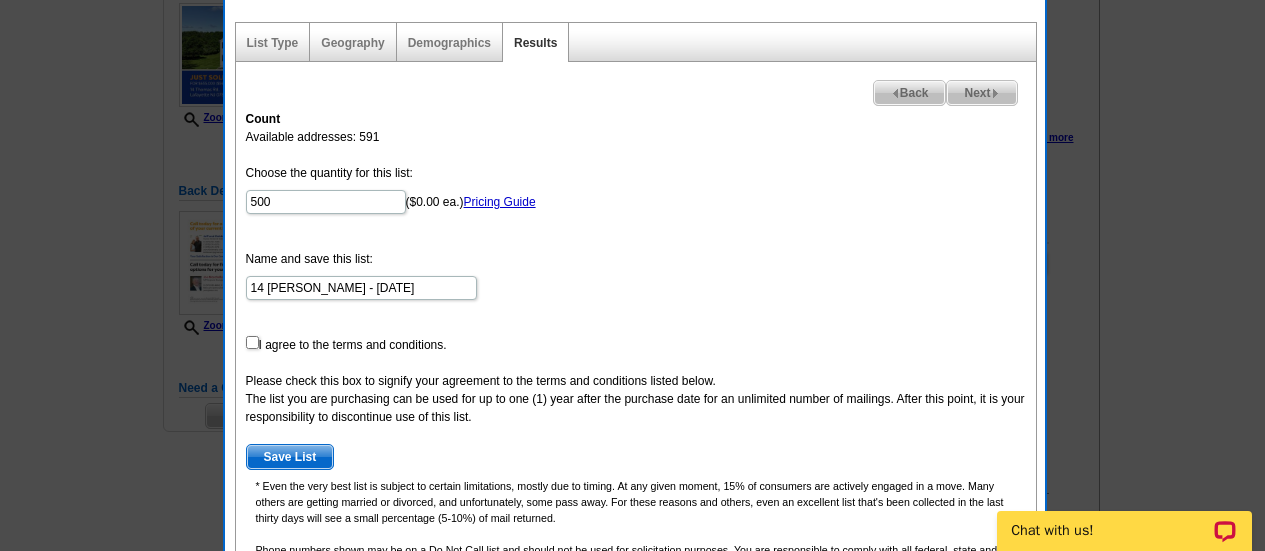 click on "Choose the quantity for this list:
500  ($0.00 ea.)  Pricing Guide
Name and save this list:
14 Thomas Rd - Jul 21
I agree to the terms and conditions.
Please check this box to signify your agreement to the terms and conditions listed below. The list you are purchasing can be used for up to one (1) year after the purchase date for an unlimited number of mailings.  After this point, it is your responsibility to discontinue use of this list.
Save List" at bounding box center [636, 317] 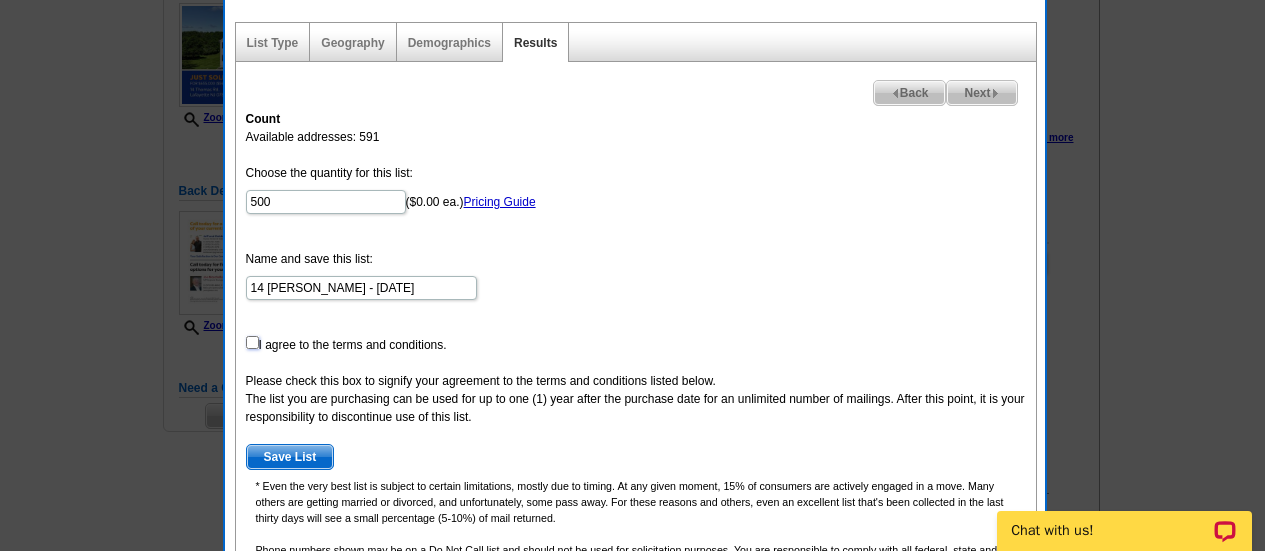 click at bounding box center (252, 342) 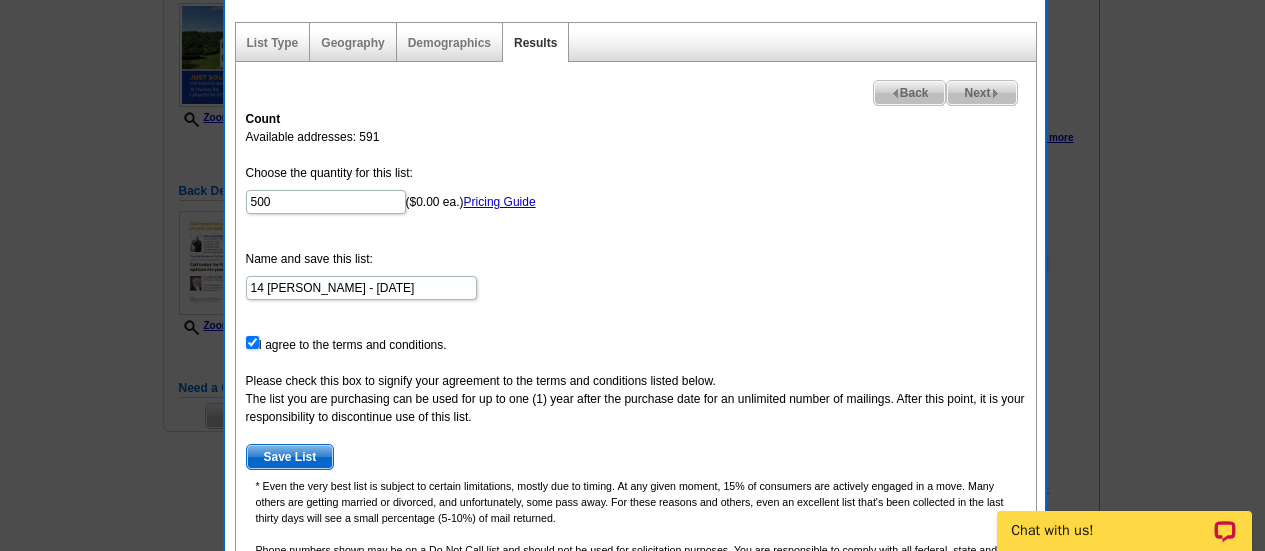click on "Next" at bounding box center (981, 93) 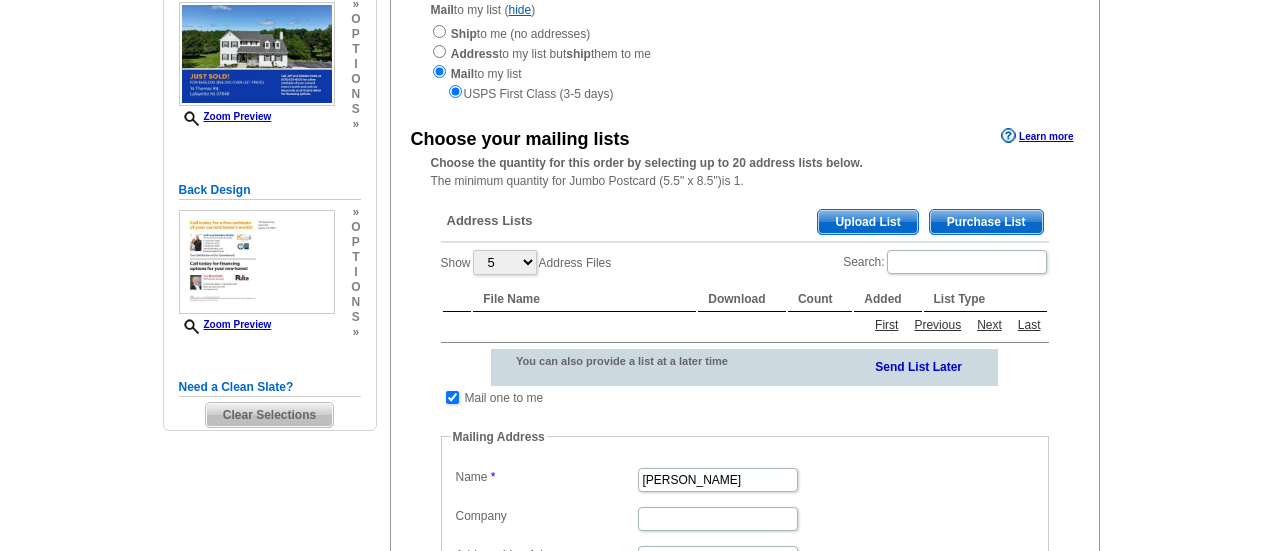 scroll, scrollTop: 257, scrollLeft: 0, axis: vertical 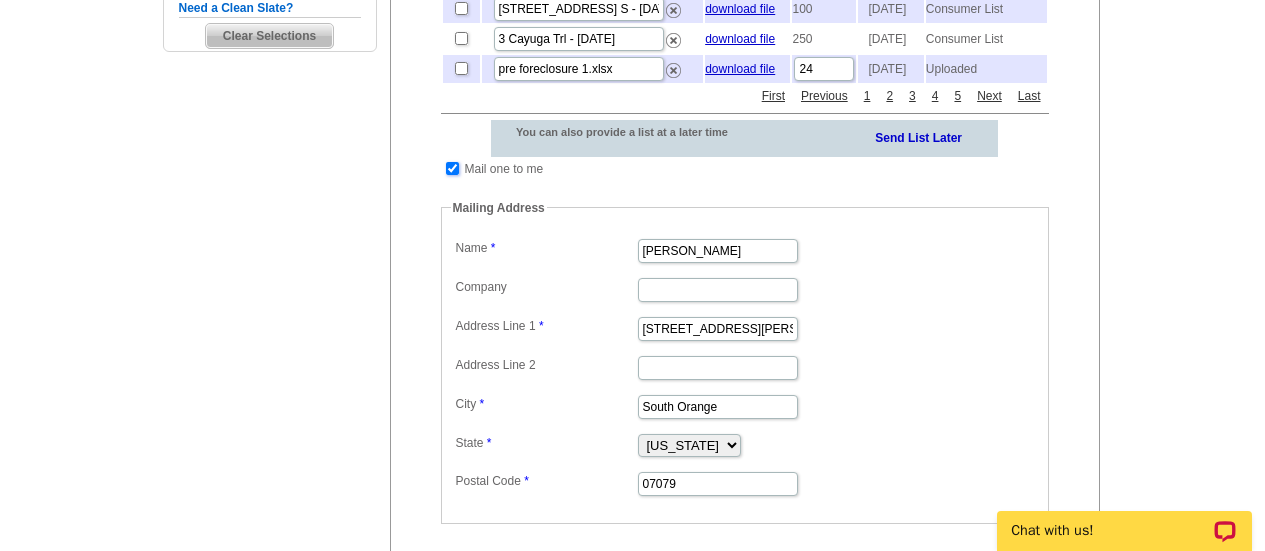 click at bounding box center (452, 168) 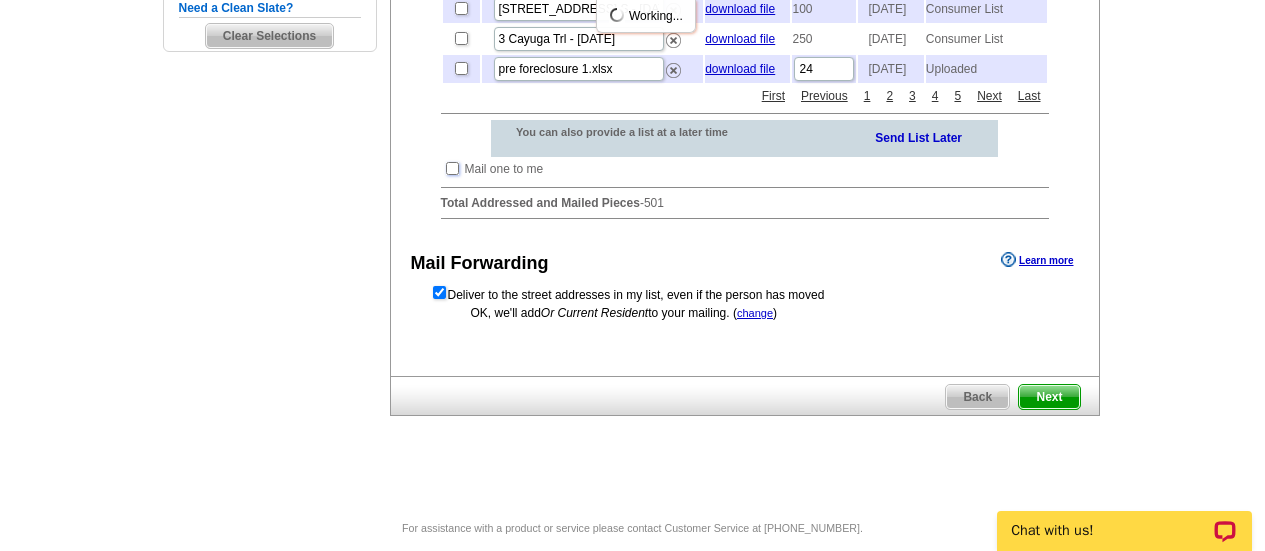 scroll, scrollTop: 671, scrollLeft: 0, axis: vertical 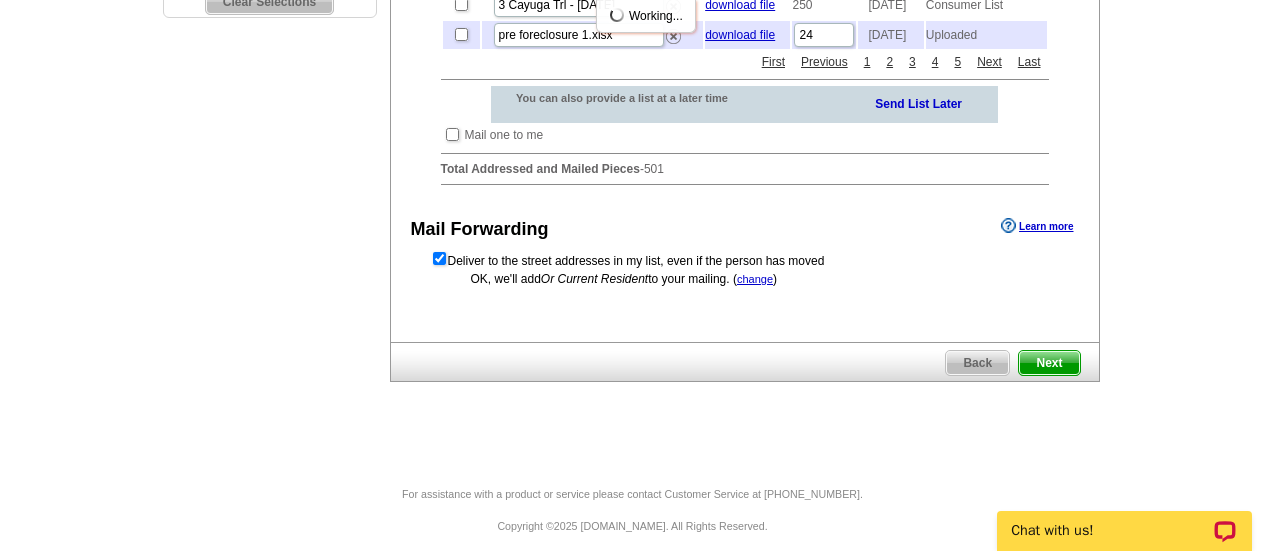 click on "Next" at bounding box center (1049, 363) 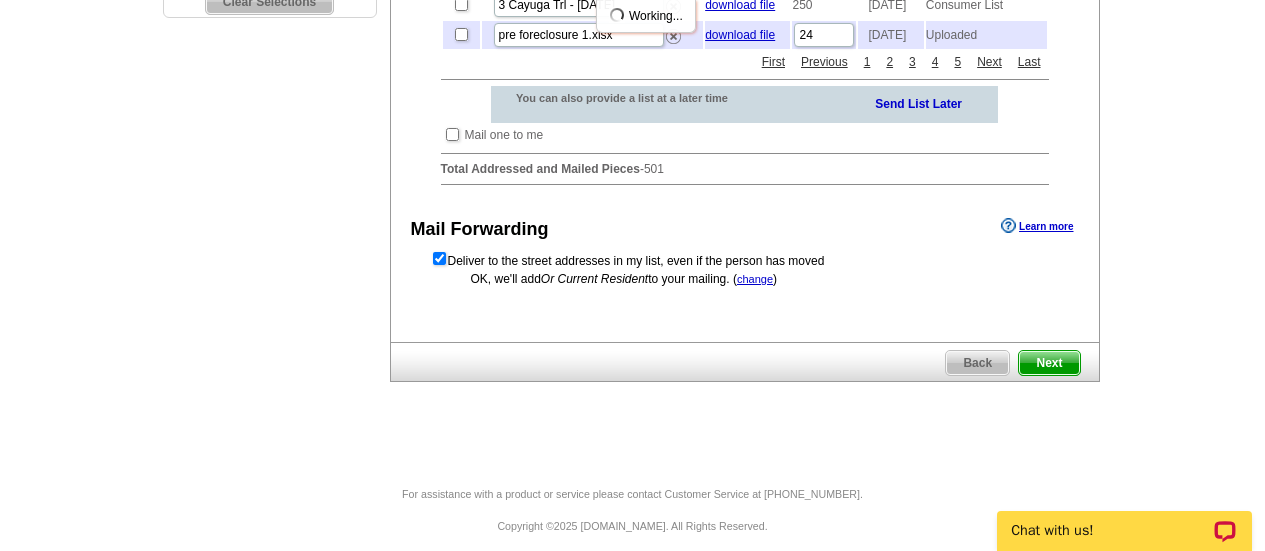scroll, scrollTop: 0, scrollLeft: 0, axis: both 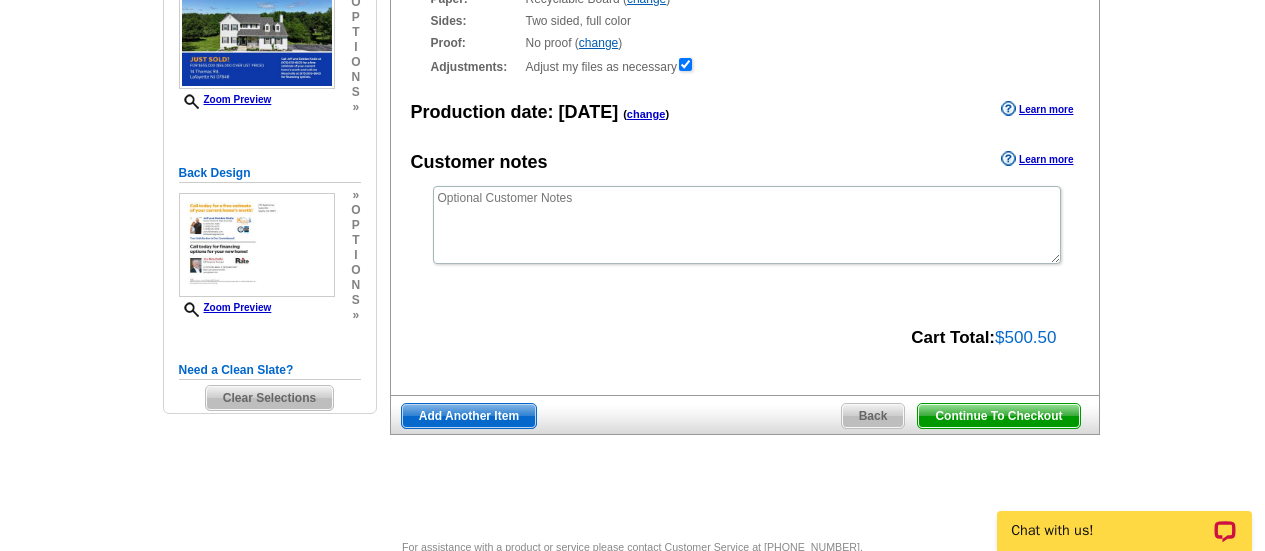 click on "Continue To Checkout" at bounding box center (998, 416) 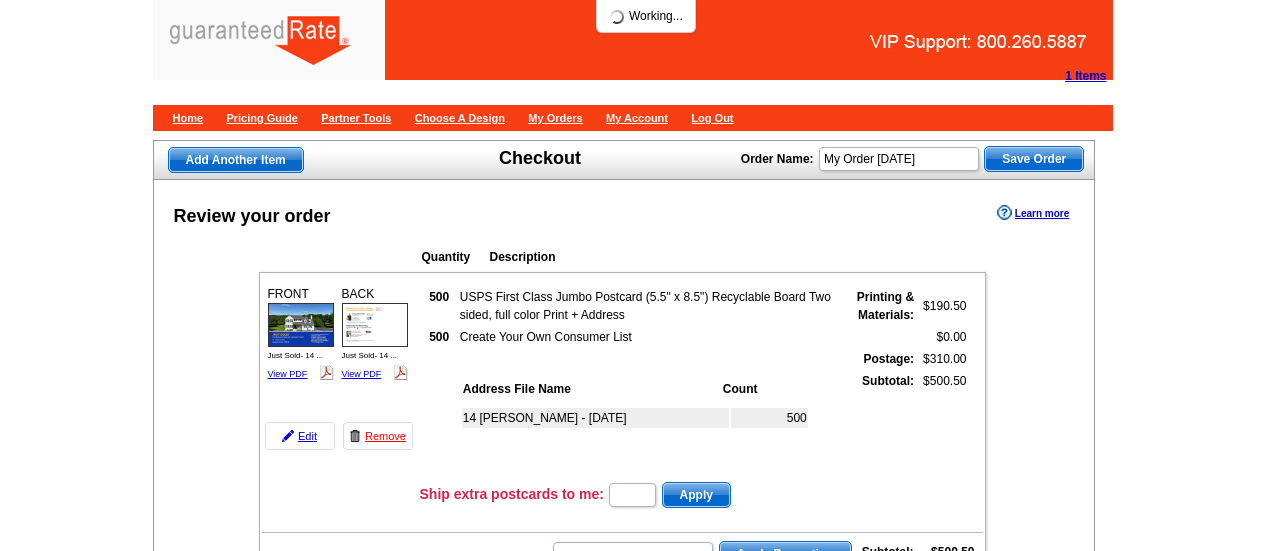 scroll, scrollTop: 0, scrollLeft: 0, axis: both 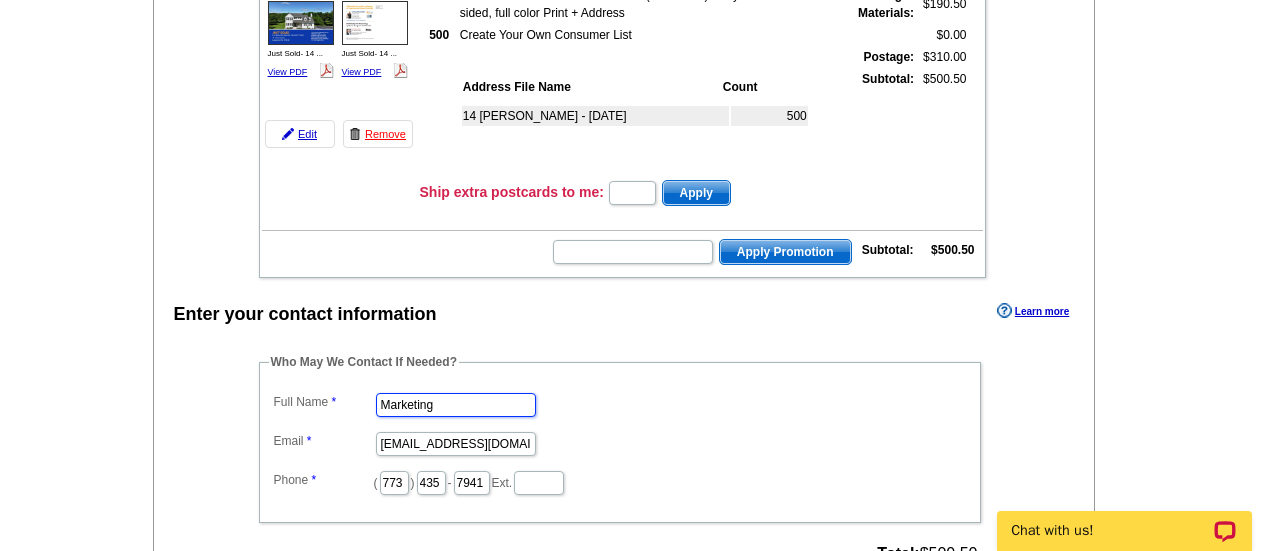 drag, startPoint x: 455, startPoint y: 411, endPoint x: 333, endPoint y: 396, distance: 122.91867 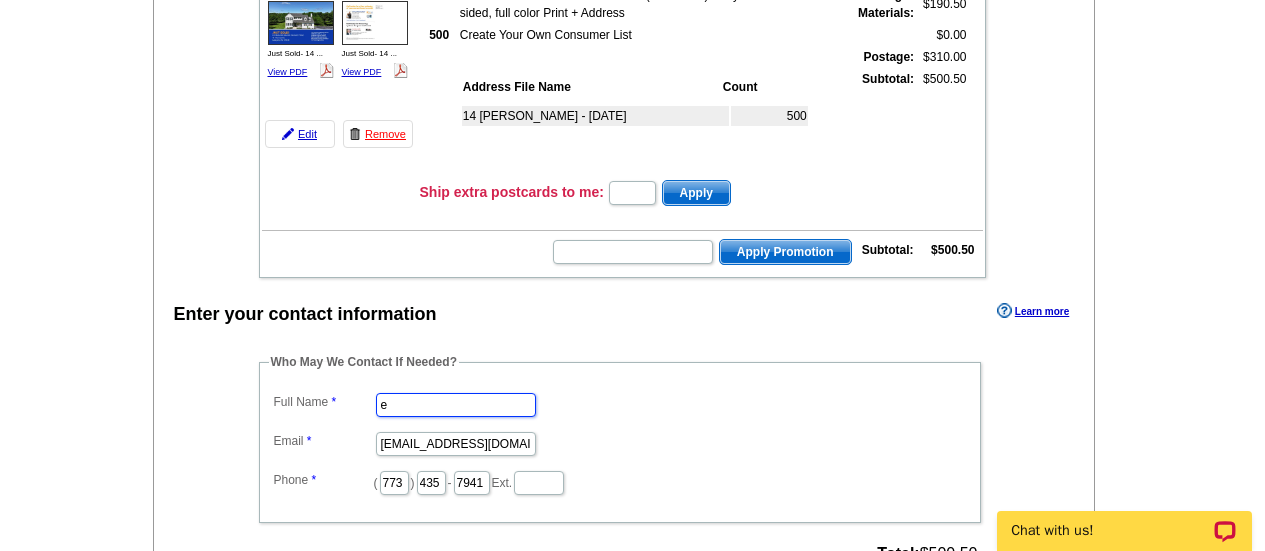 type on "[PERSON_NAME]" 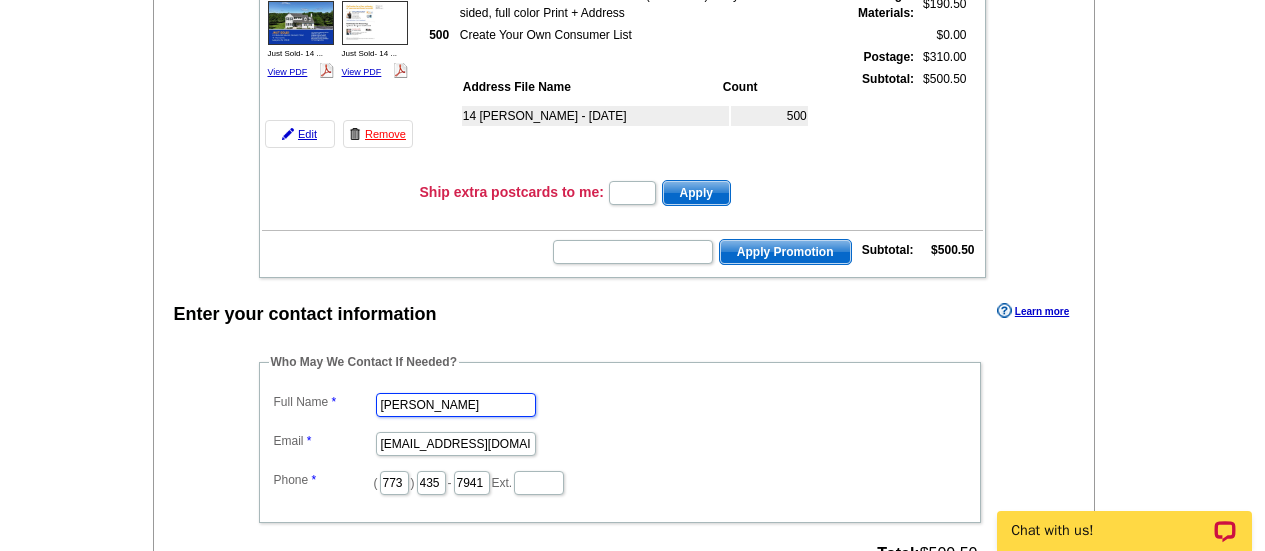 scroll, scrollTop: 0, scrollLeft: 0, axis: both 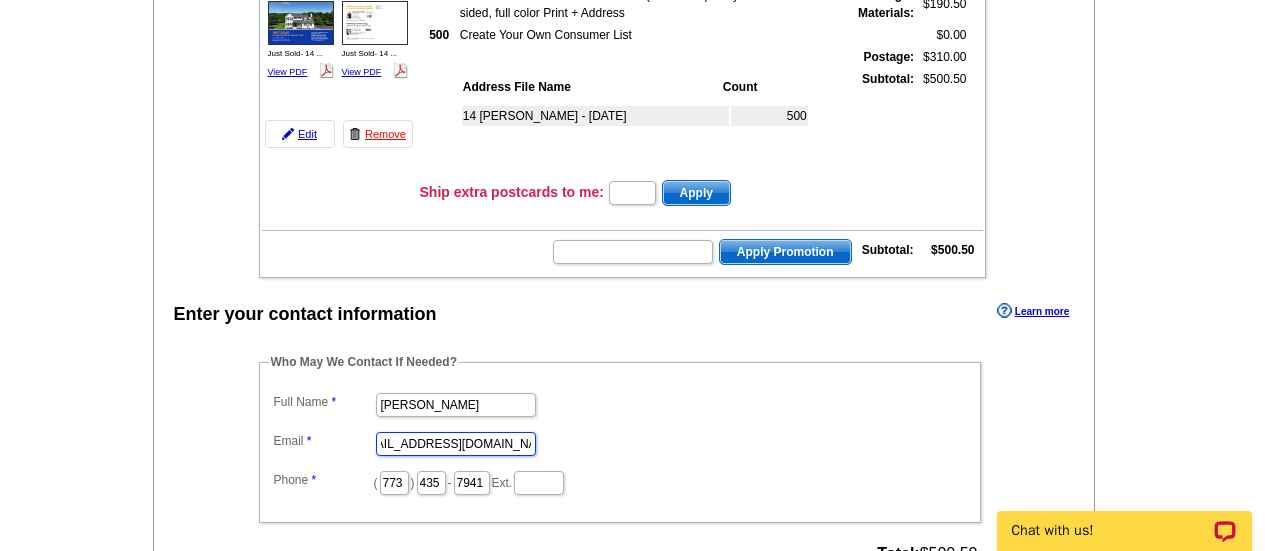 drag, startPoint x: 381, startPoint y: 444, endPoint x: 601, endPoint y: 431, distance: 220.38376 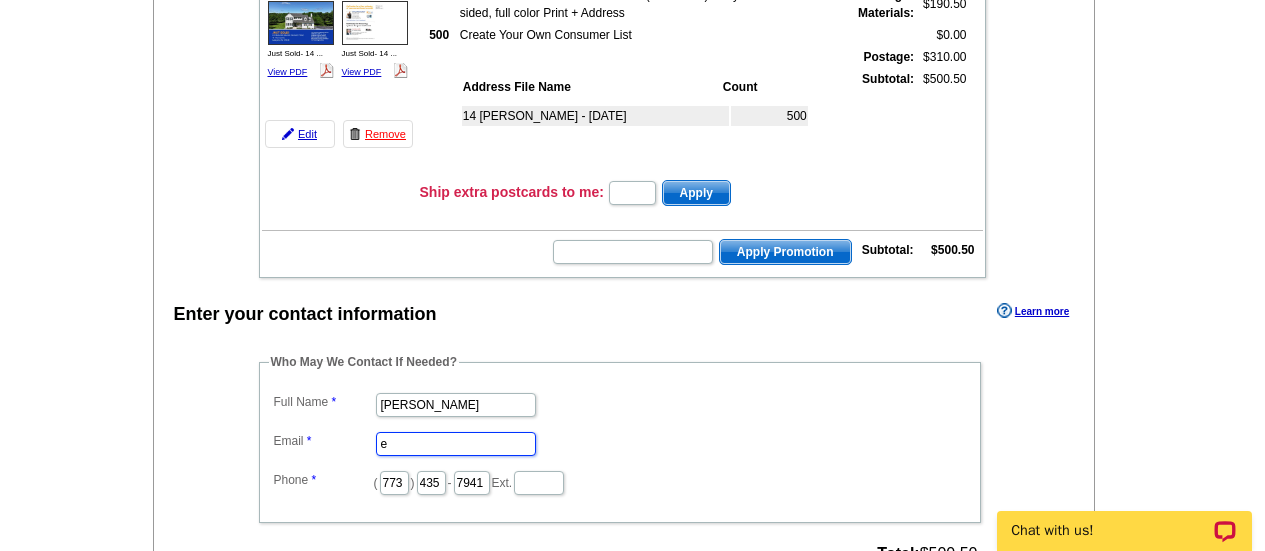 scroll, scrollTop: 0, scrollLeft: 0, axis: both 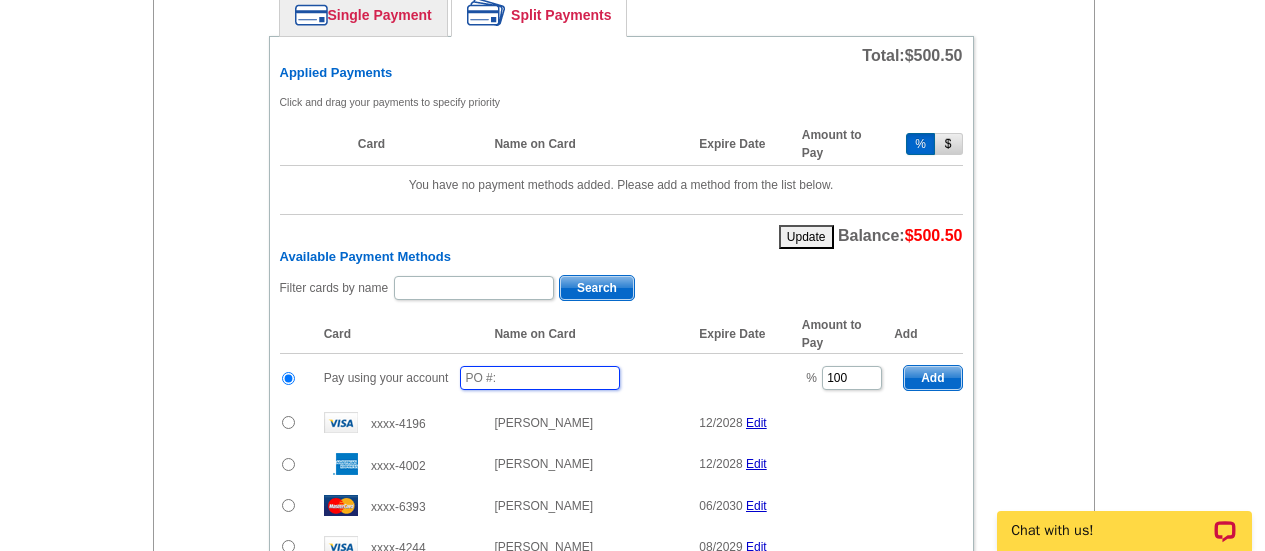 click at bounding box center [540, 378] 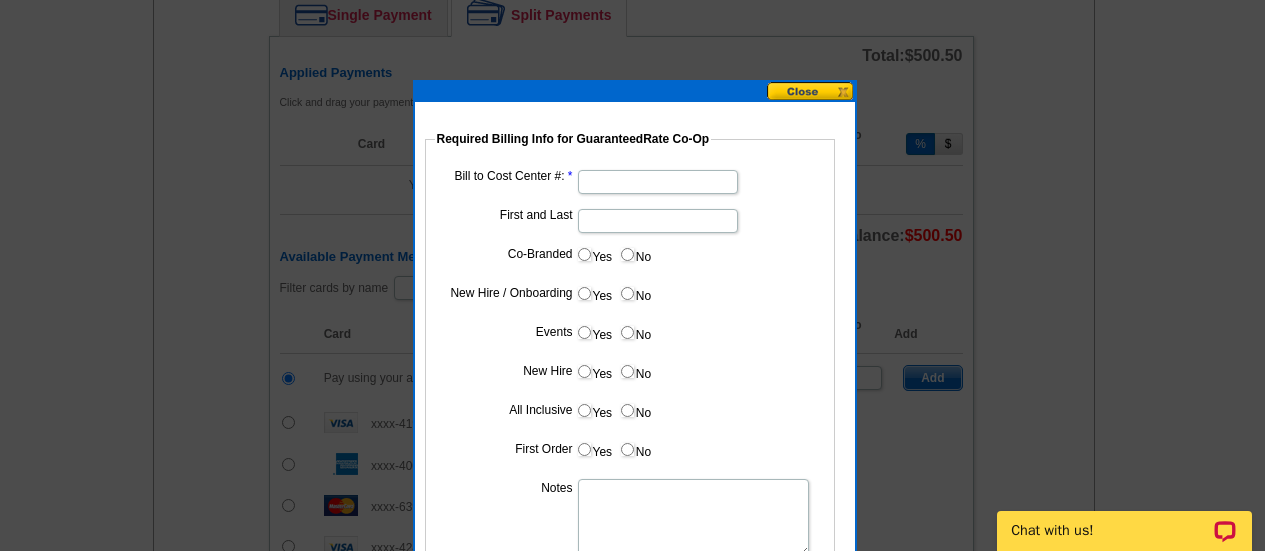 type on "072125_1016_es" 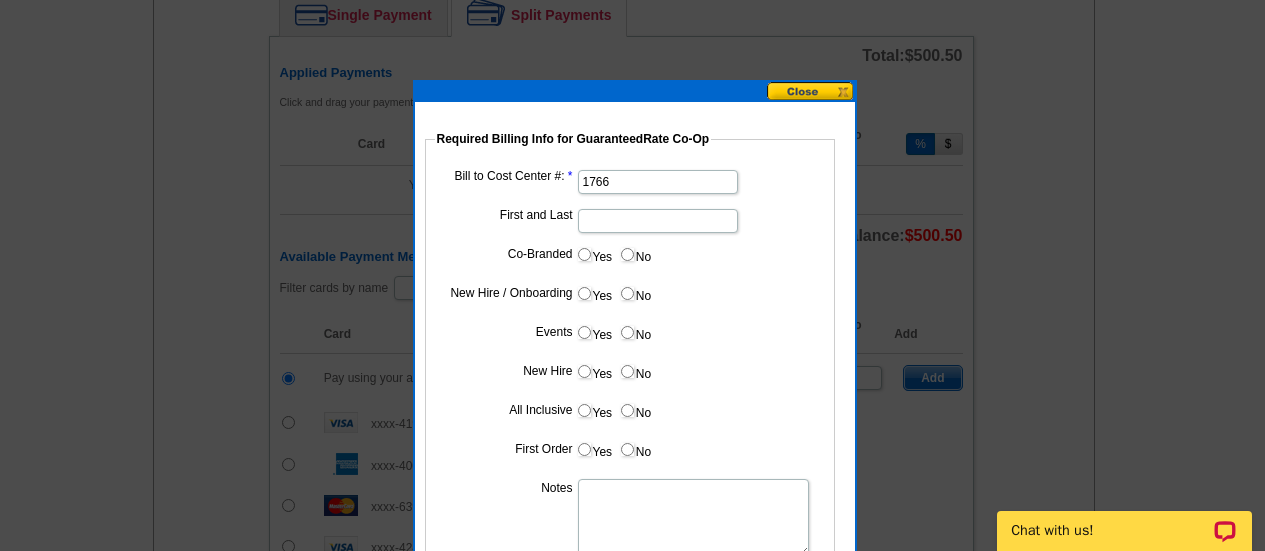 click on "First and Last" at bounding box center (658, 221) 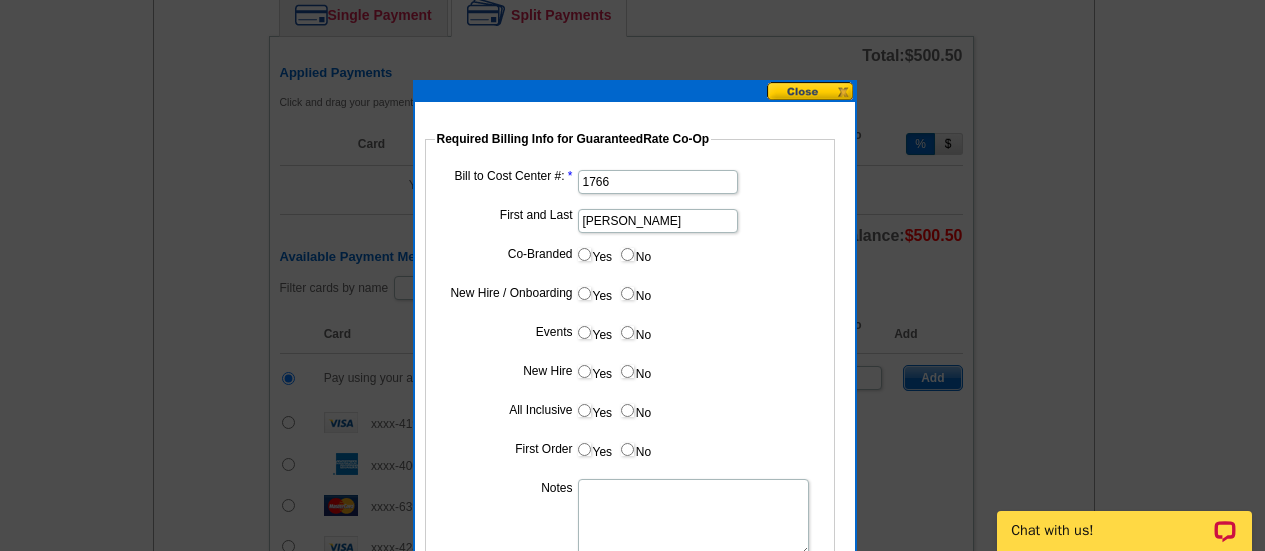 click on "Yes" at bounding box center [584, 254] 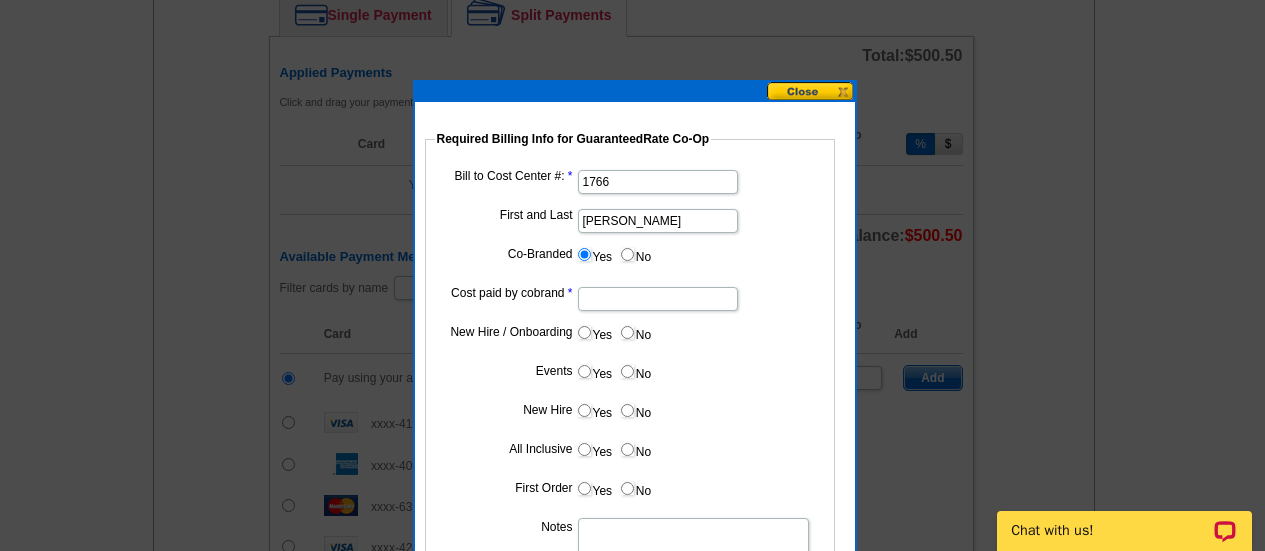 click on "Cost paid by cobrand" at bounding box center (658, 299) 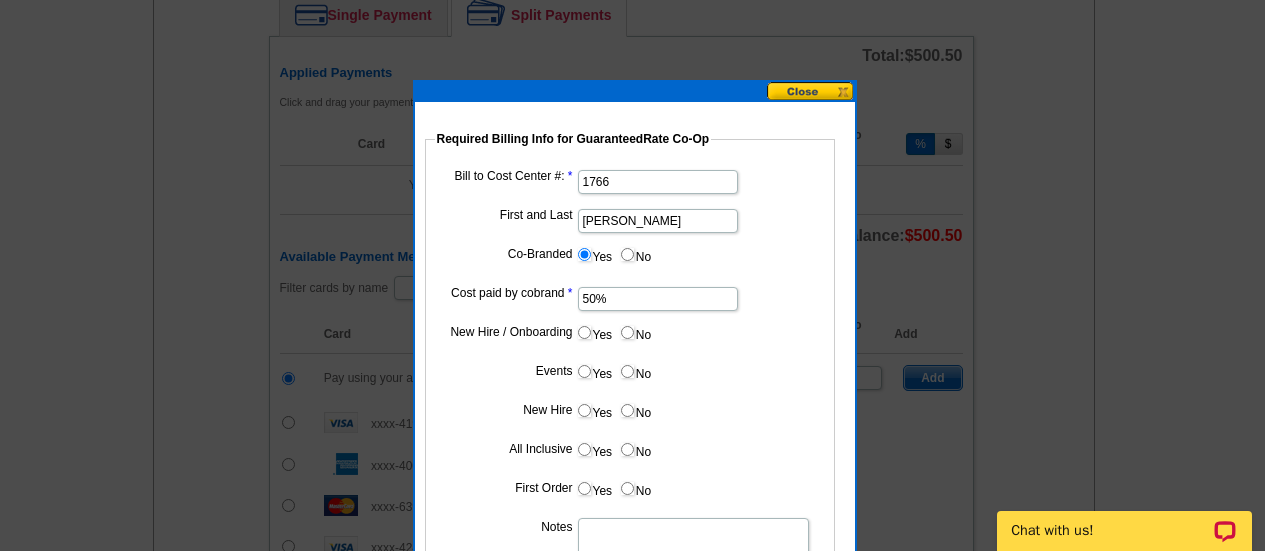 click on "No" at bounding box center (627, 332) 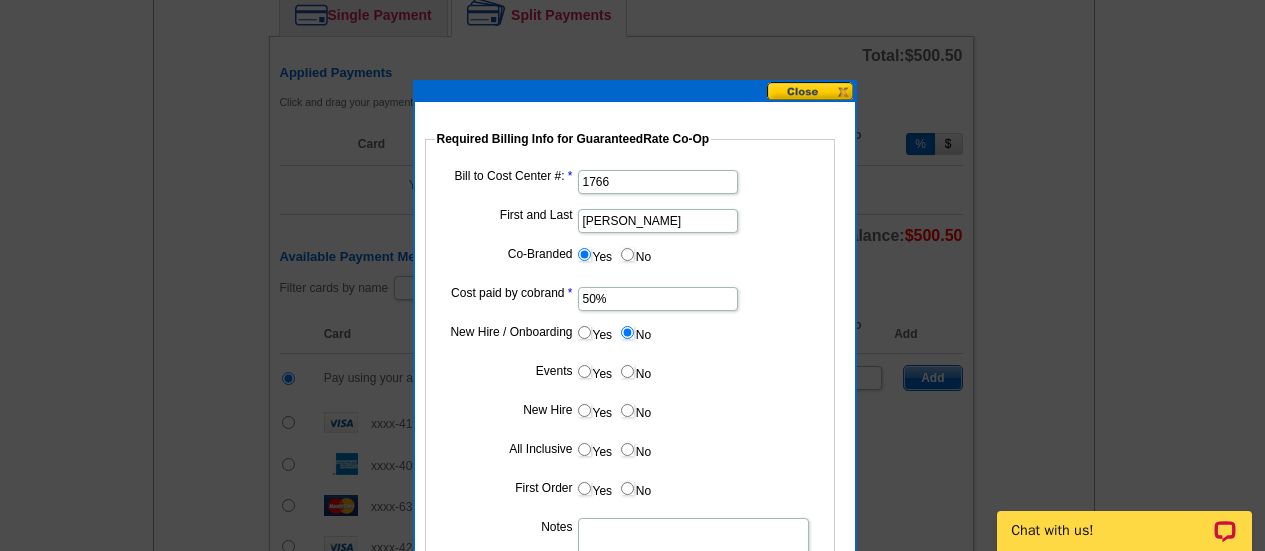 click on "No" at bounding box center (635, 371) 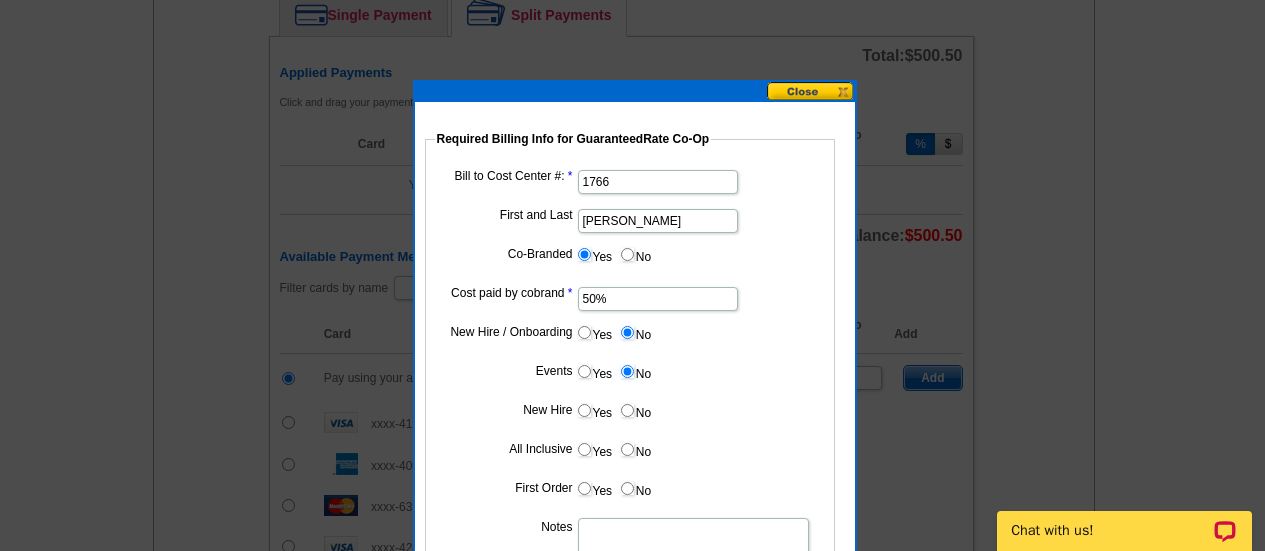 click on "No" at bounding box center (635, 410) 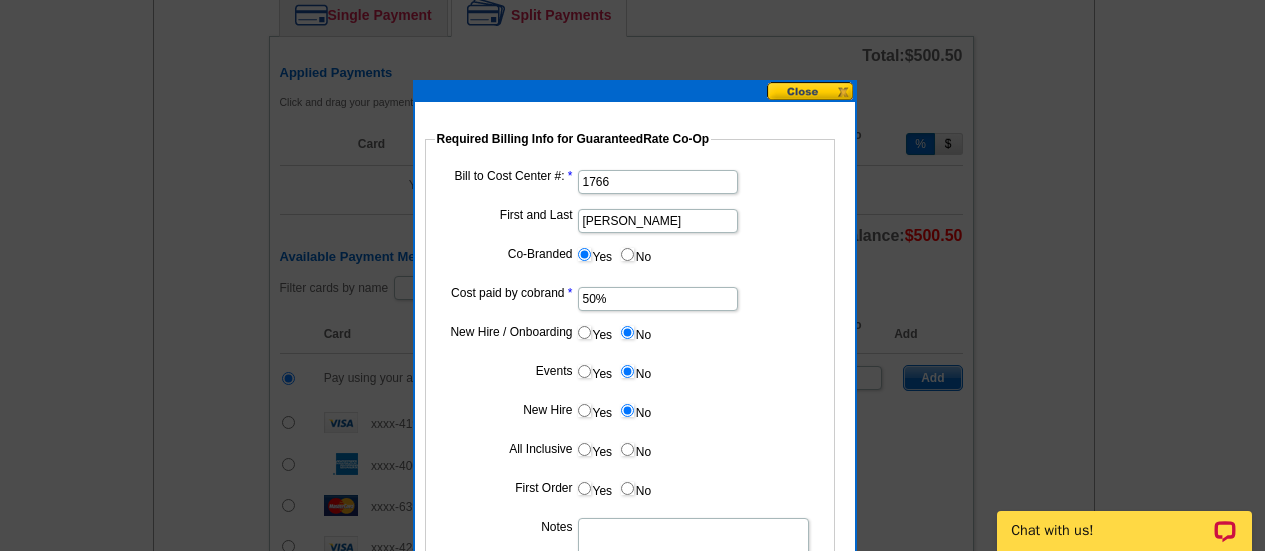 click on "No" at bounding box center (627, 449) 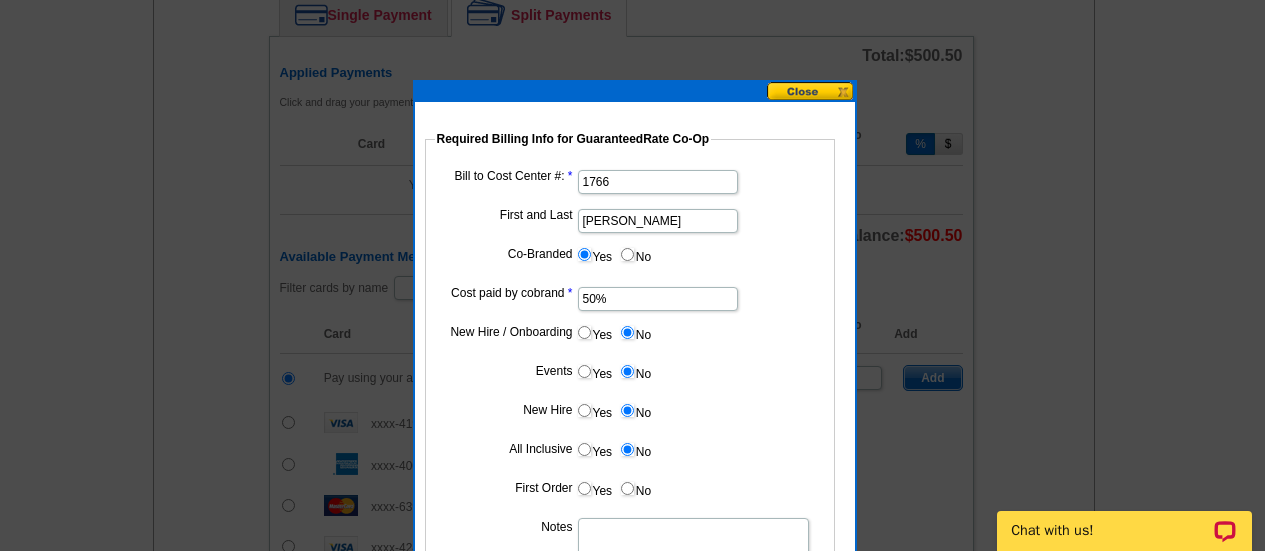 click on "No" at bounding box center (635, 488) 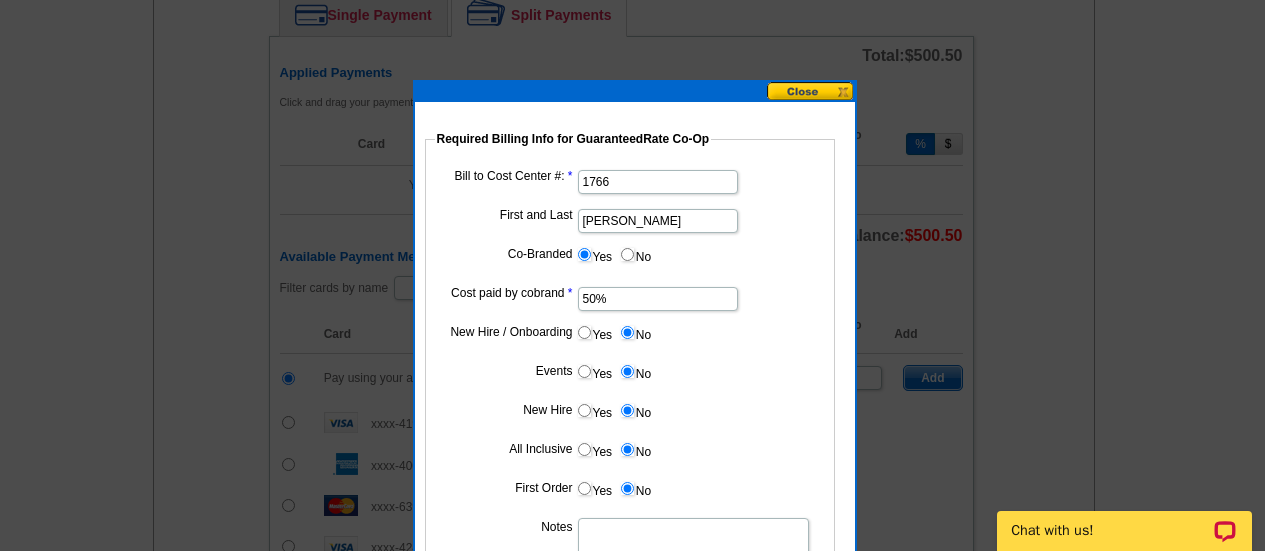 click on "Notes" at bounding box center (693, 557) 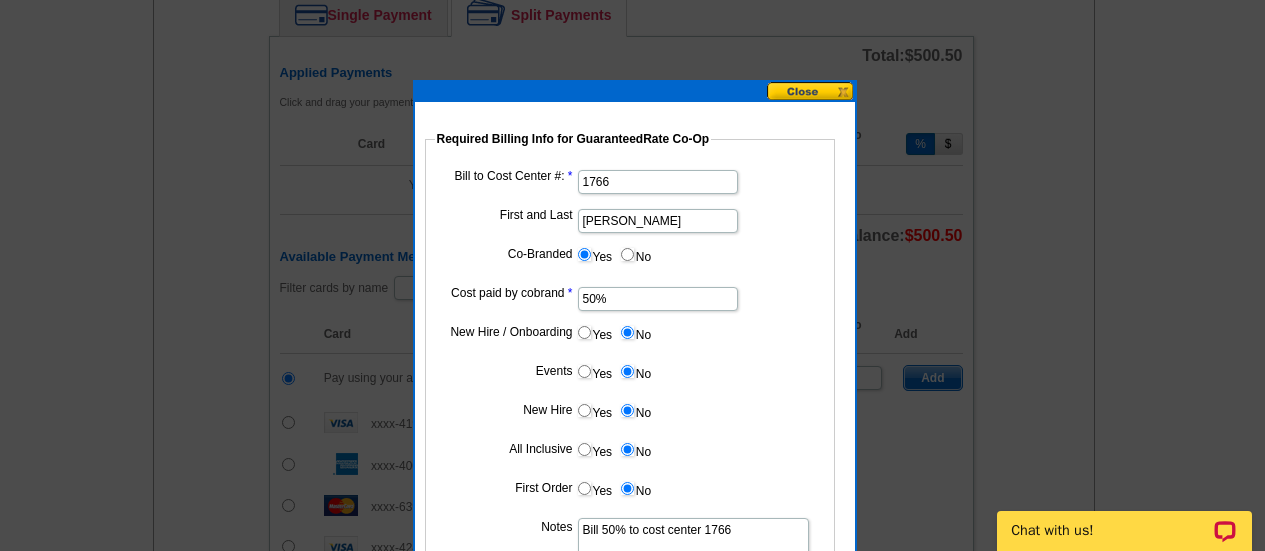 scroll, scrollTop: 1299, scrollLeft: 0, axis: vertical 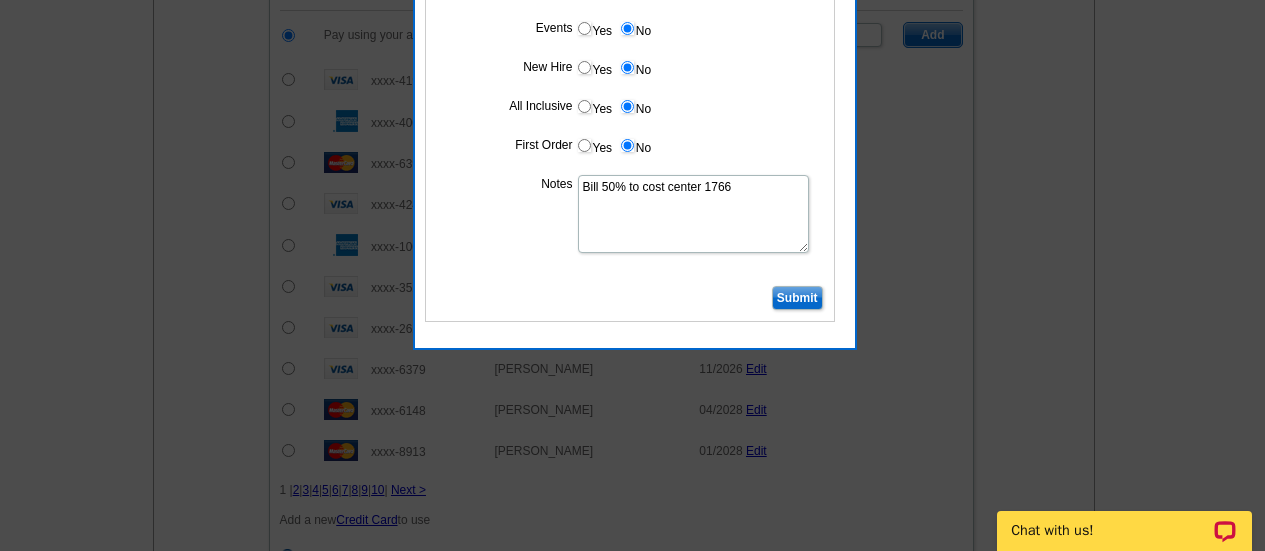 type on "Bill 50% to cost center 1766" 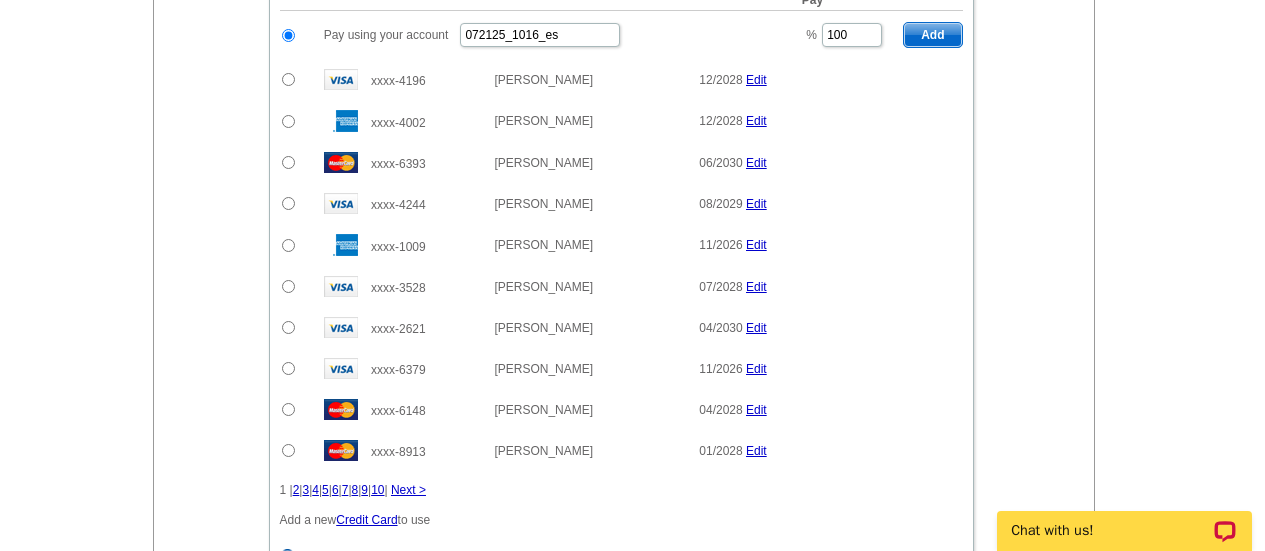scroll, scrollTop: 1165, scrollLeft: 0, axis: vertical 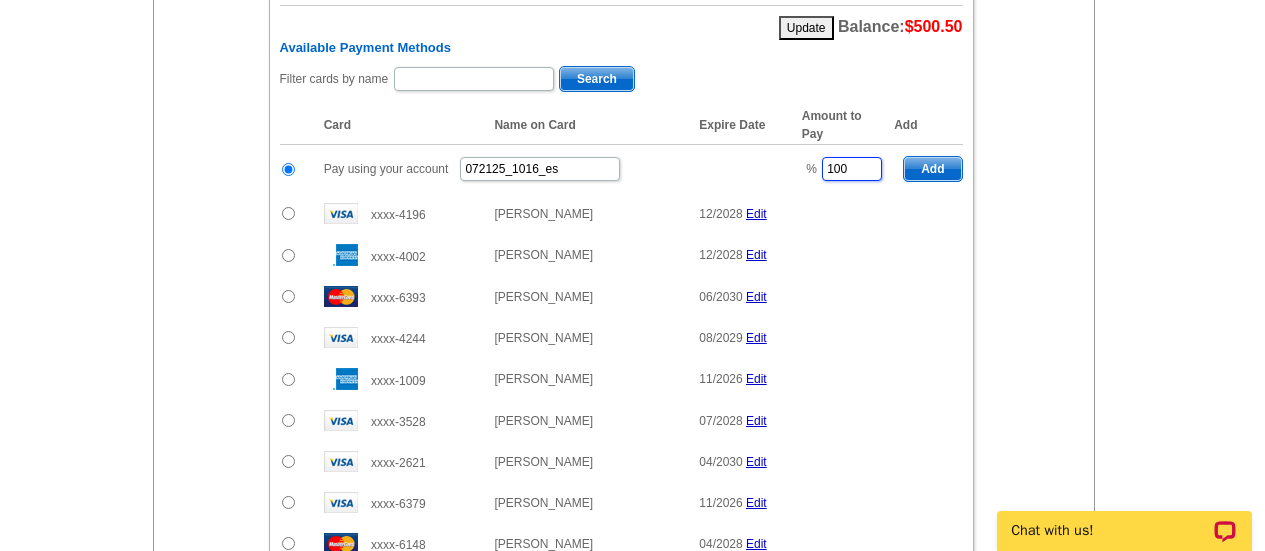 drag, startPoint x: 860, startPoint y: 171, endPoint x: 792, endPoint y: 164, distance: 68.359344 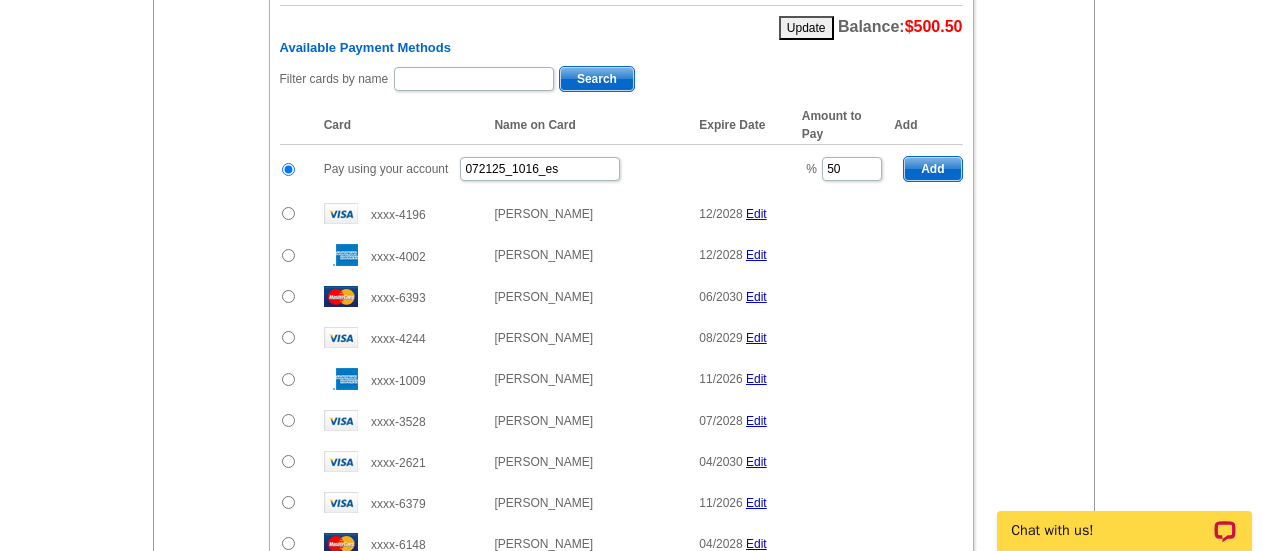 click on "Add" at bounding box center [932, 169] 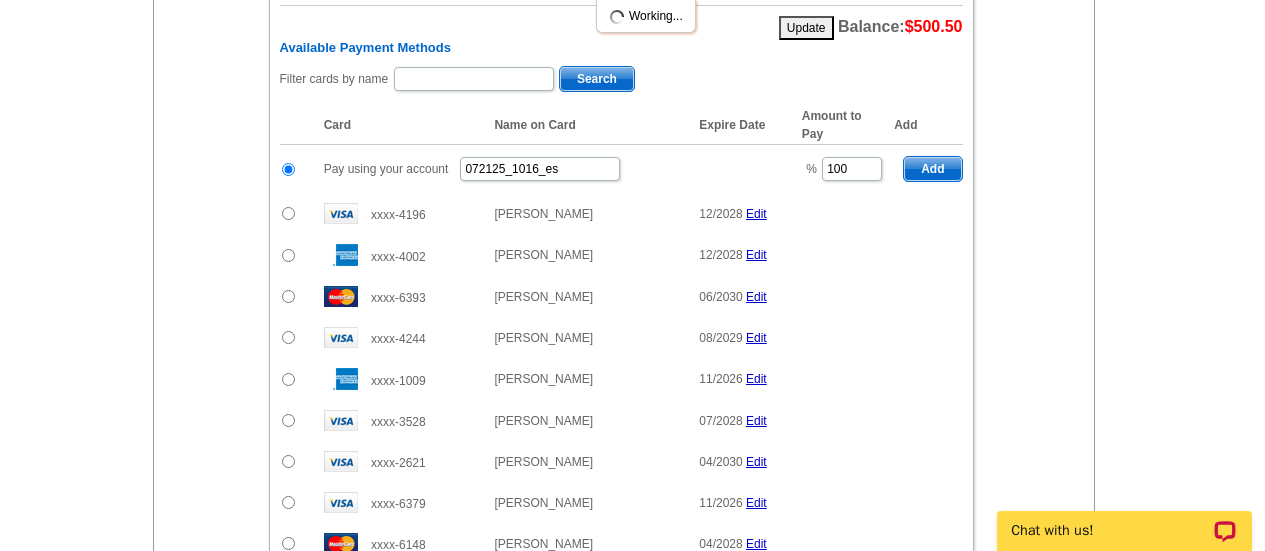 radio on "false" 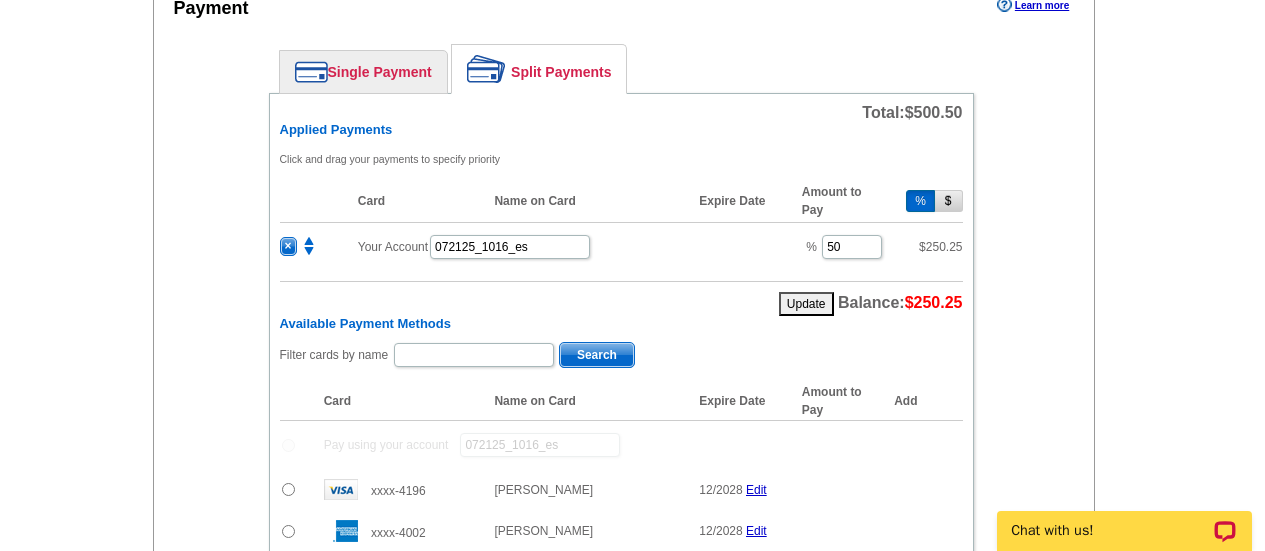 scroll, scrollTop: 898, scrollLeft: 0, axis: vertical 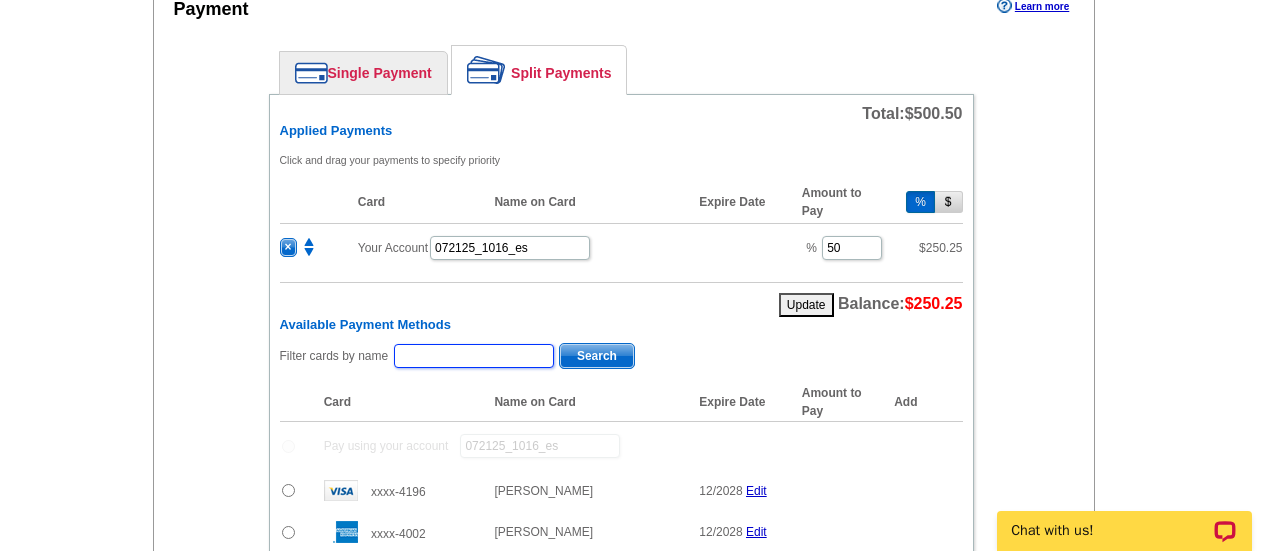 click at bounding box center (474, 356) 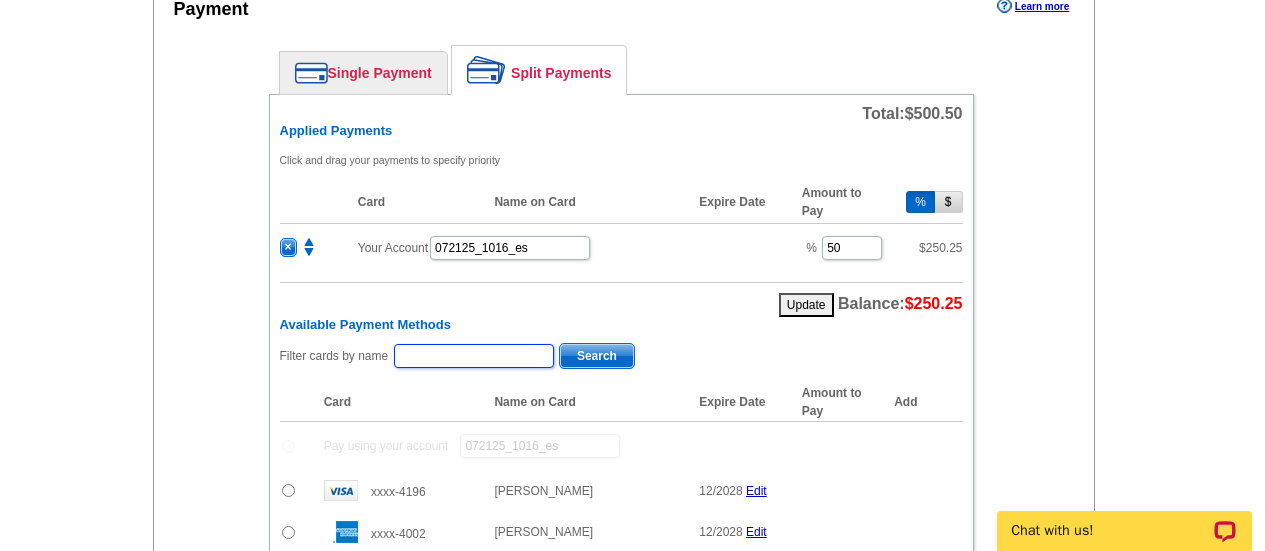 type on "debbie" 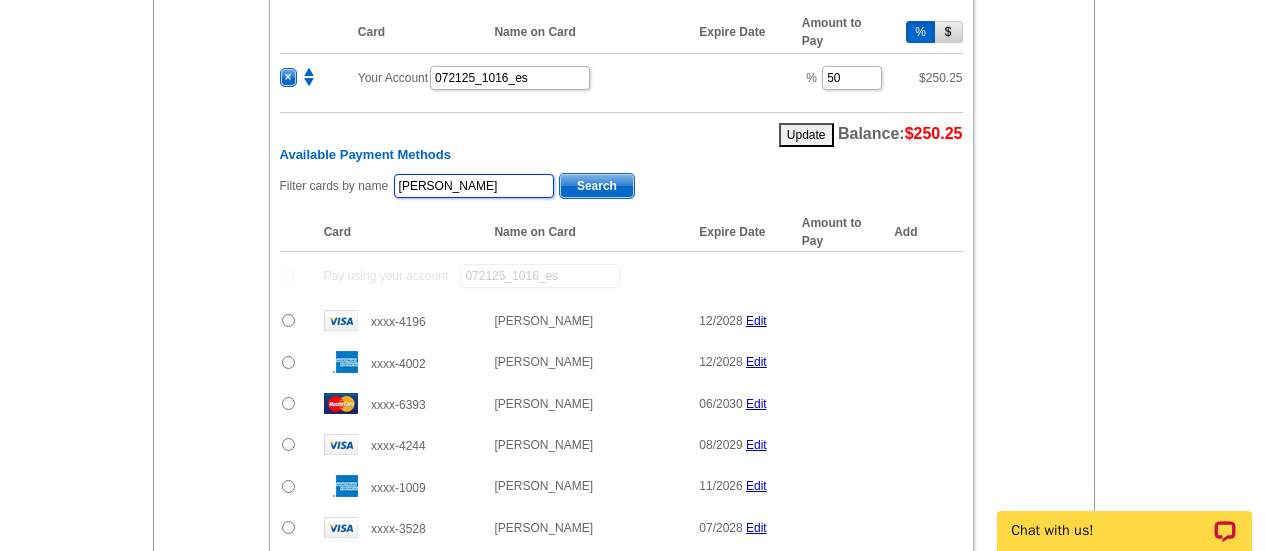 scroll, scrollTop: 1067, scrollLeft: 0, axis: vertical 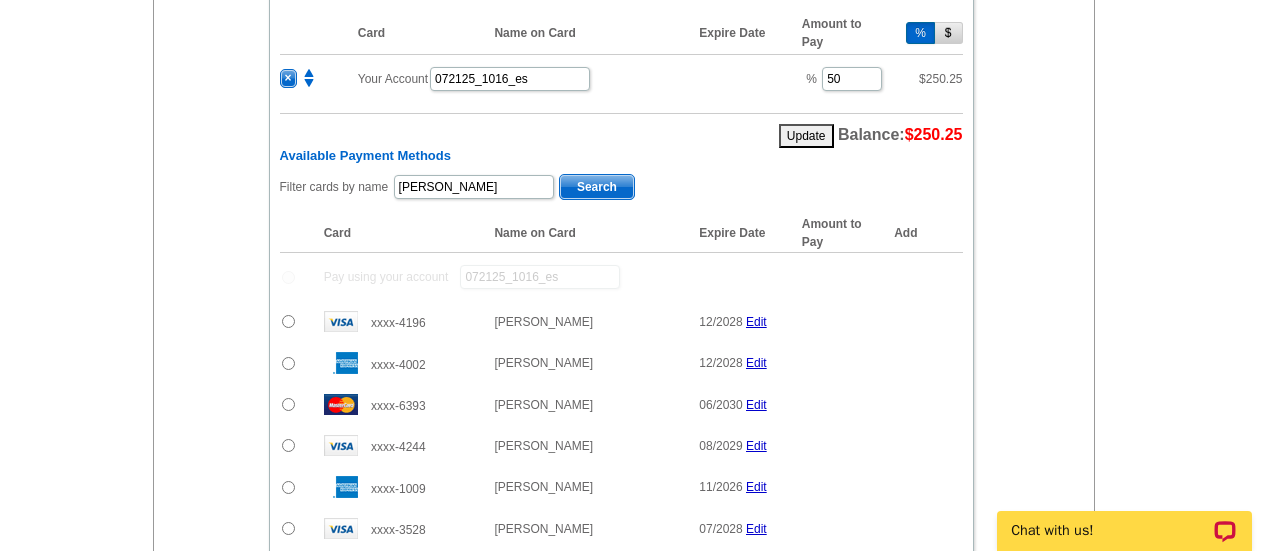 click on "Search" at bounding box center [597, 187] 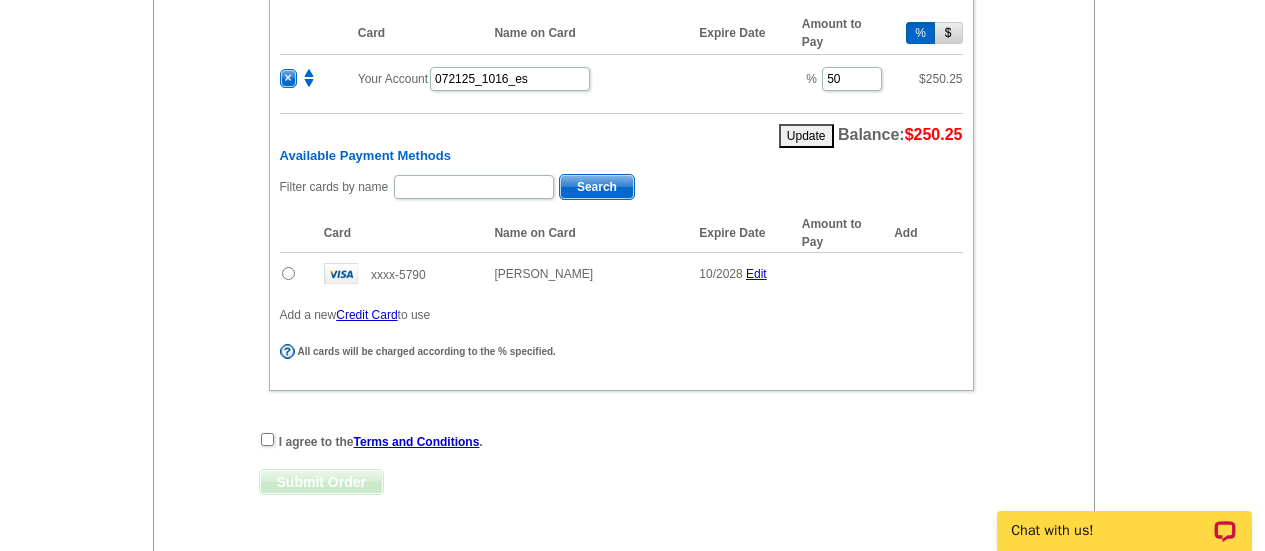 click at bounding box center (288, 273) 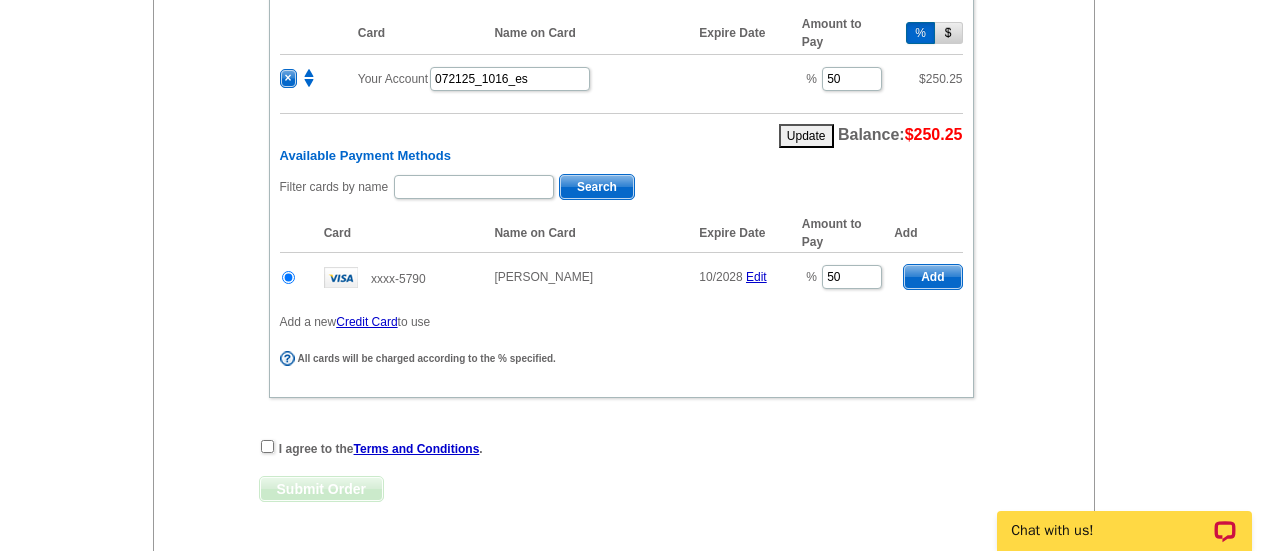 click on "Add" at bounding box center (932, 277) 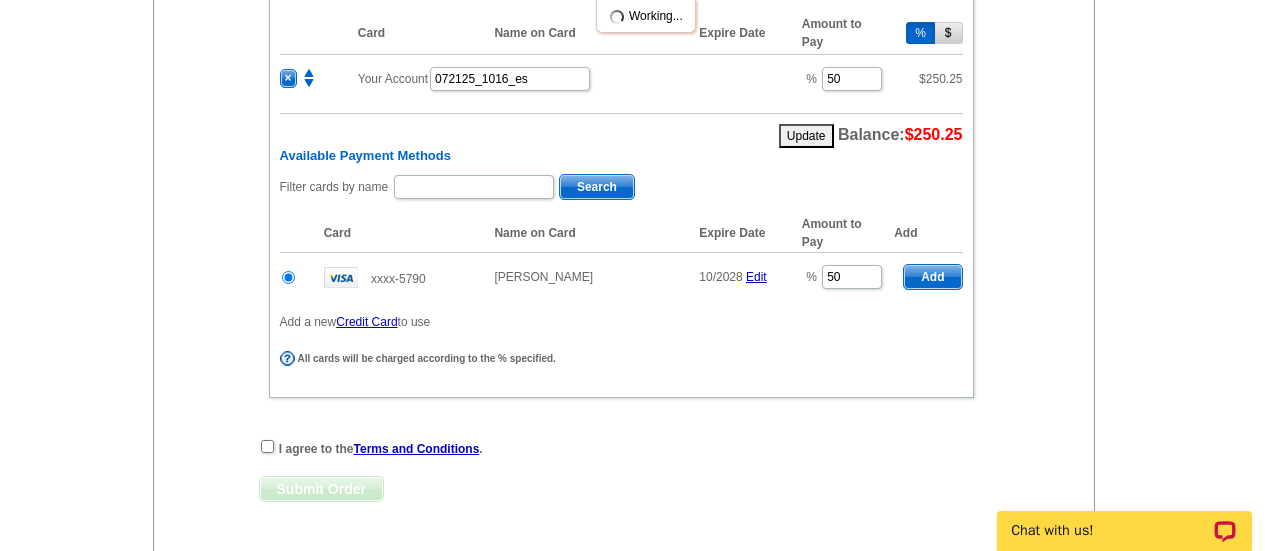 radio on "false" 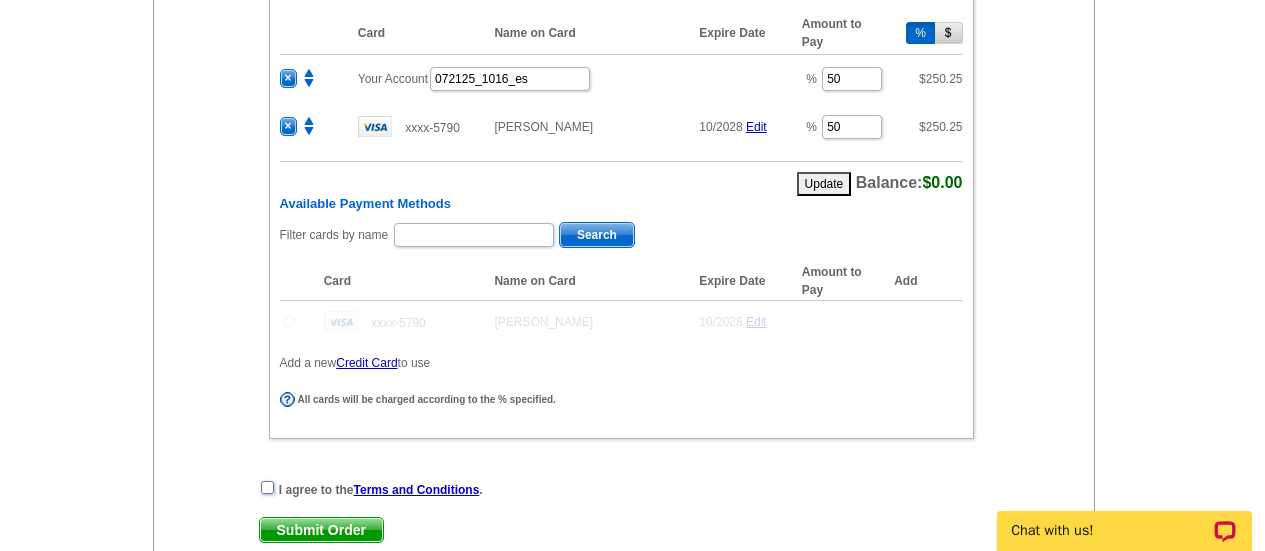 click at bounding box center [267, 487] 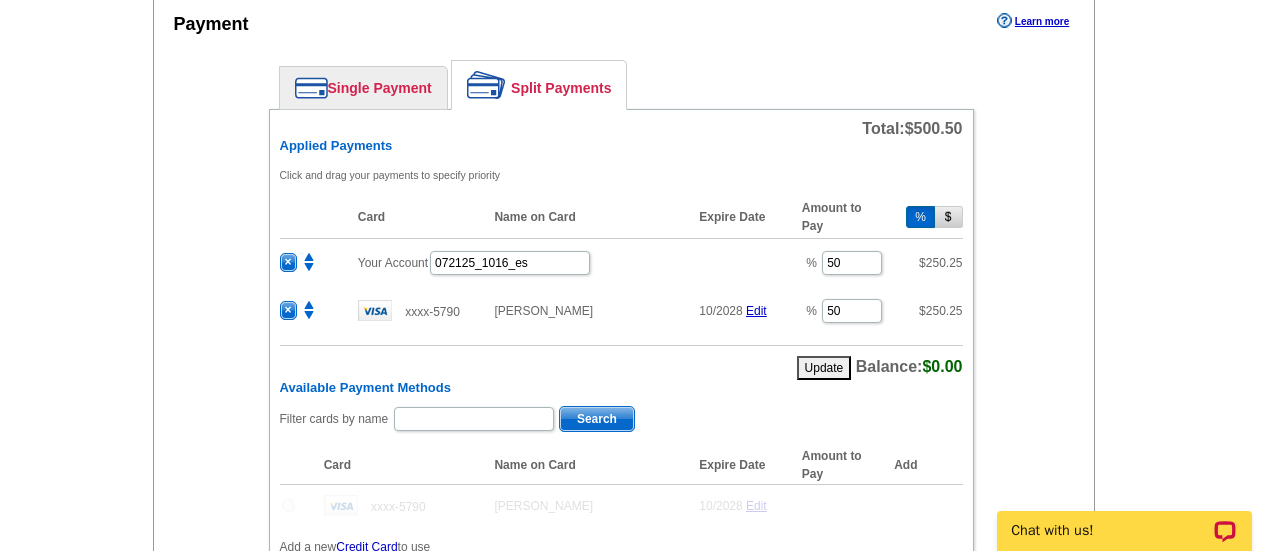 scroll, scrollTop: 1270, scrollLeft: 0, axis: vertical 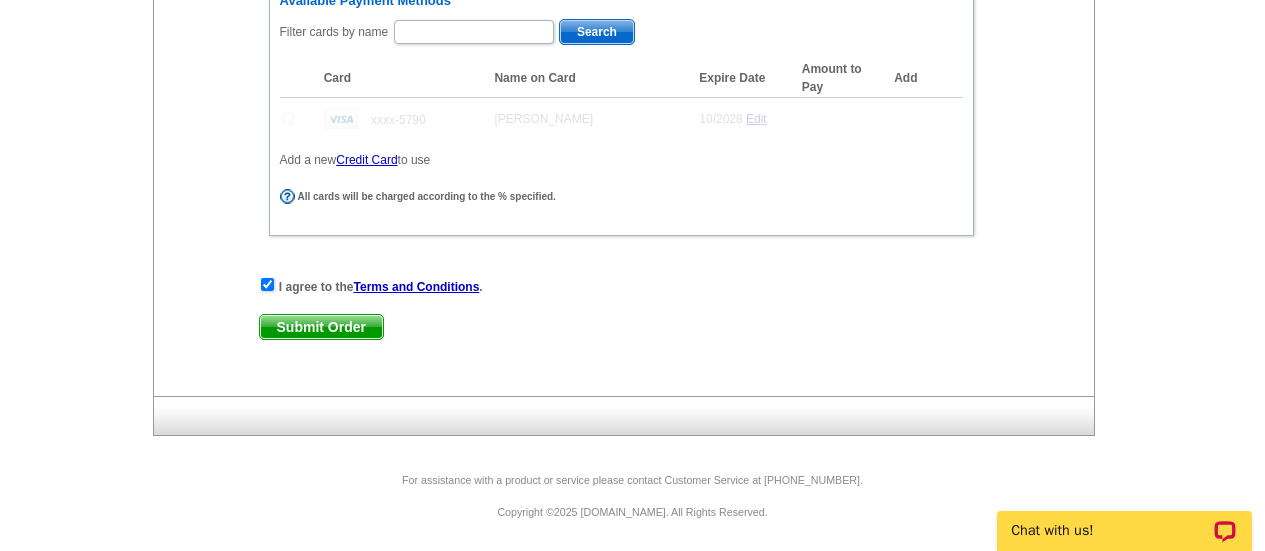 click on "Submit Order" at bounding box center (321, 327) 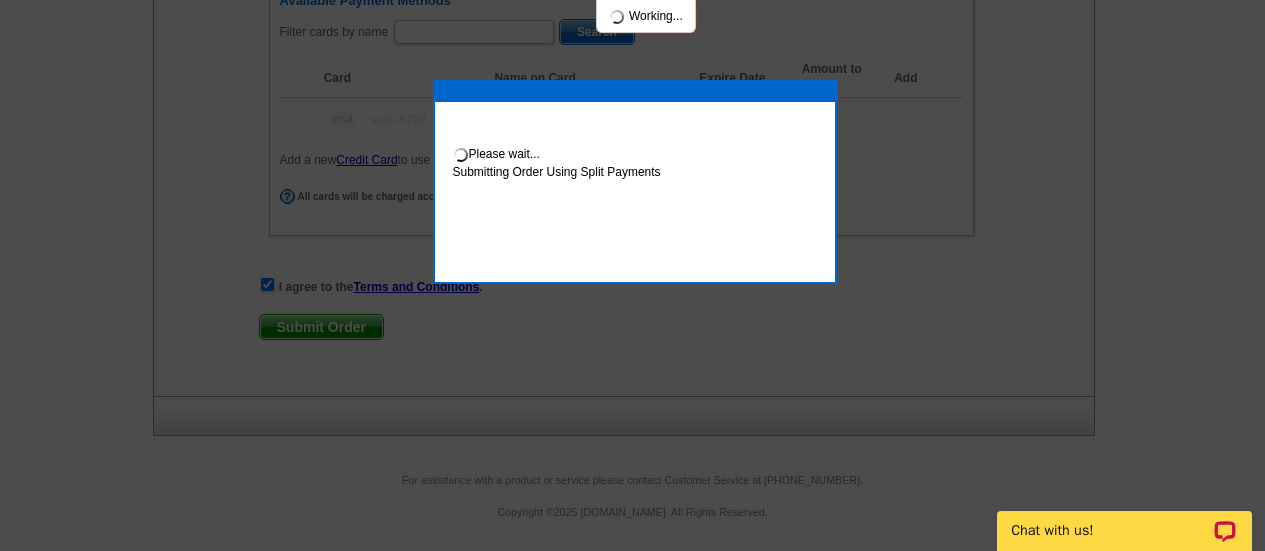 scroll, scrollTop: 1371, scrollLeft: 0, axis: vertical 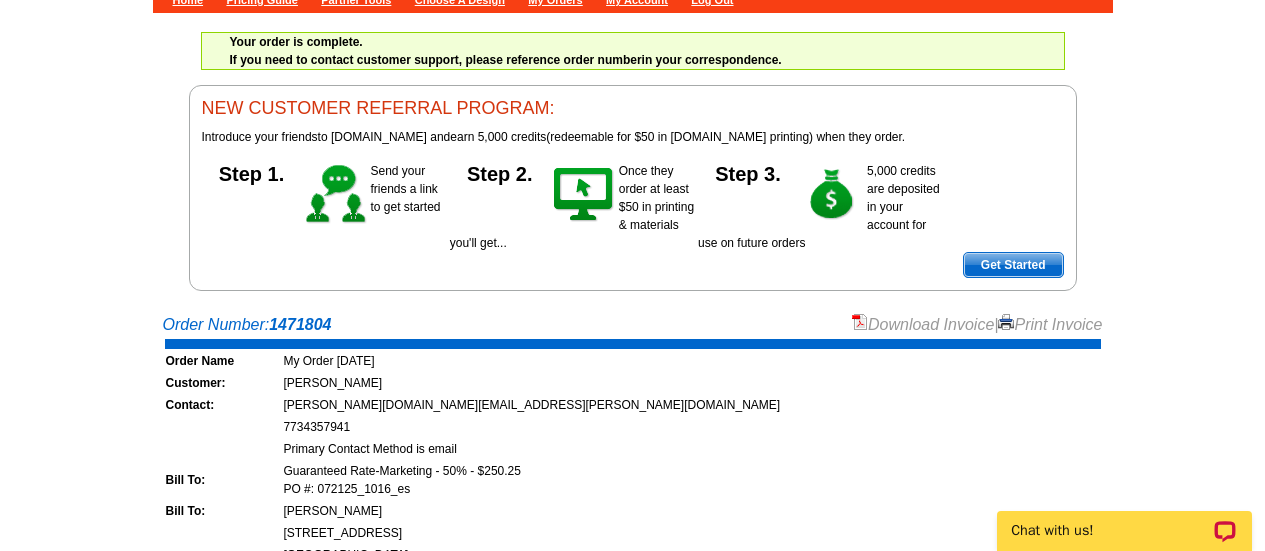 click on "Download Invoice" at bounding box center (923, 324) 